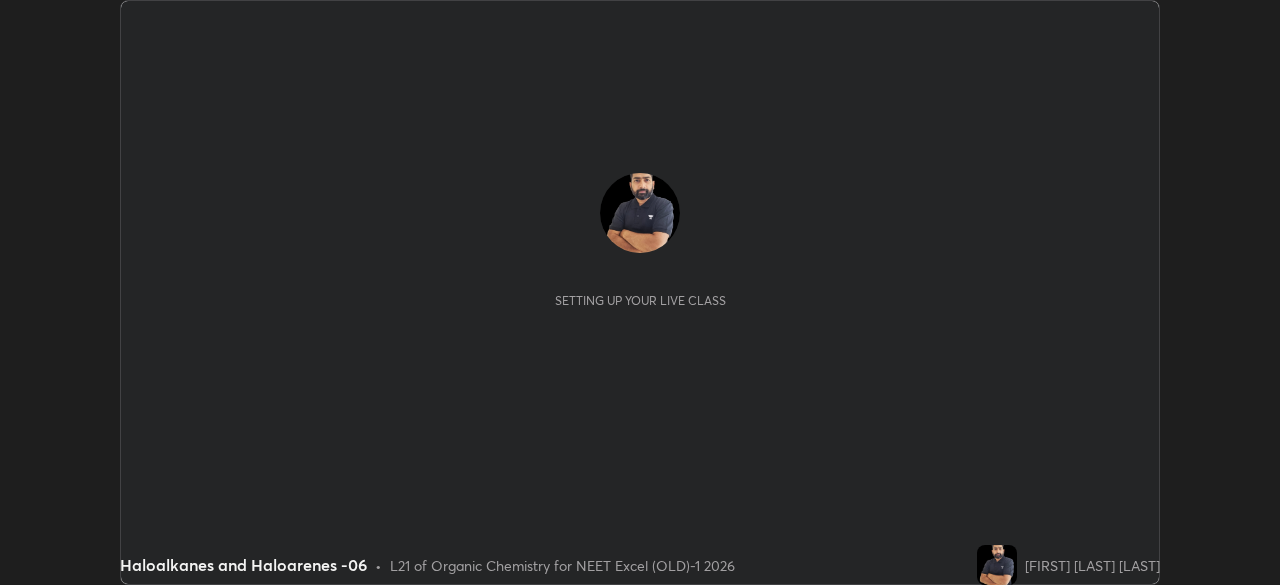 scroll, scrollTop: 0, scrollLeft: 0, axis: both 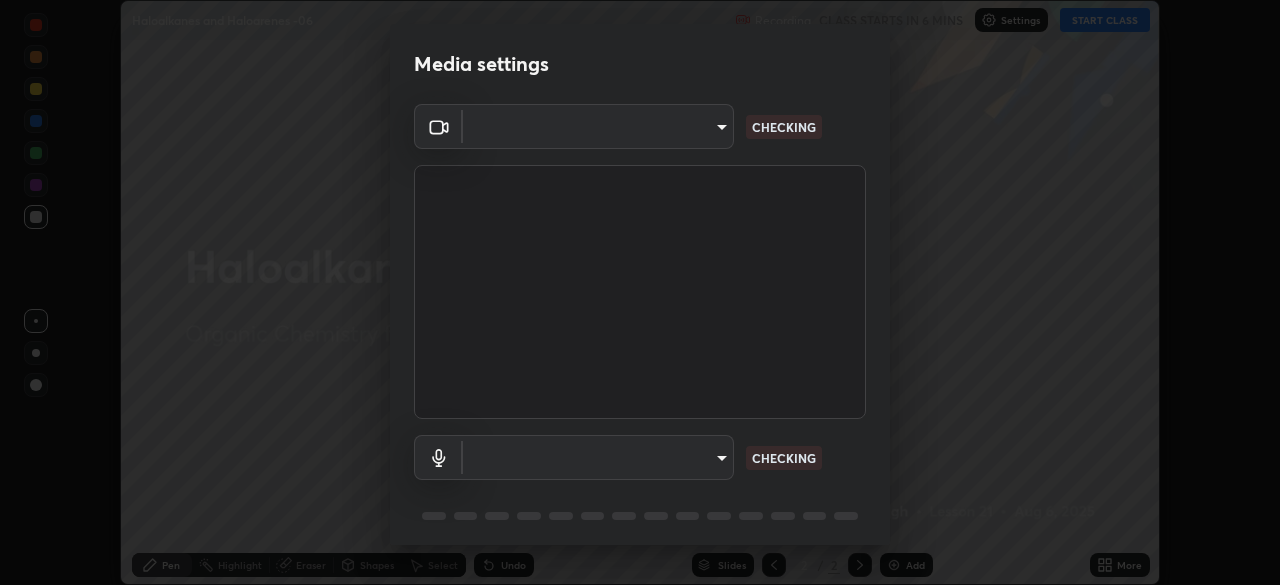 click on "Erase all Haloalkanes and Haloarenes -06 Recording CLASS STARTS IN 6 MINS Settings START CLASS Setting up your live class Haloalkanes and Haloarenes -06 • L21 of Organic Chemistry for NEET Excel (OLD)-1 2026 [FIRST] [LAST] [LAST] Pen Highlight Eraser Shapes Select Undo Slides 2 / 2 Add More No doubts shared Encourage your learners to ask a doubt for better clarity Report an issue Reason for reporting Buffering Chat not working Audio - Video sync issue Educator video quality low ​ Attach an image Report Media settings ​ CHECKING ​ CHECKING 1 / 5 Next" at bounding box center [640, 292] 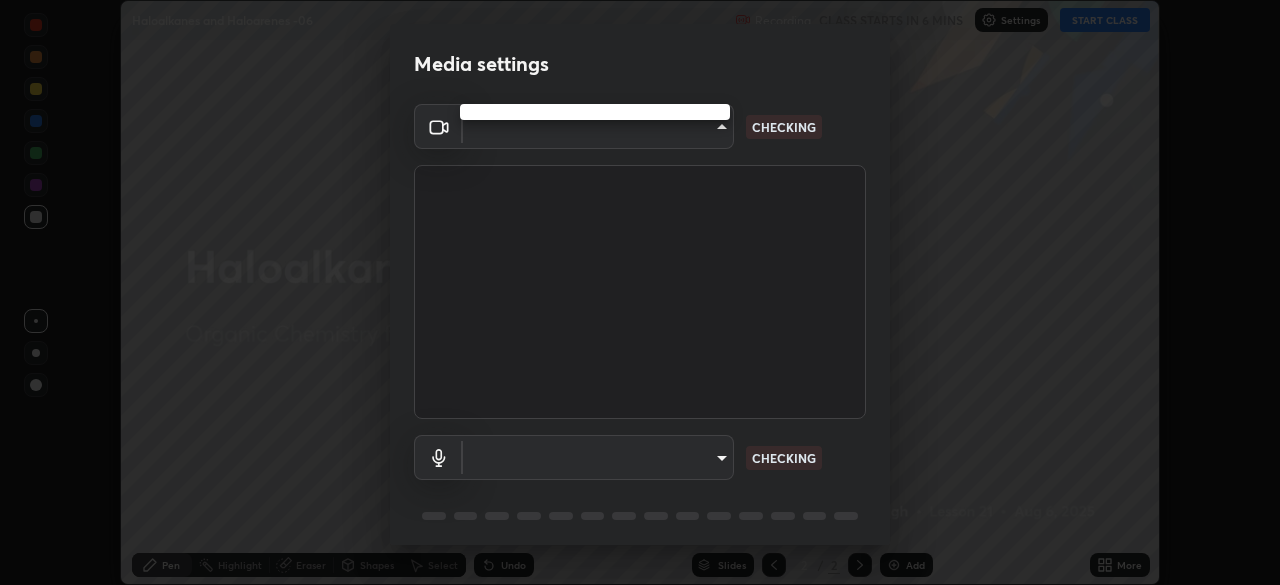 click at bounding box center (640, 292) 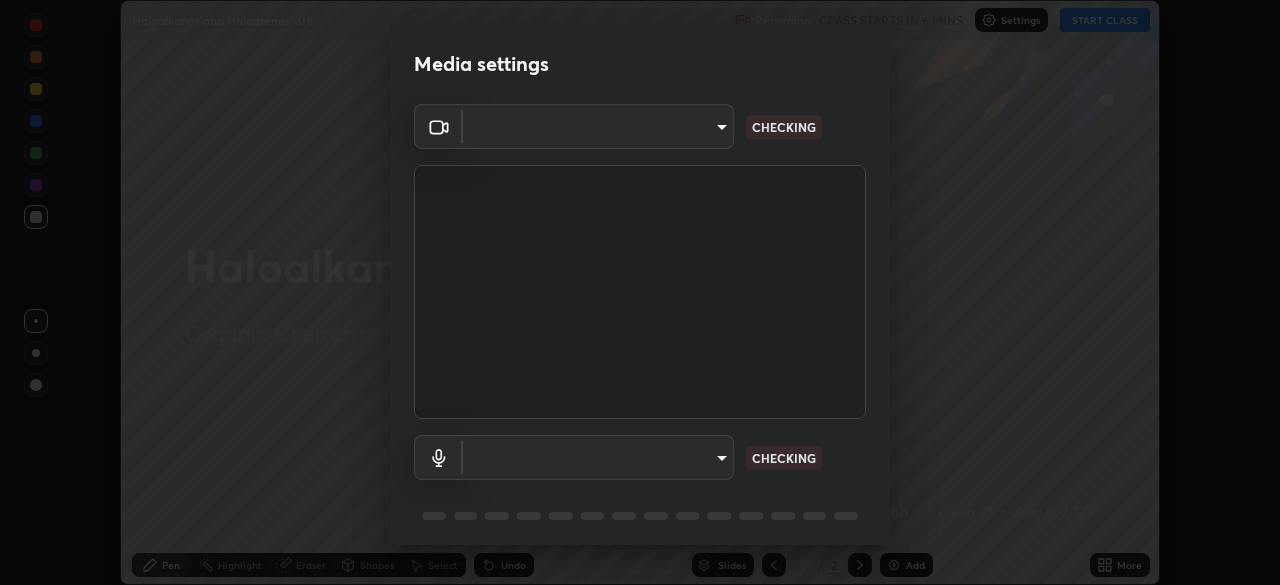 scroll, scrollTop: 71, scrollLeft: 0, axis: vertical 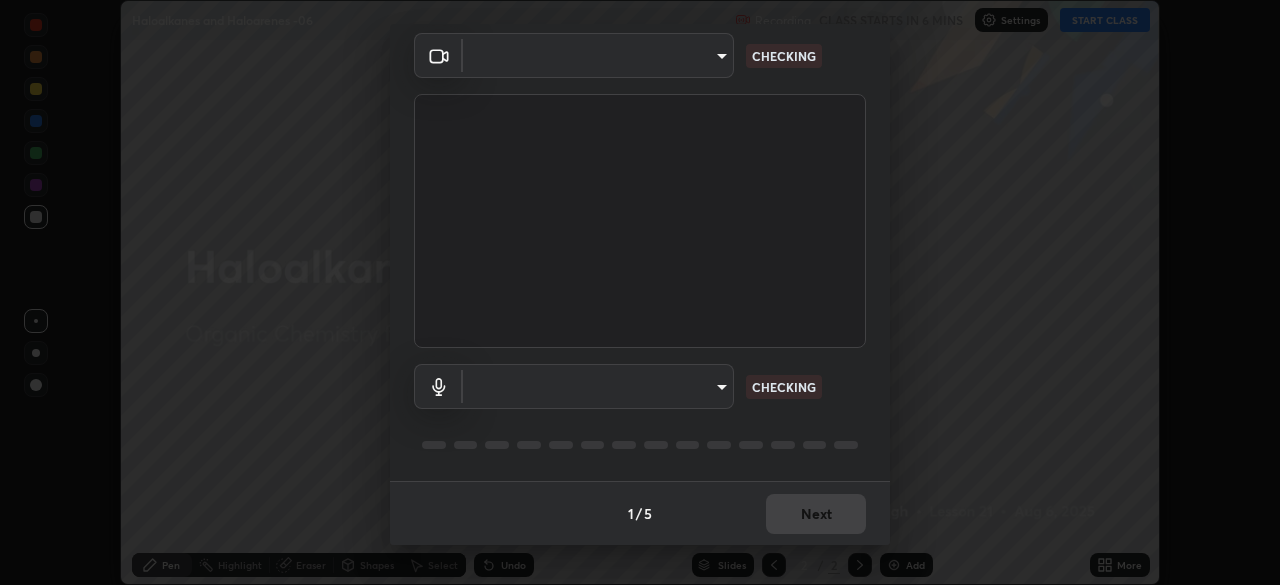 type on "0e50365916b658242f783ed4648cb329f585d10cba28352488c27cd343db3185" 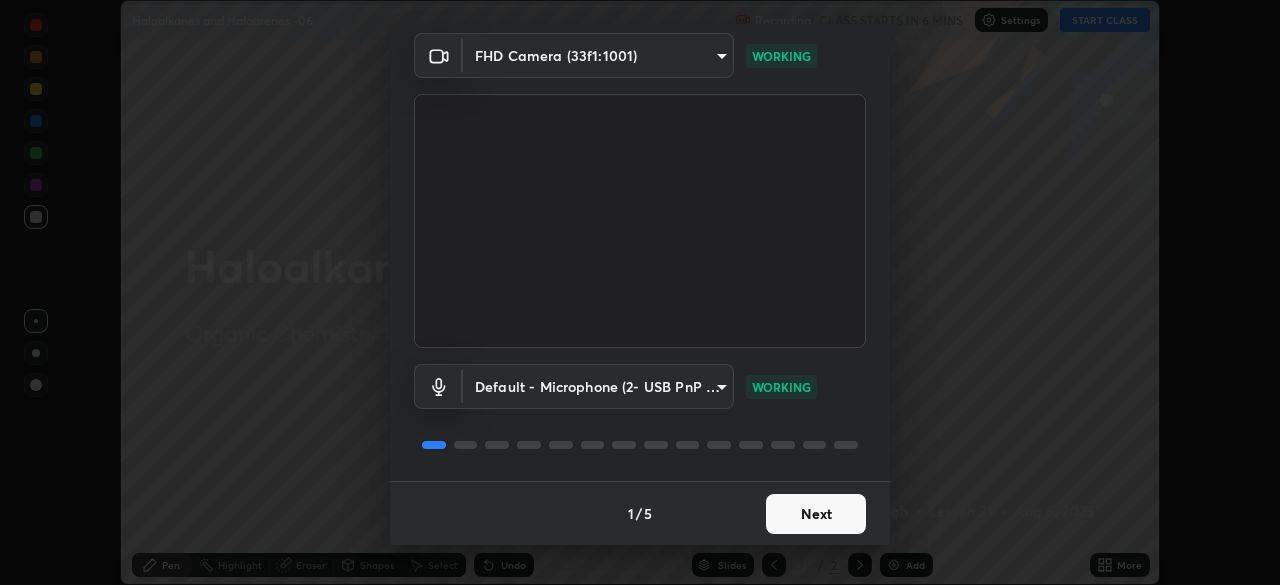 click on "Next" at bounding box center [816, 514] 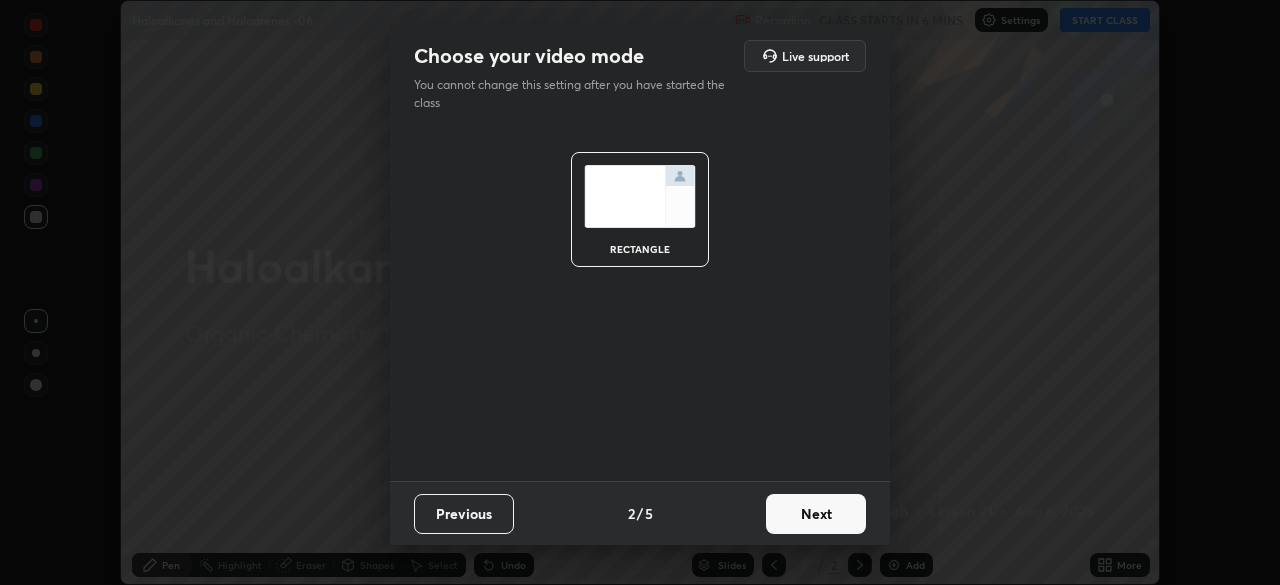 scroll, scrollTop: 0, scrollLeft: 0, axis: both 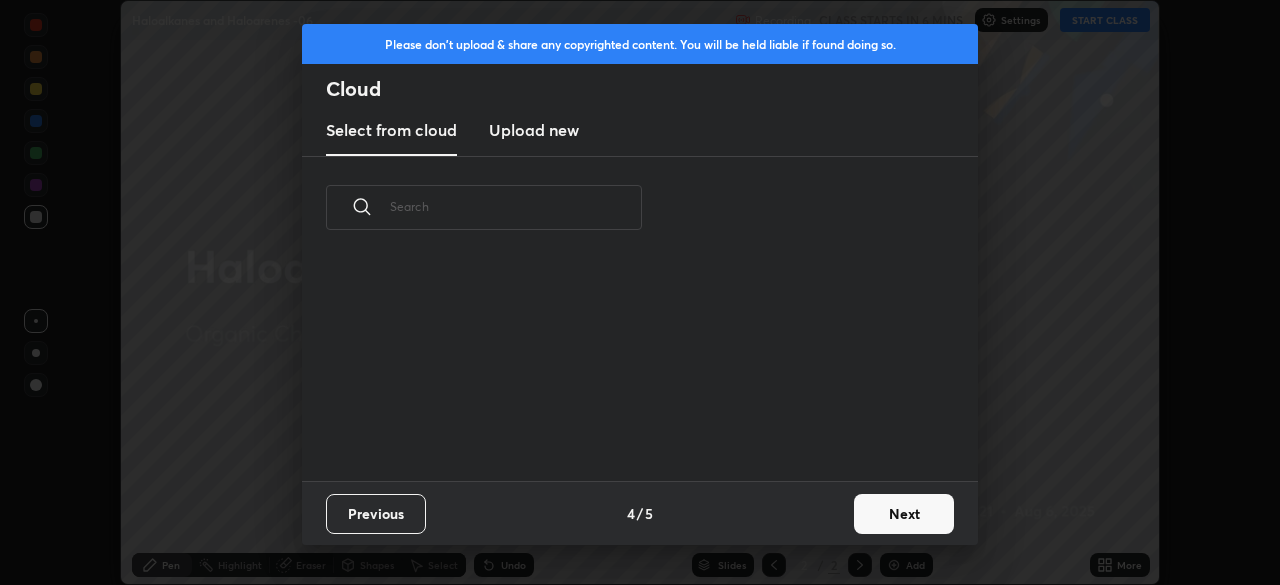 click on "Next" at bounding box center (904, 514) 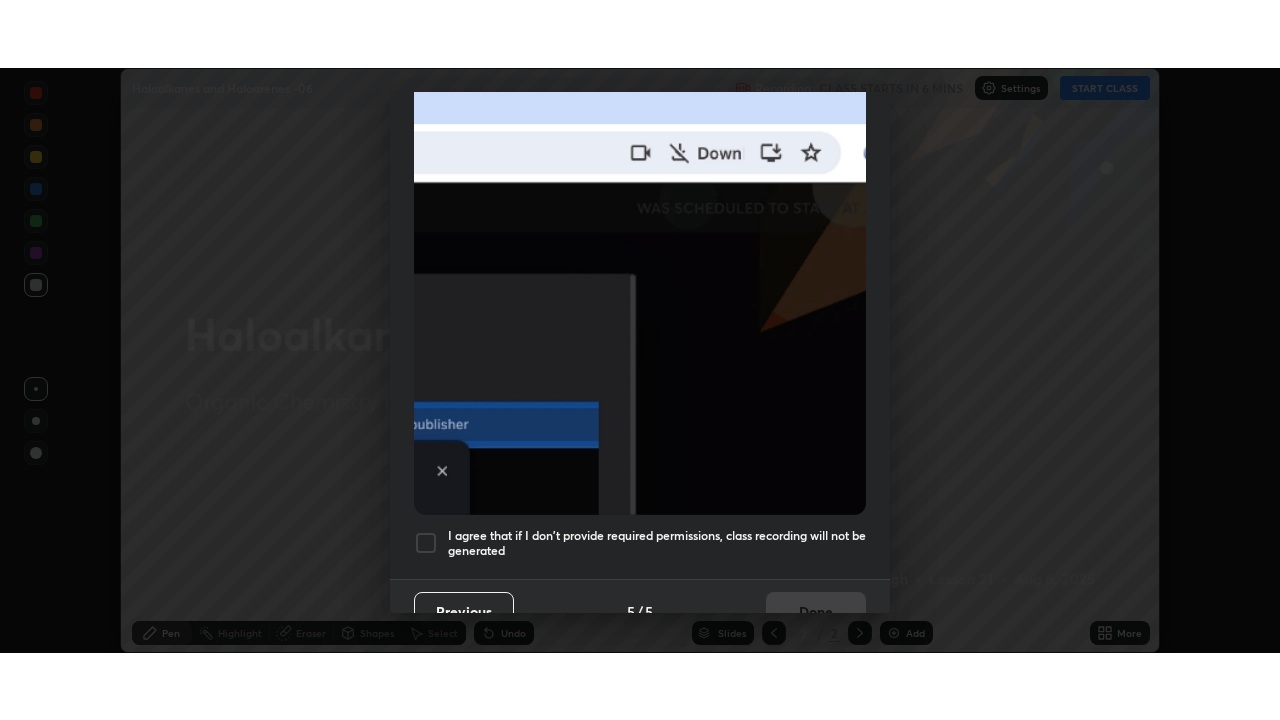 scroll, scrollTop: 479, scrollLeft: 0, axis: vertical 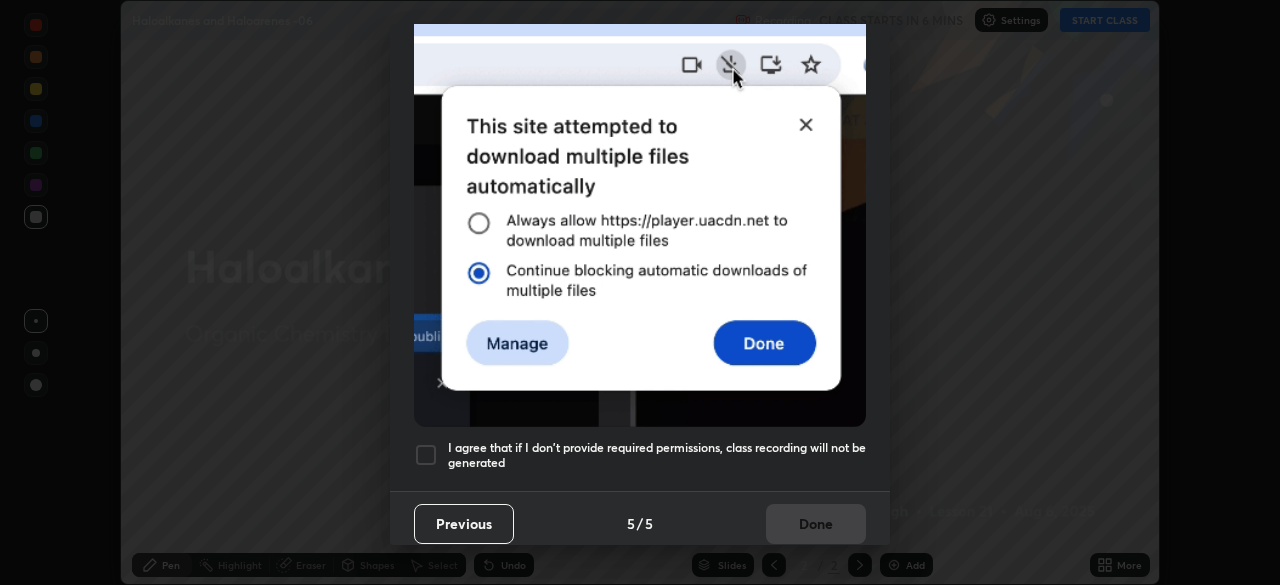 click at bounding box center (426, 455) 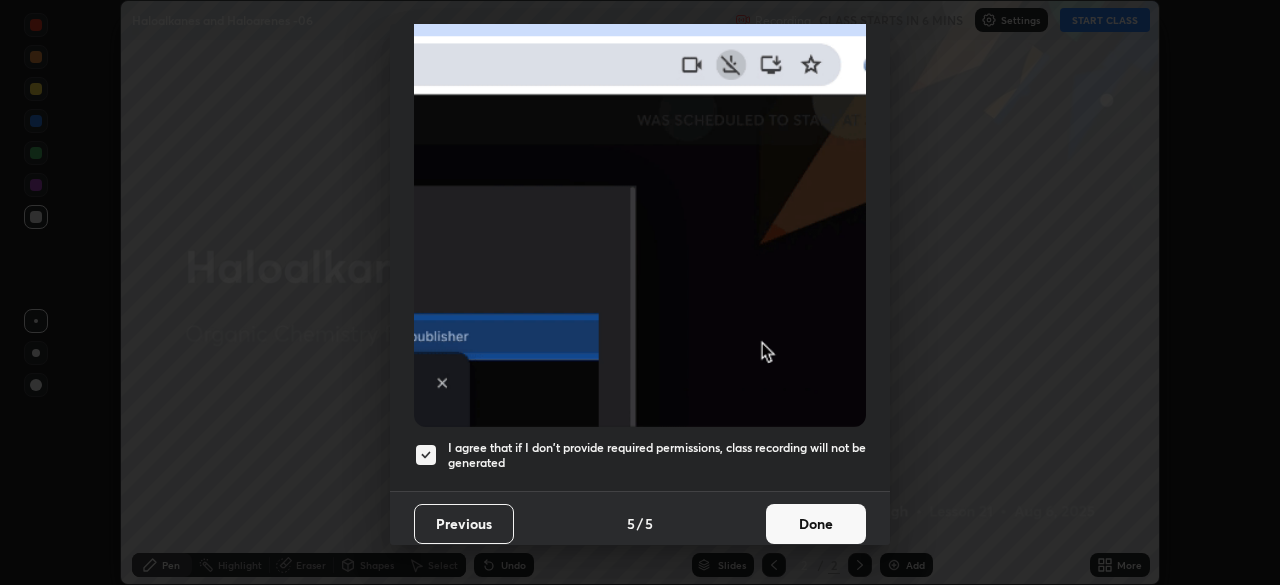 click on "Done" at bounding box center [816, 524] 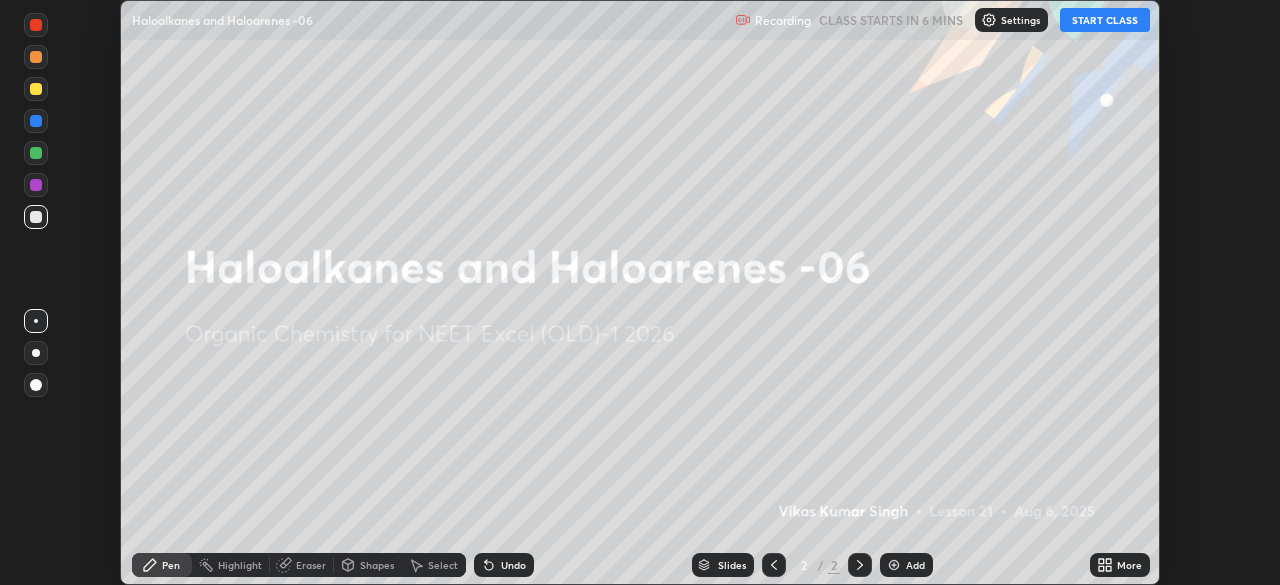 click 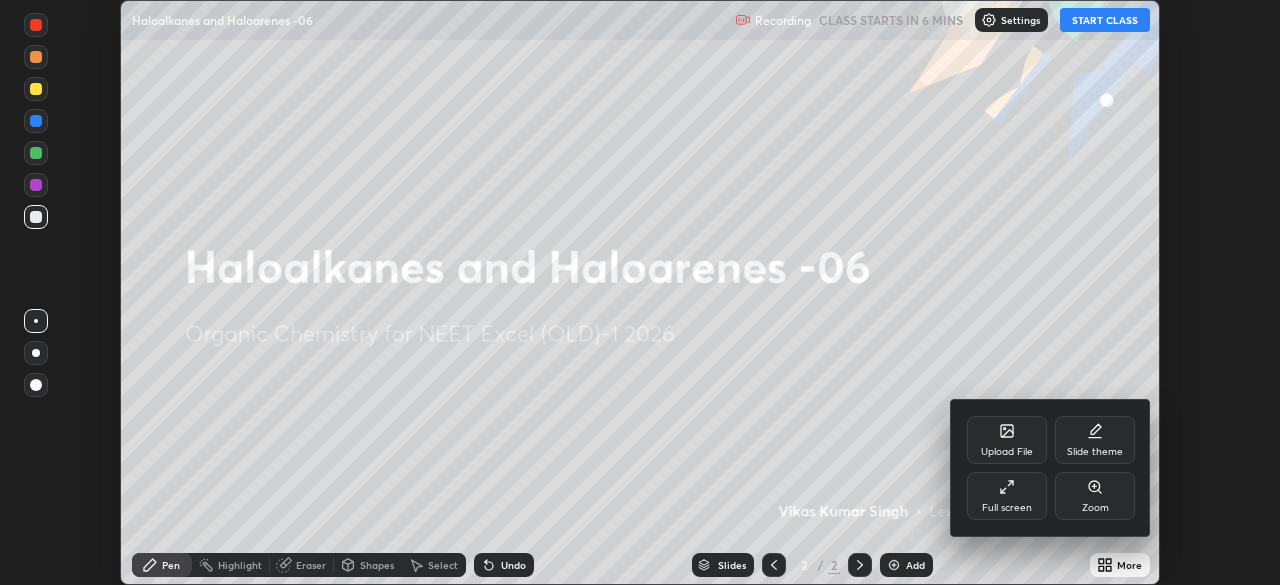 click on "Full screen" at bounding box center [1007, 508] 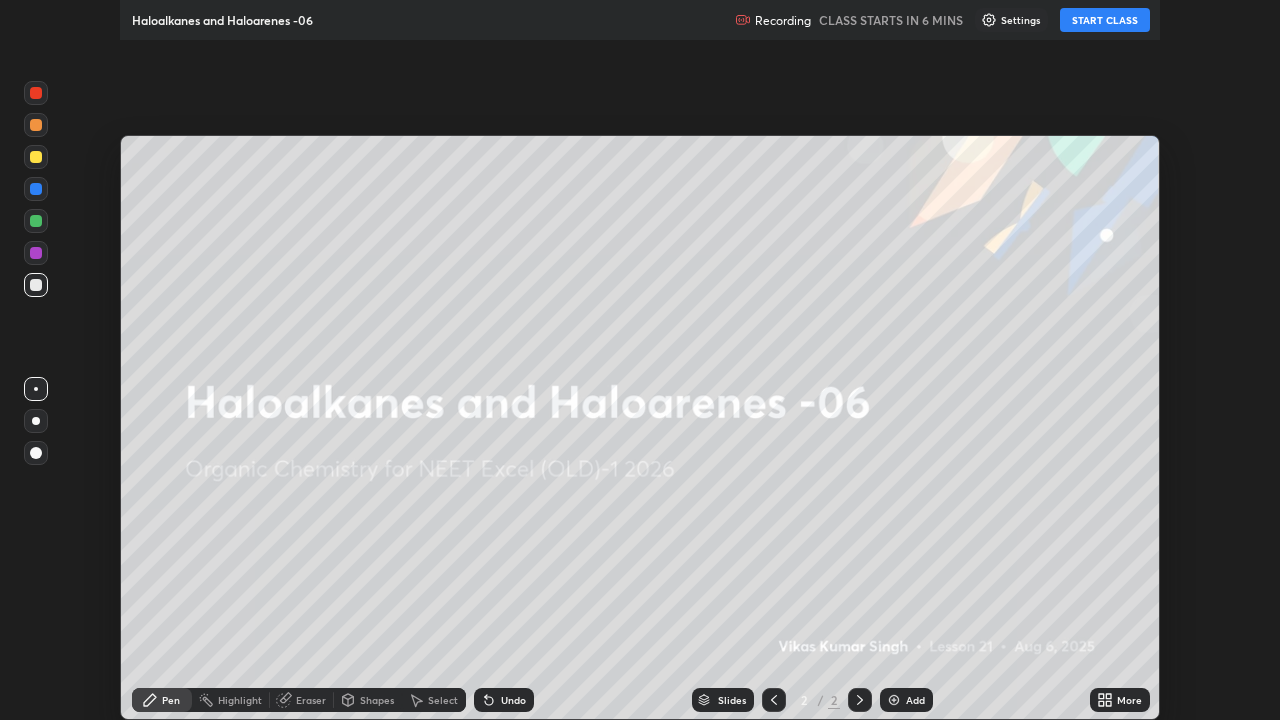 scroll, scrollTop: 99280, scrollLeft: 98720, axis: both 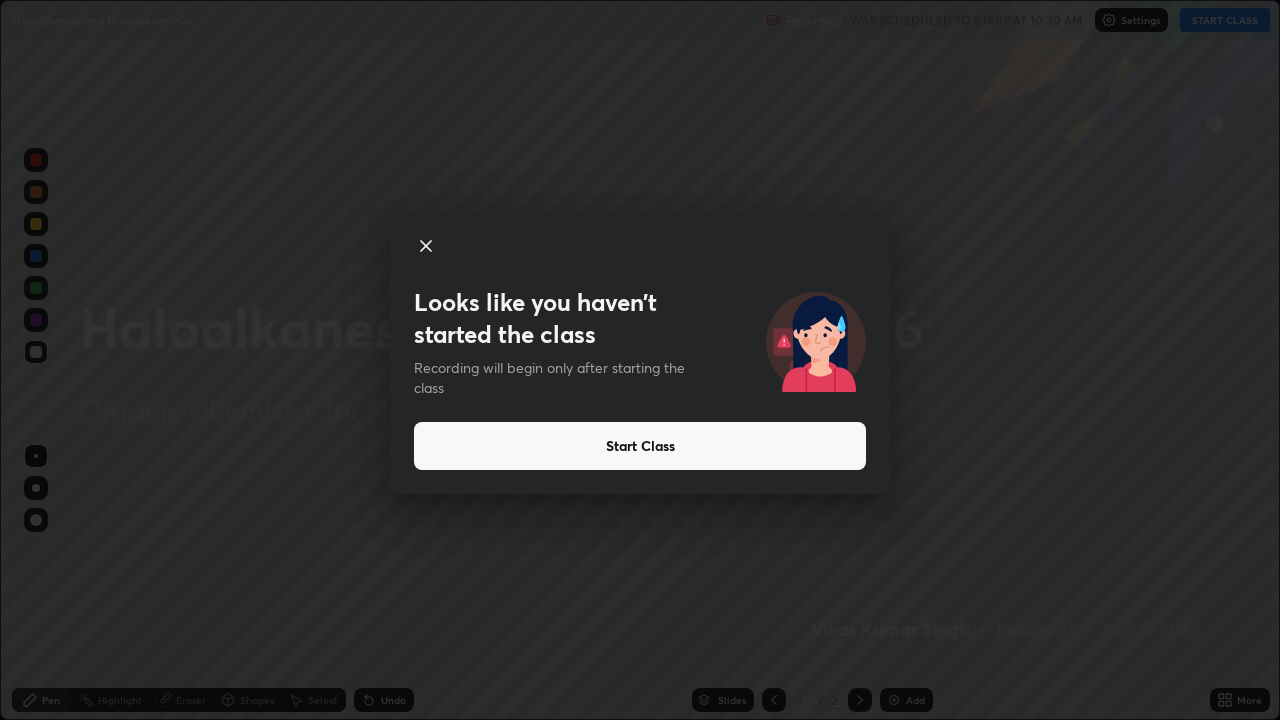 click on "Start Class" at bounding box center [640, 446] 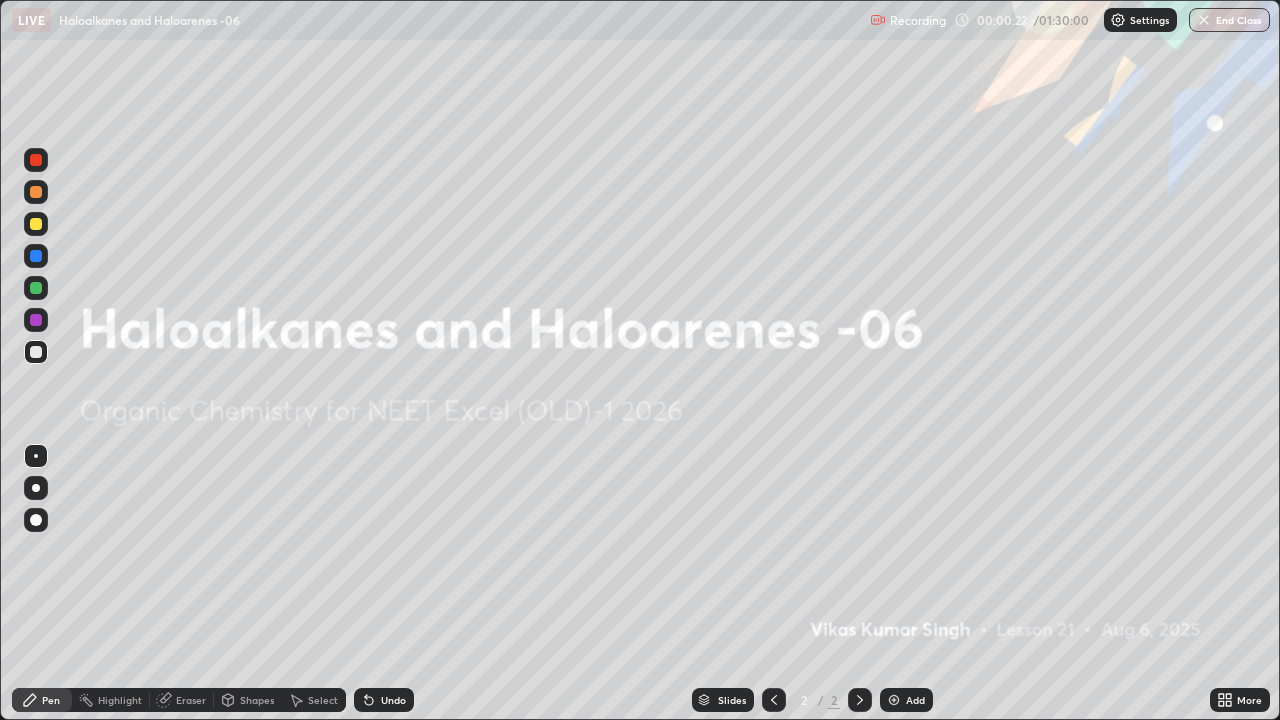click on "Add" at bounding box center (915, 700) 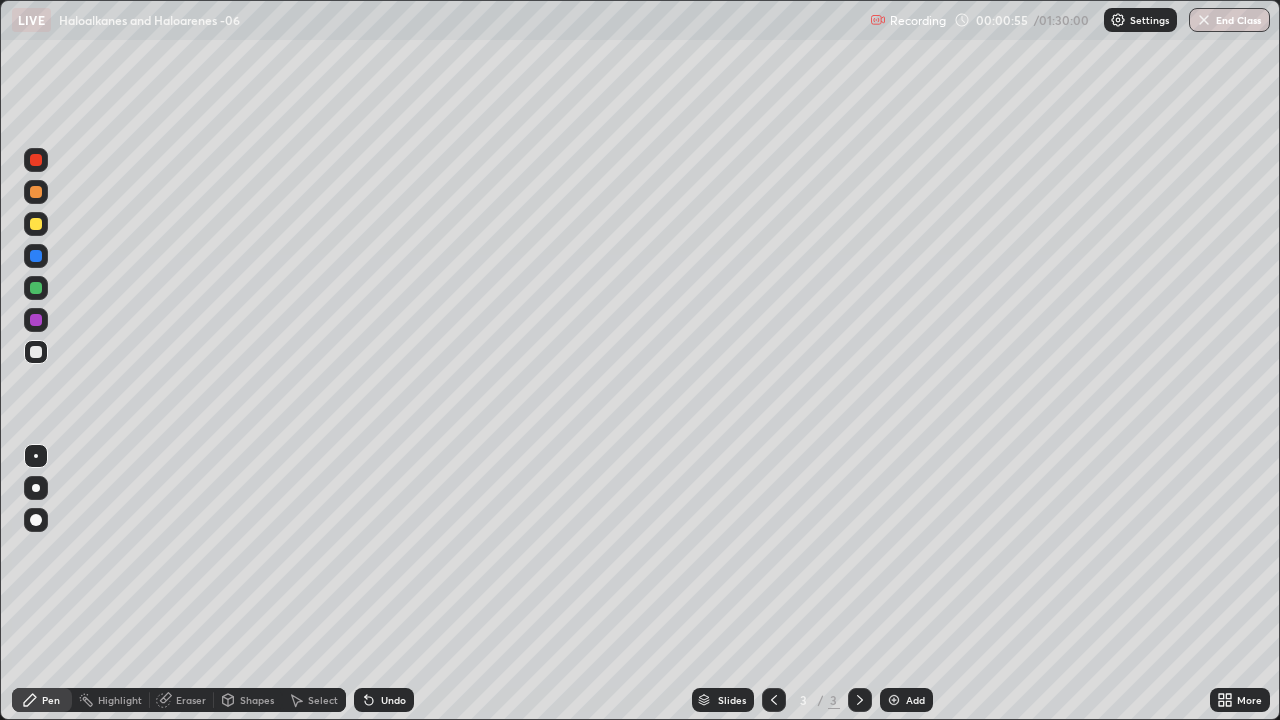 click at bounding box center [36, 160] 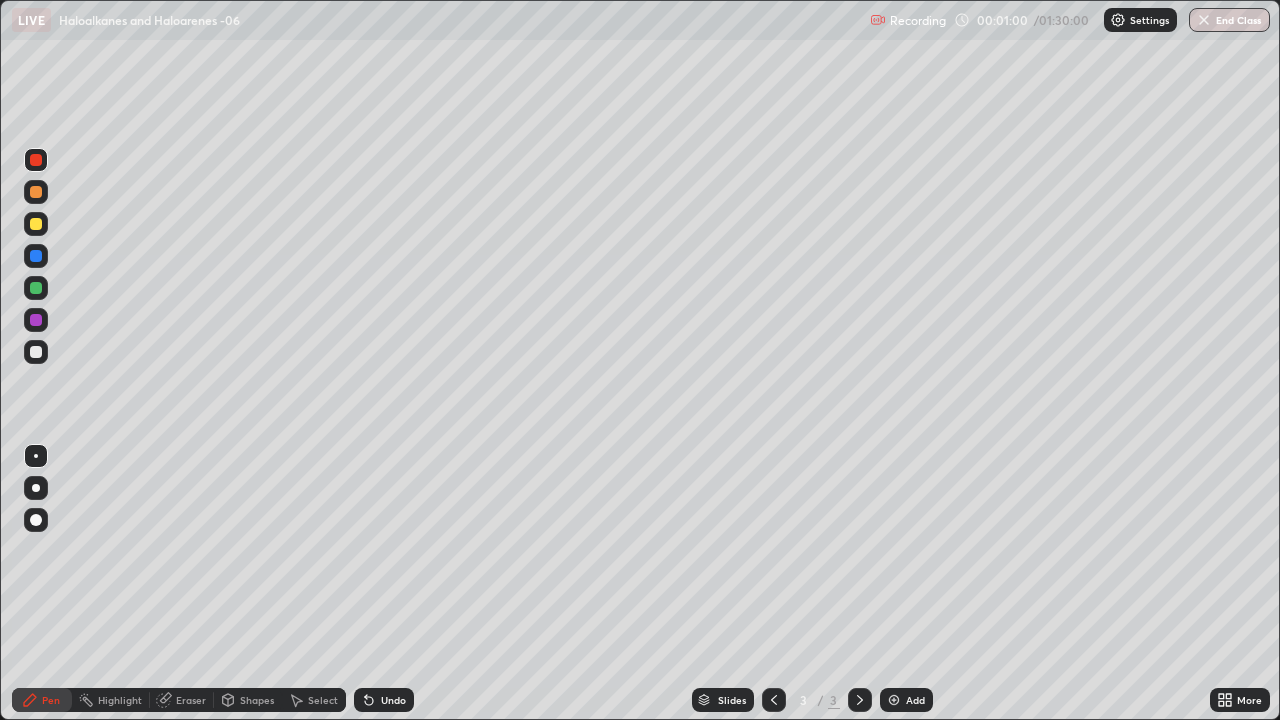 click at bounding box center [36, 352] 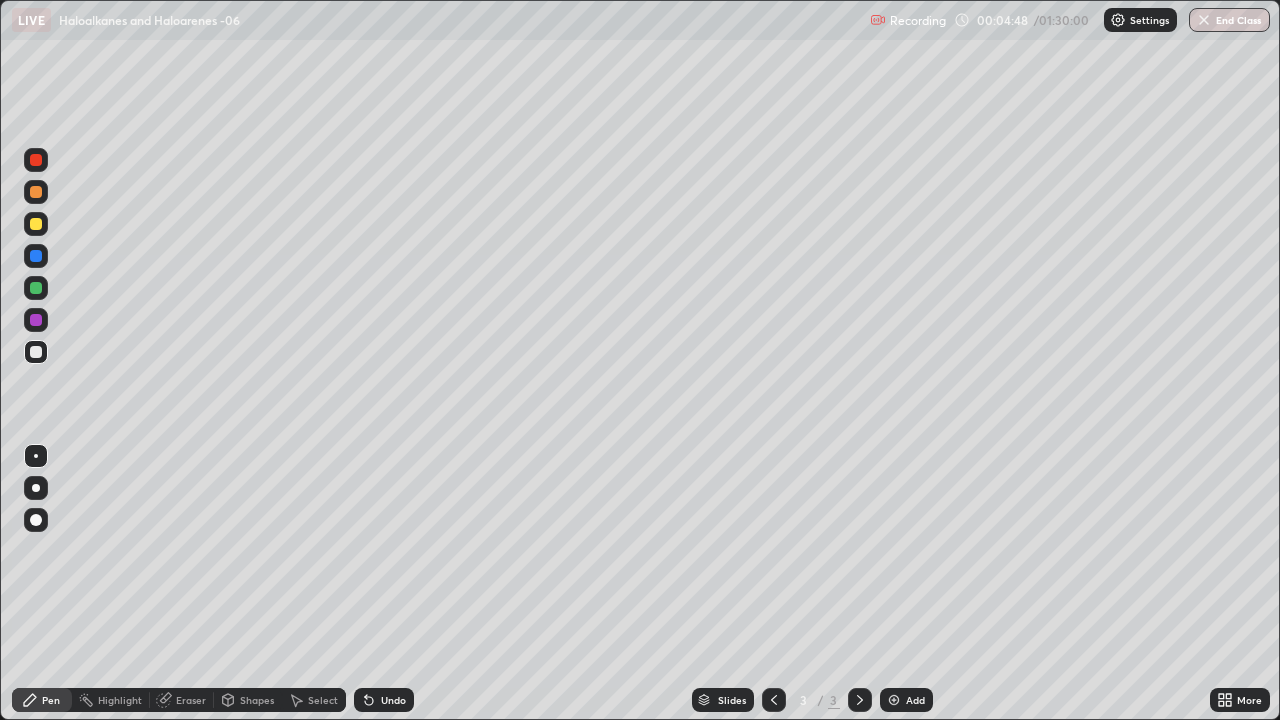 click at bounding box center (36, 352) 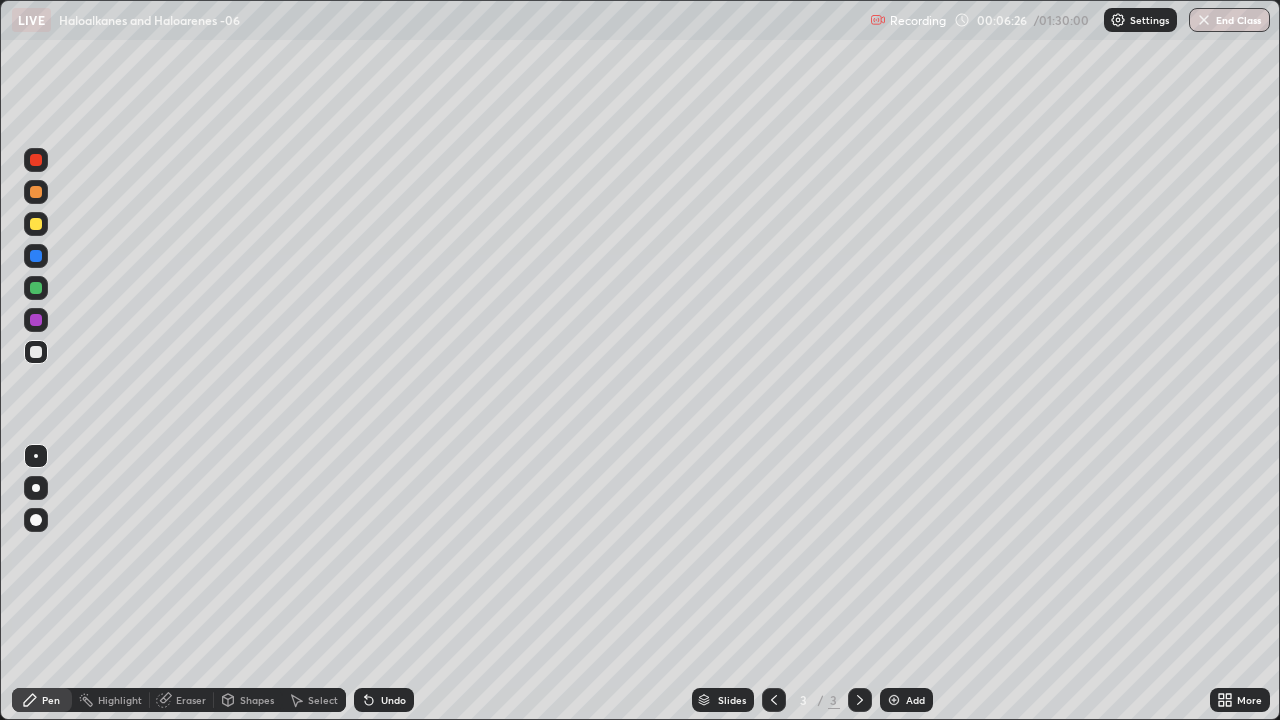 click at bounding box center [36, 352] 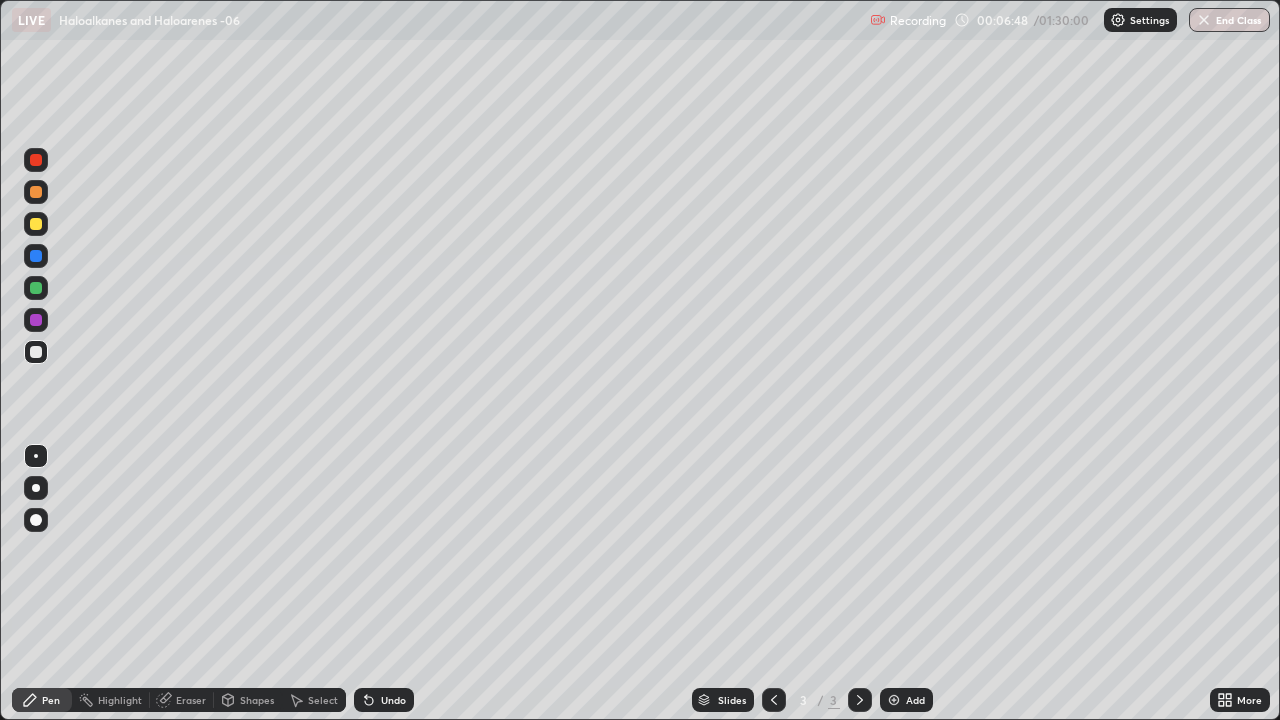 click at bounding box center [36, 352] 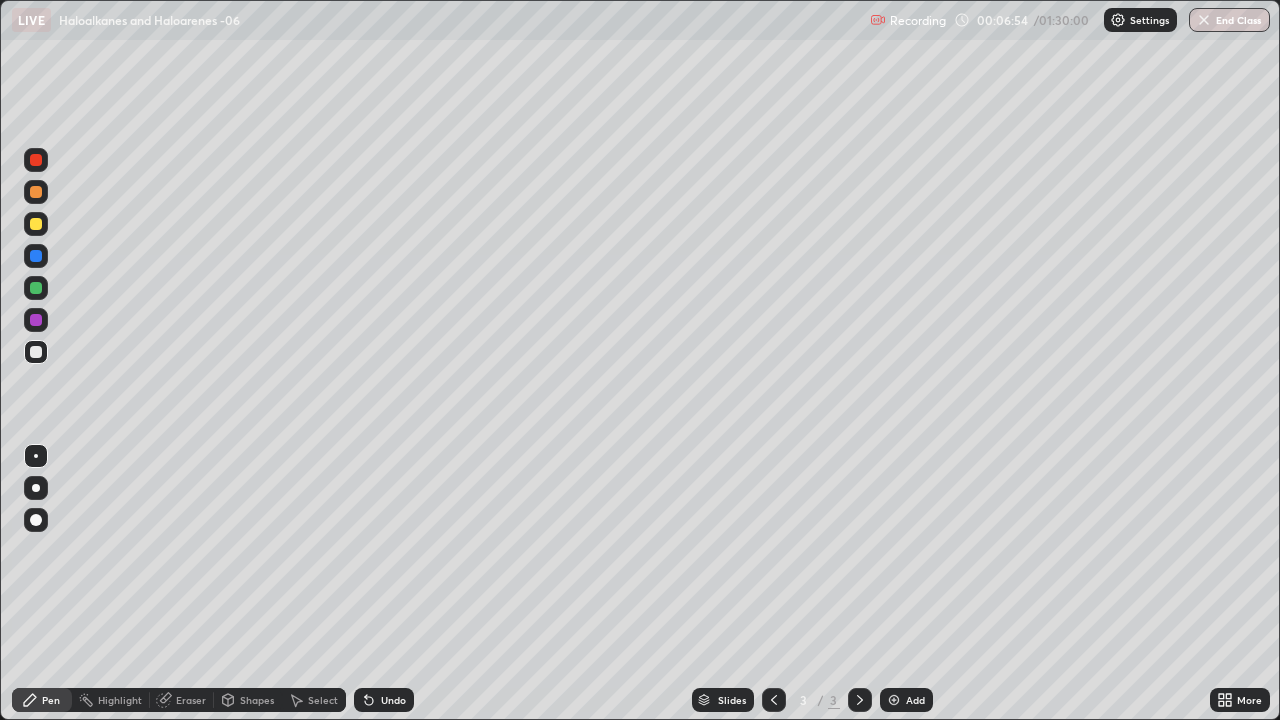 click on "Undo" at bounding box center (393, 700) 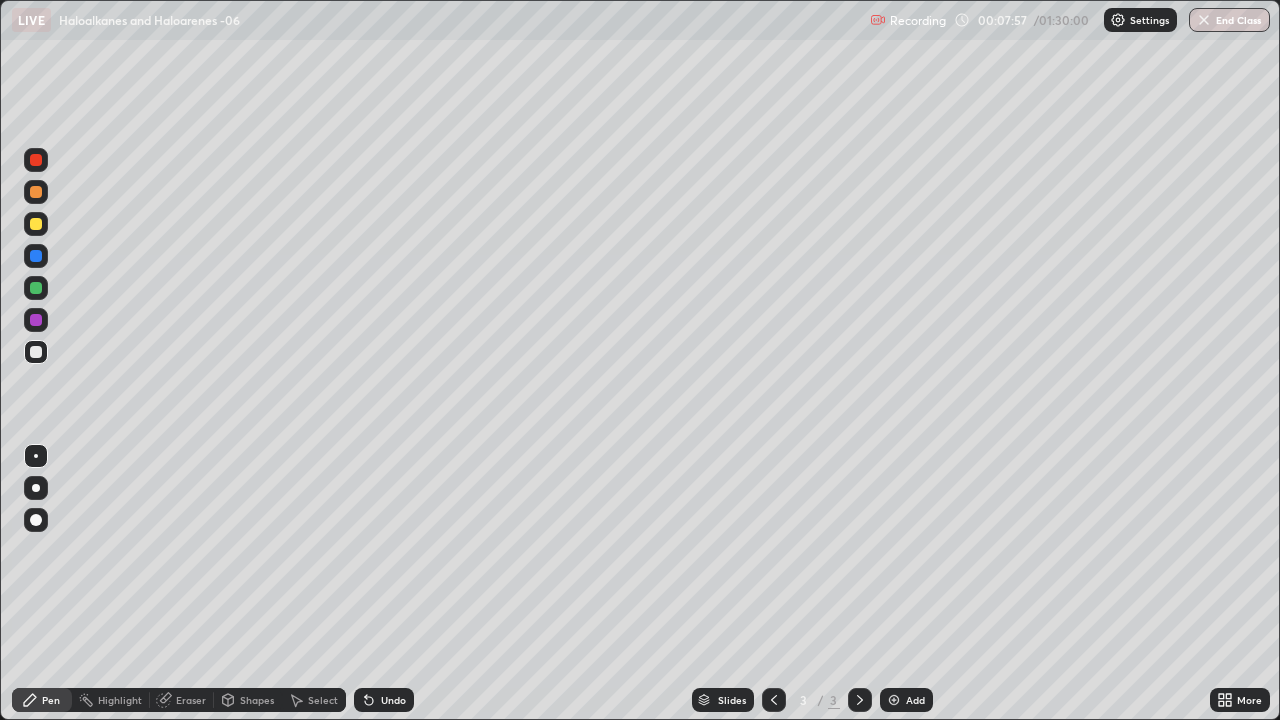 click at bounding box center (36, 192) 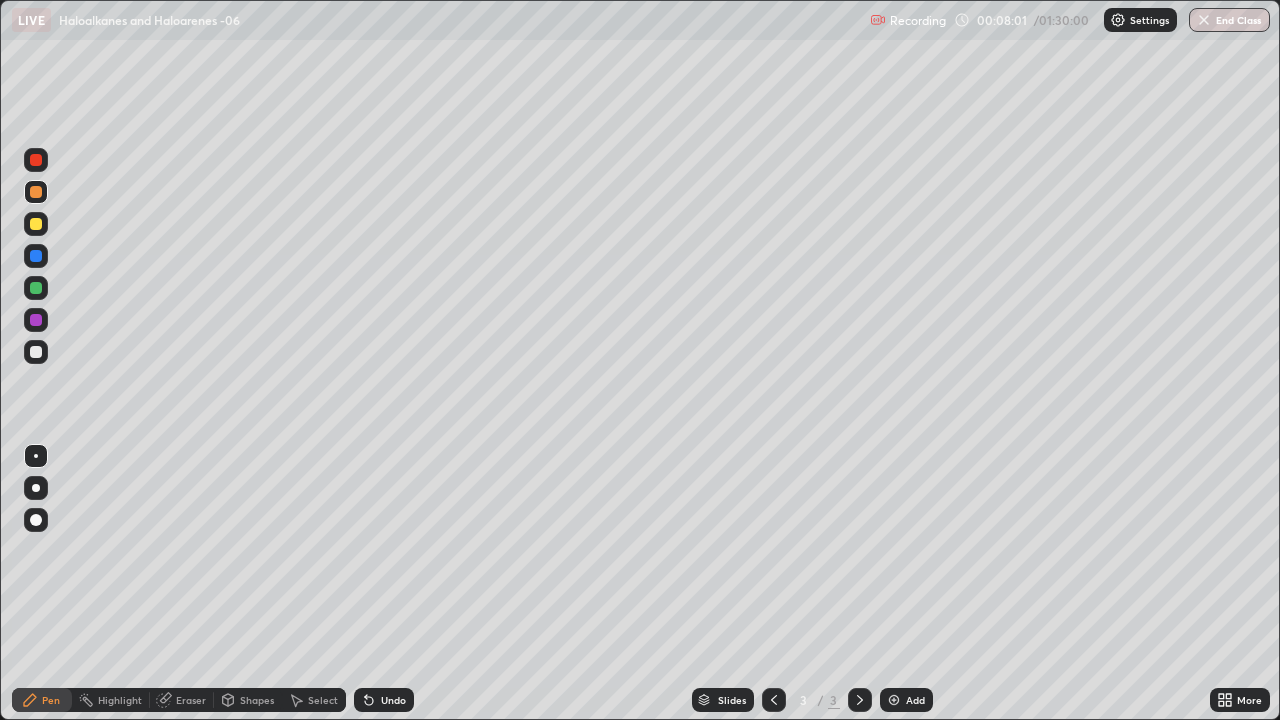 click on "Undo" at bounding box center [393, 700] 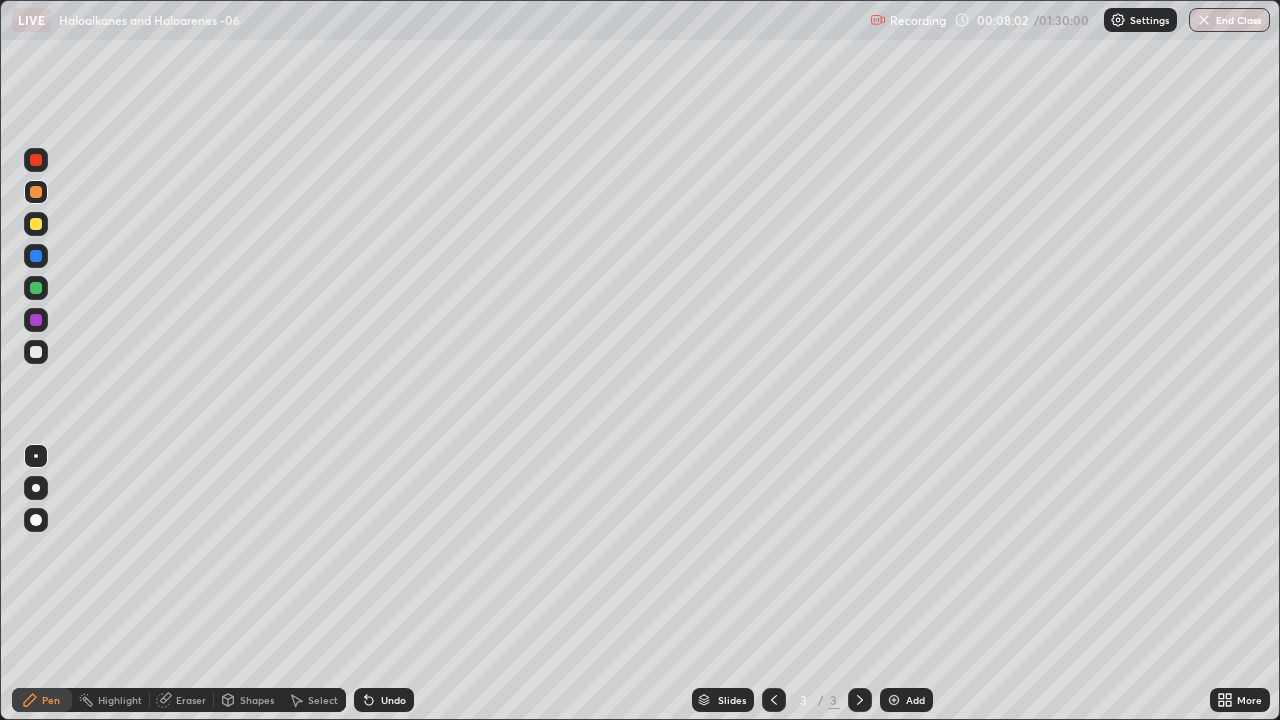 click on "Undo" at bounding box center [393, 700] 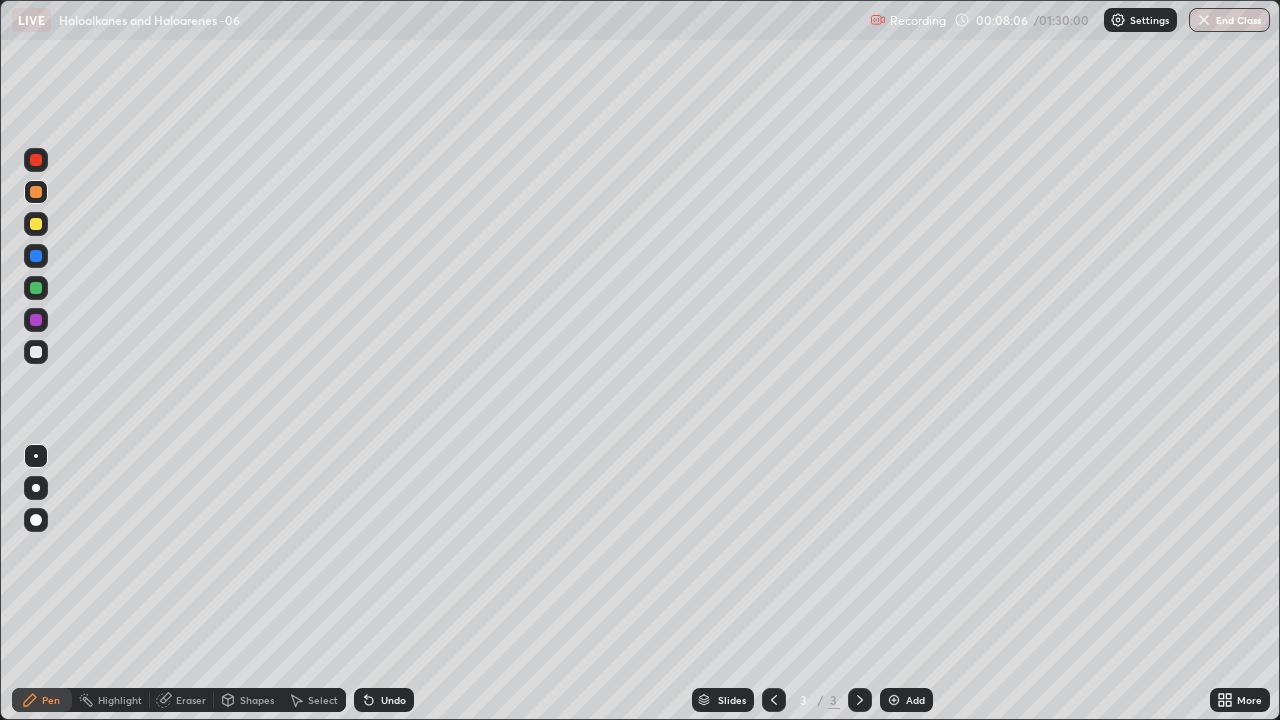 click at bounding box center (36, 352) 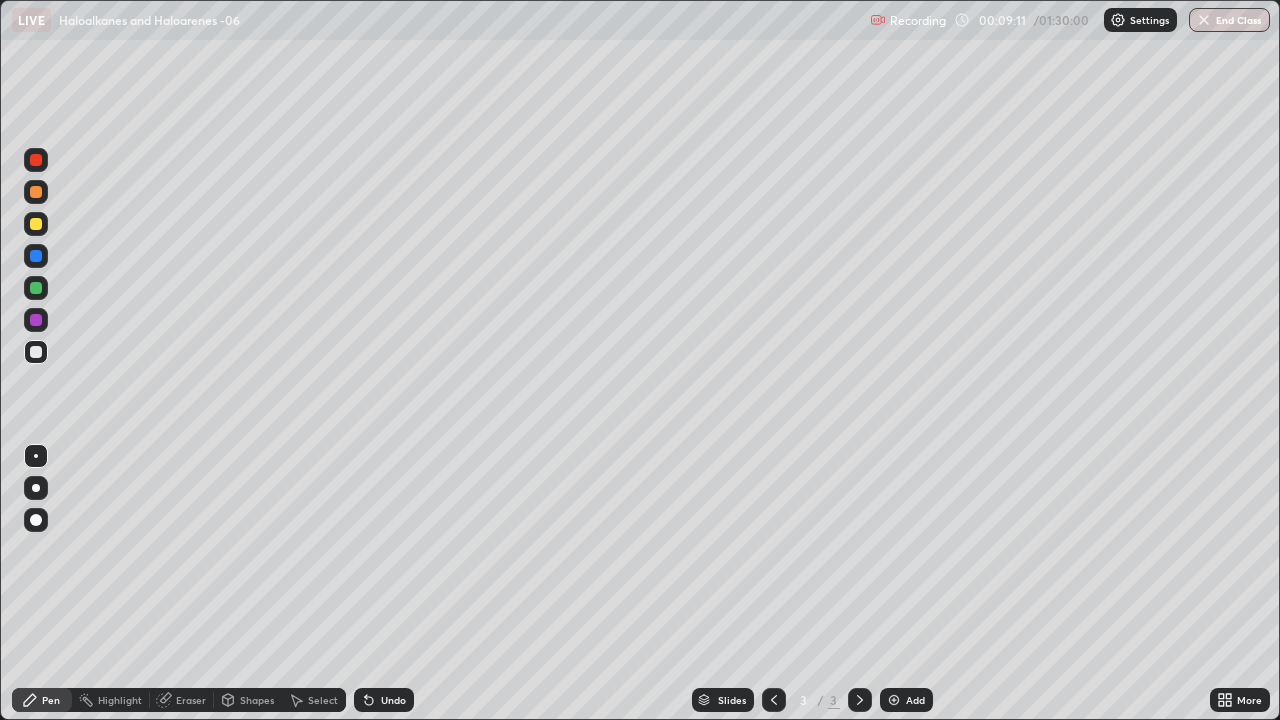 click at bounding box center [36, 256] 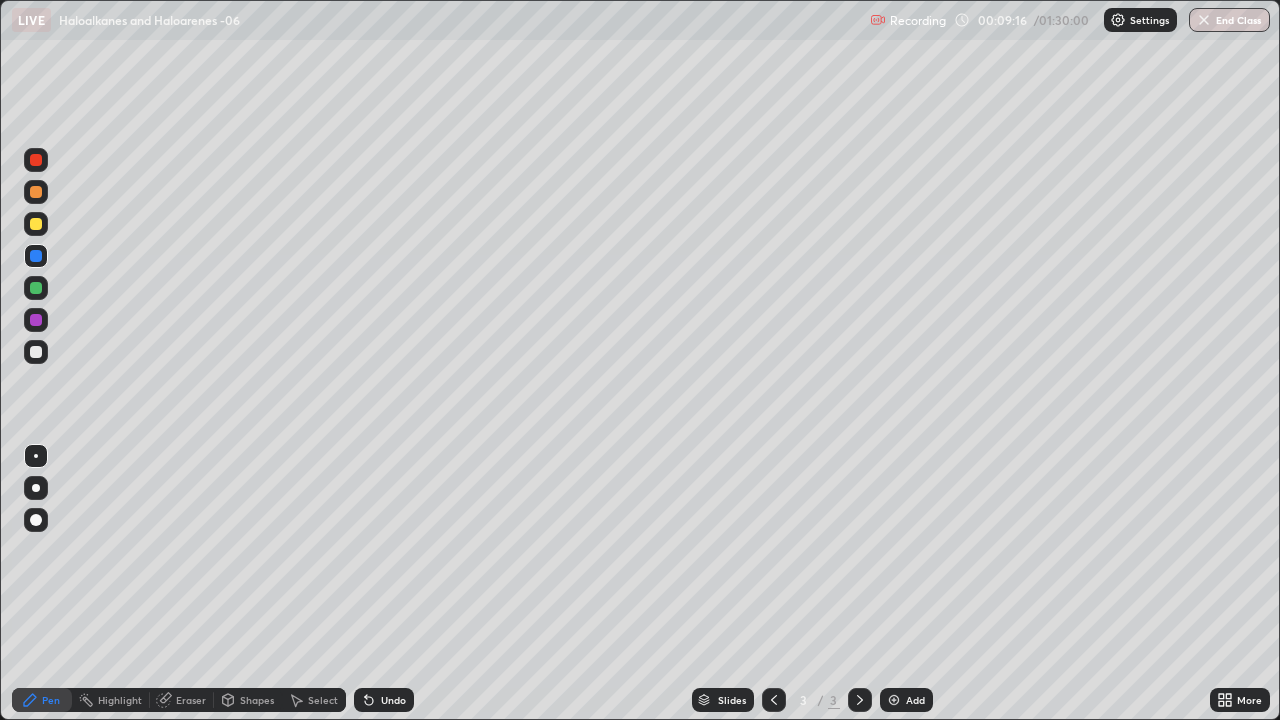 click at bounding box center (36, 352) 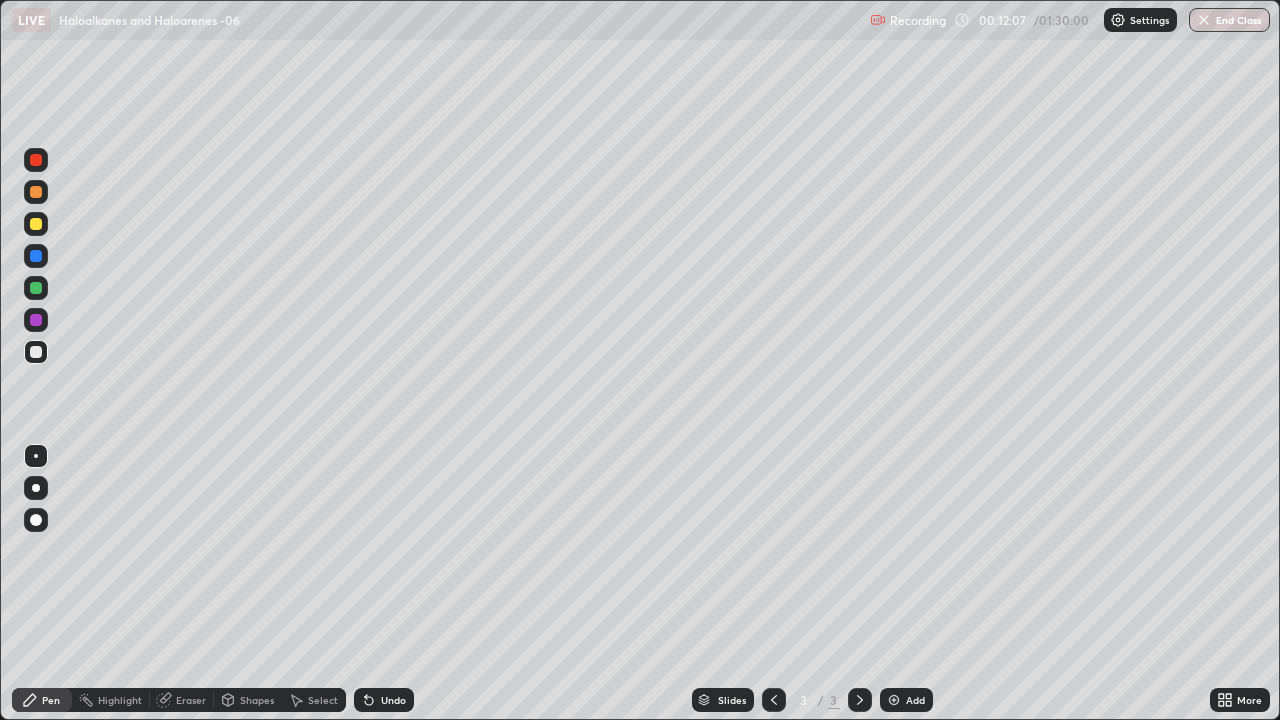 click at bounding box center (36, 160) 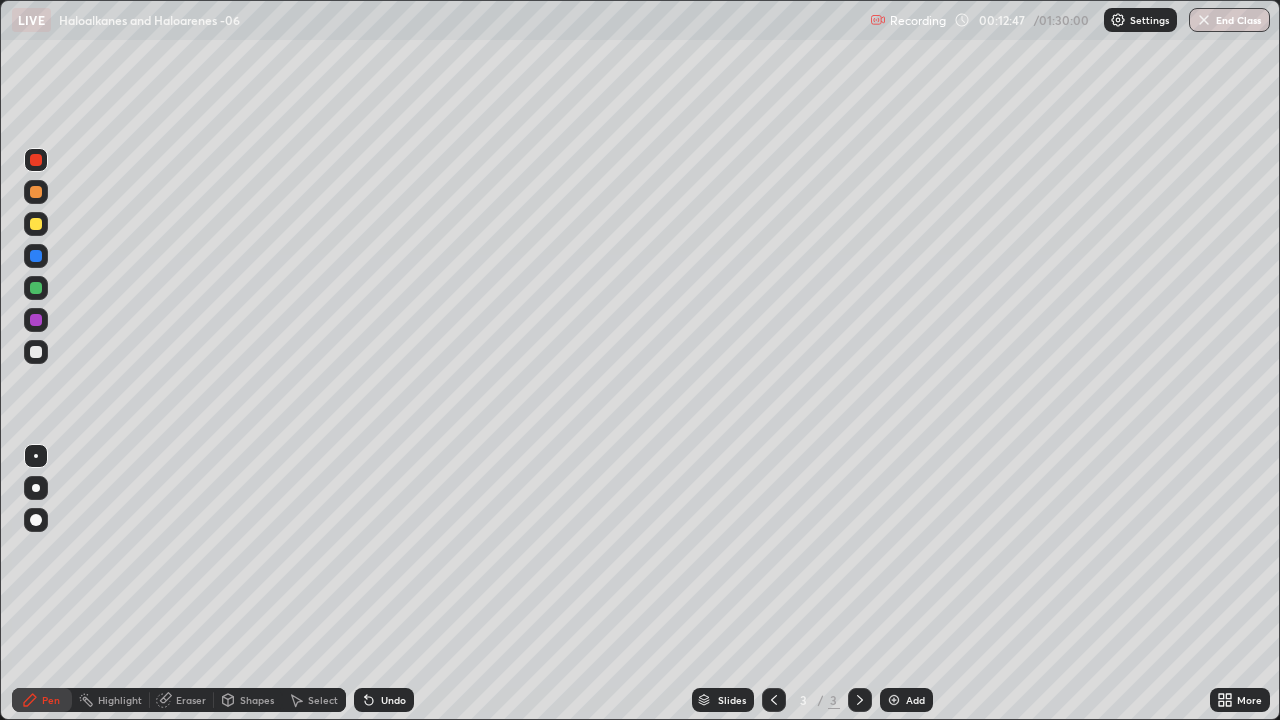 click at bounding box center (36, 192) 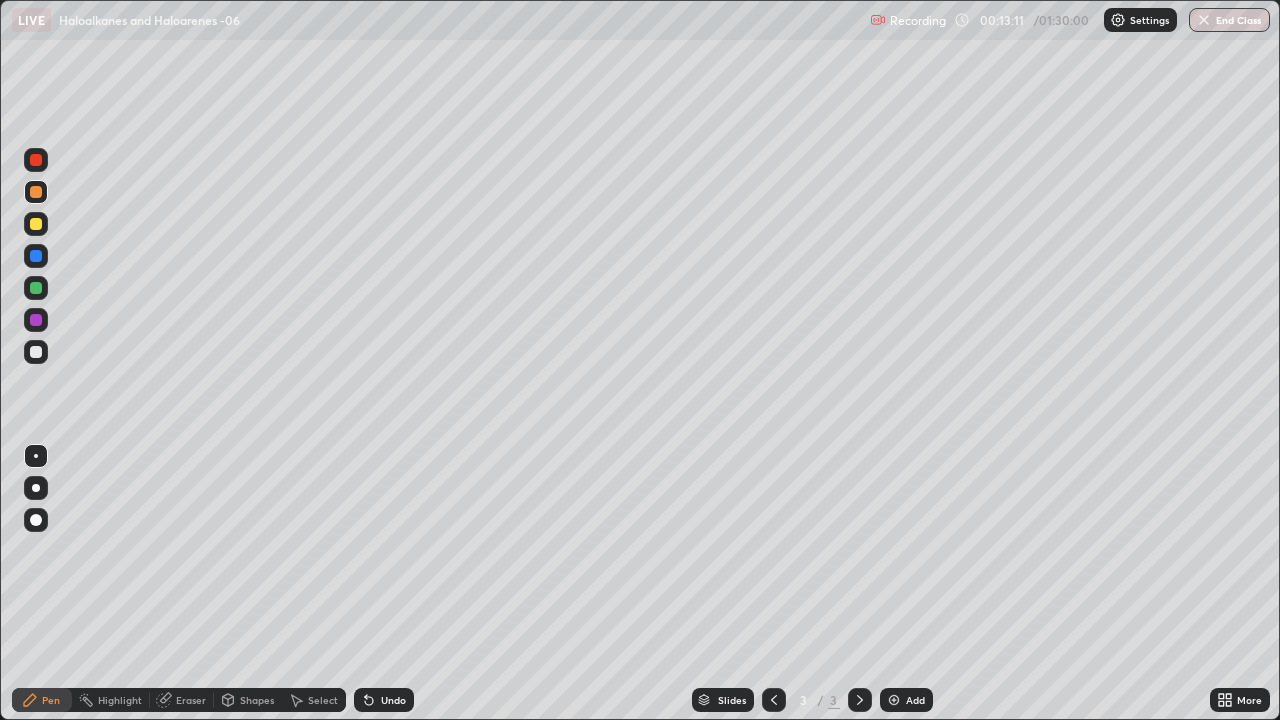 click at bounding box center (36, 352) 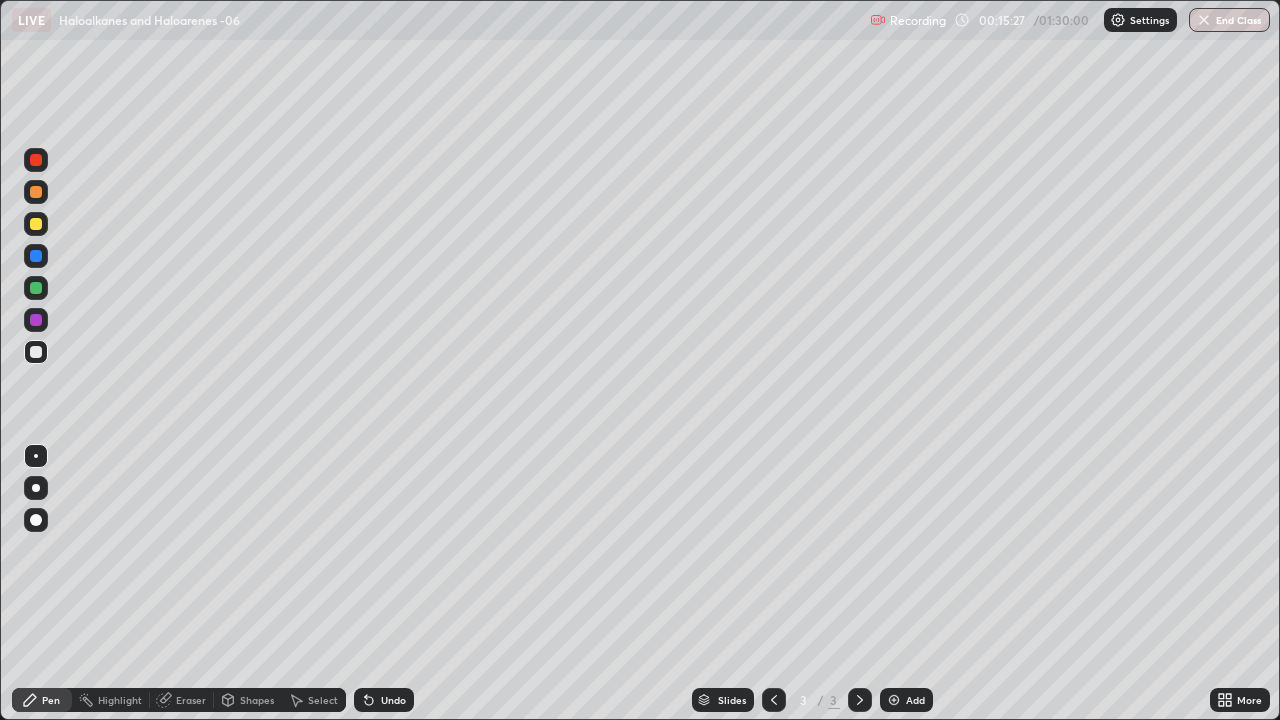 click on "Undo" at bounding box center [384, 700] 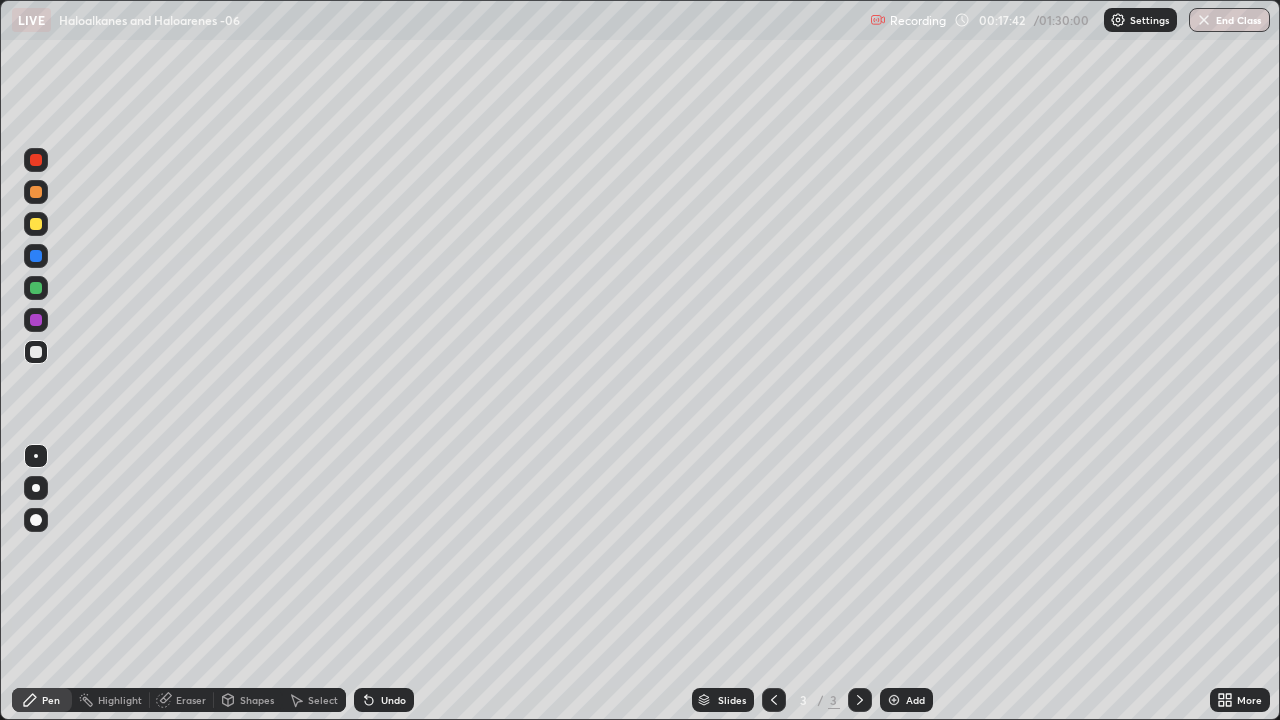 click at bounding box center (36, 160) 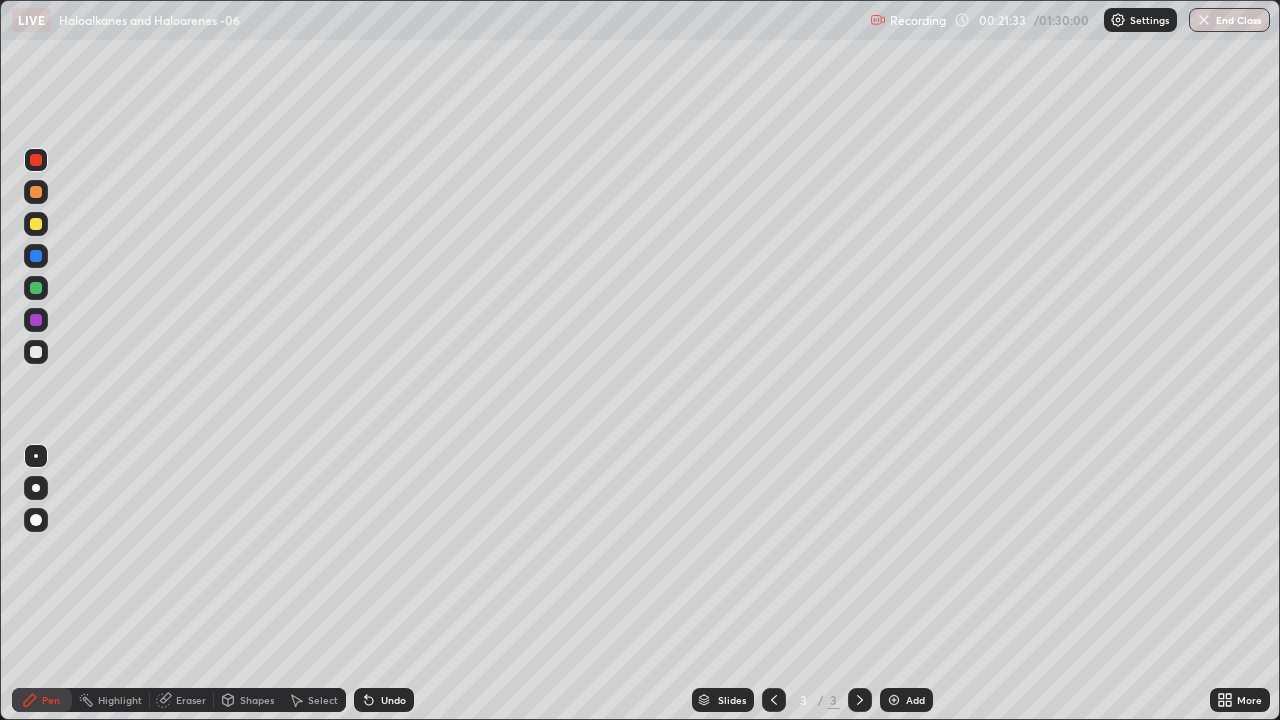 click on "Add" at bounding box center [915, 700] 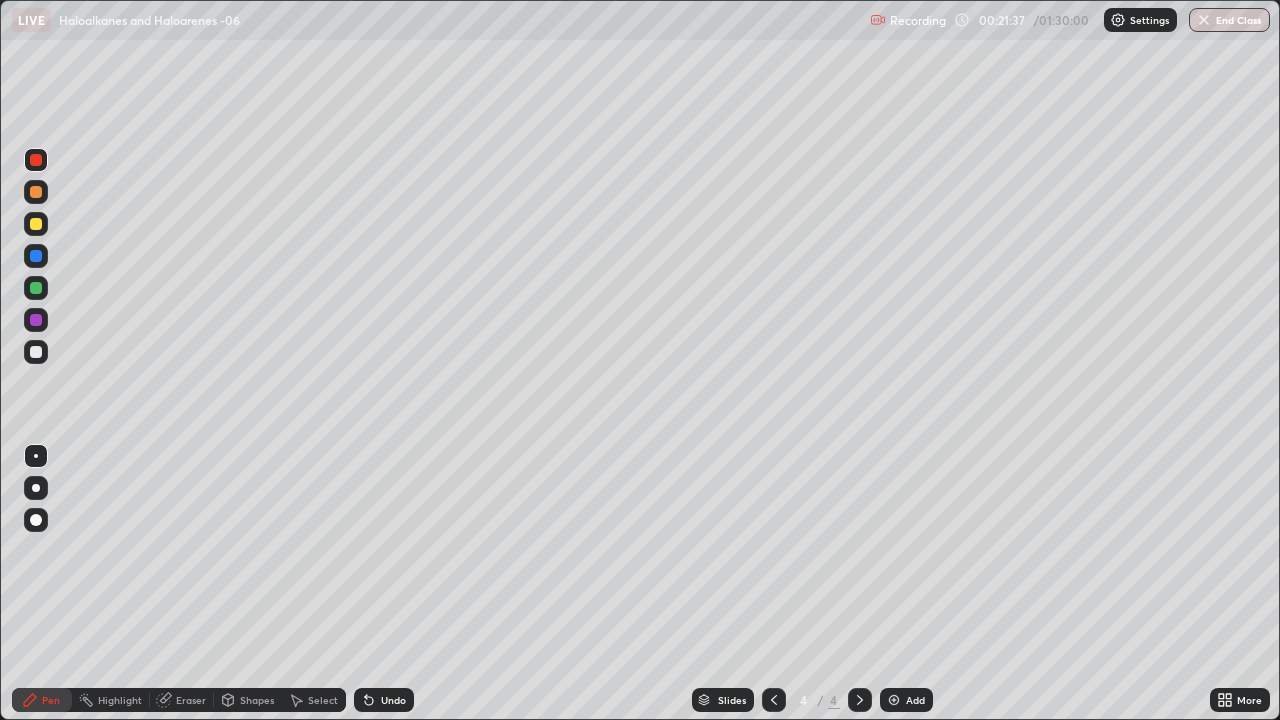 click at bounding box center [774, 700] 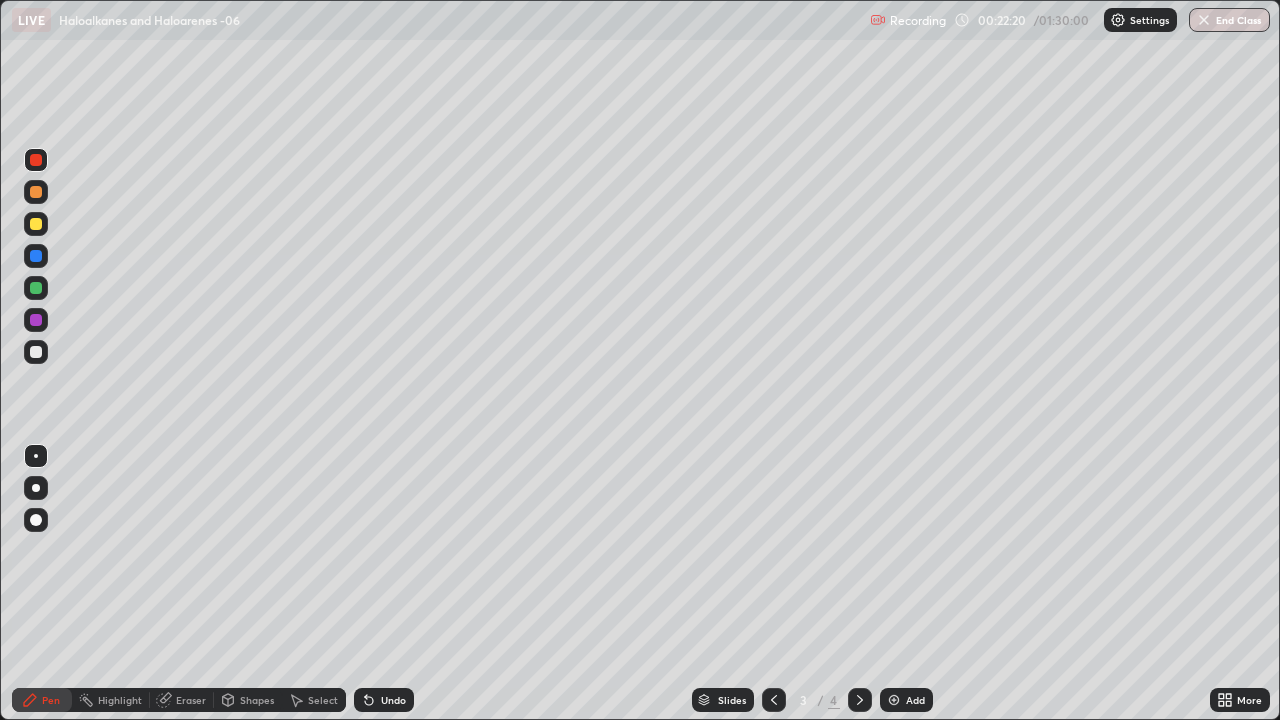 click 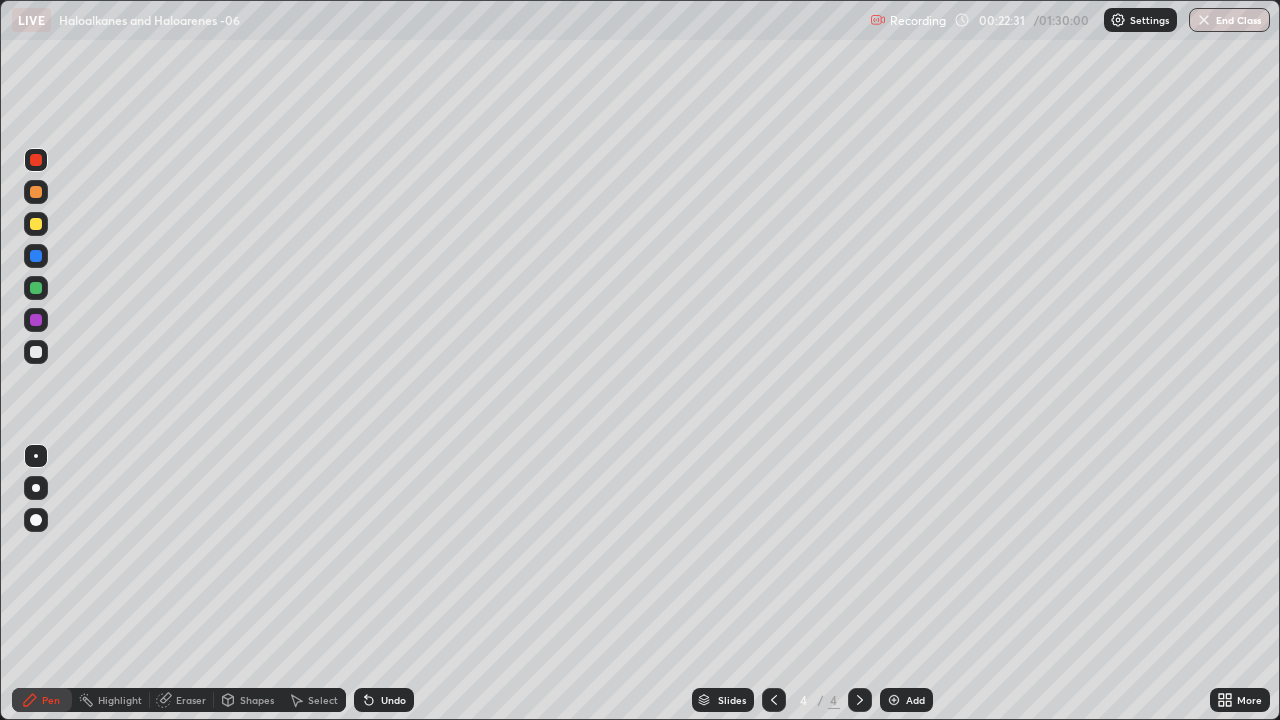 click at bounding box center (36, 352) 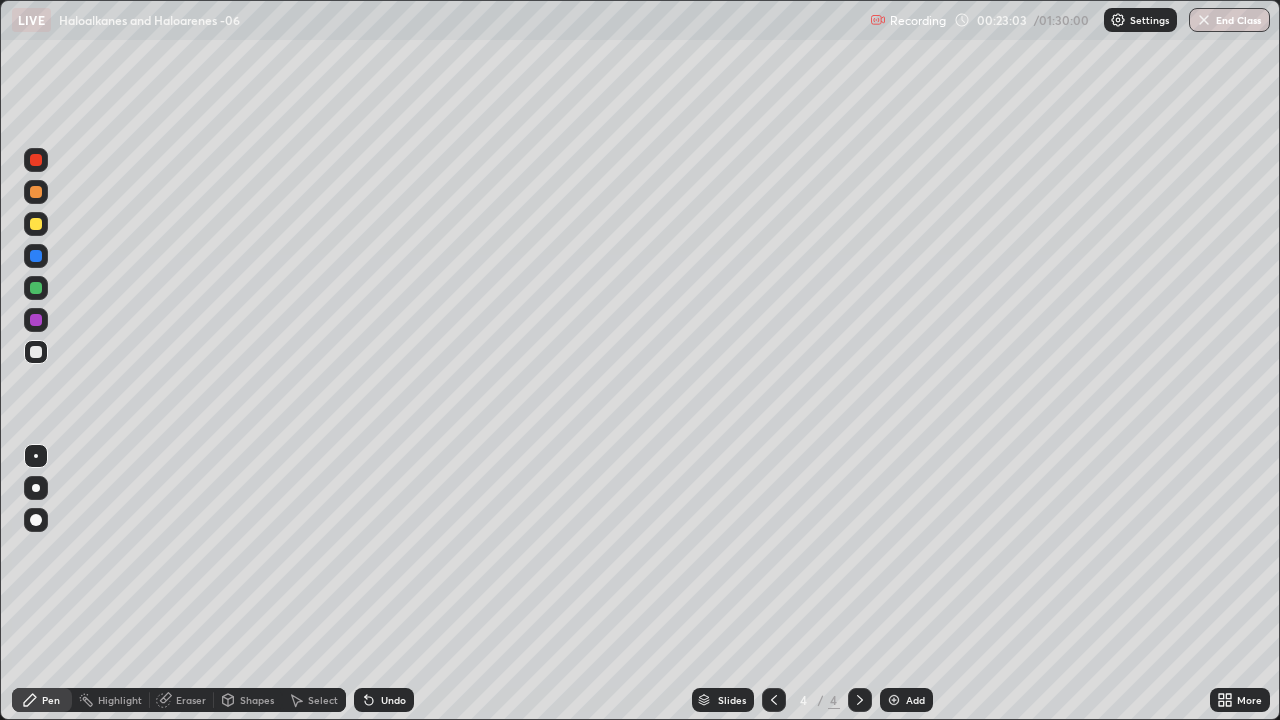 click on "Undo" at bounding box center [393, 700] 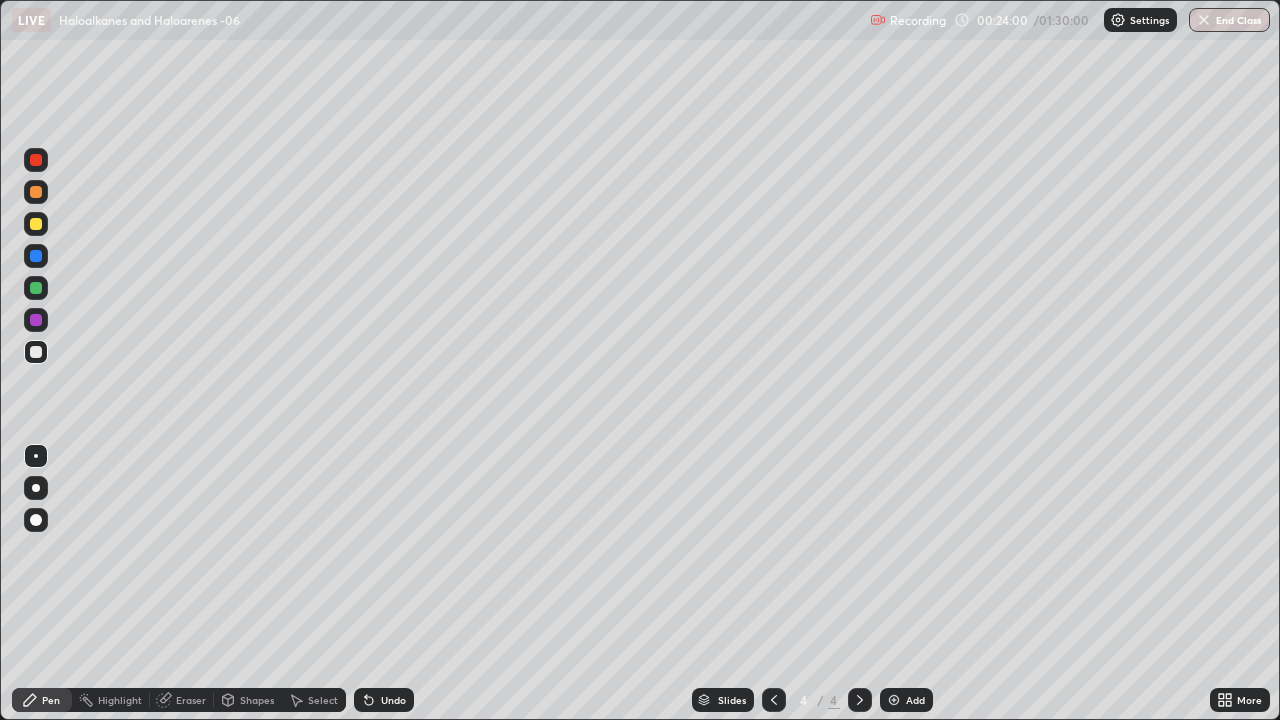 click on "Eraser" at bounding box center [191, 700] 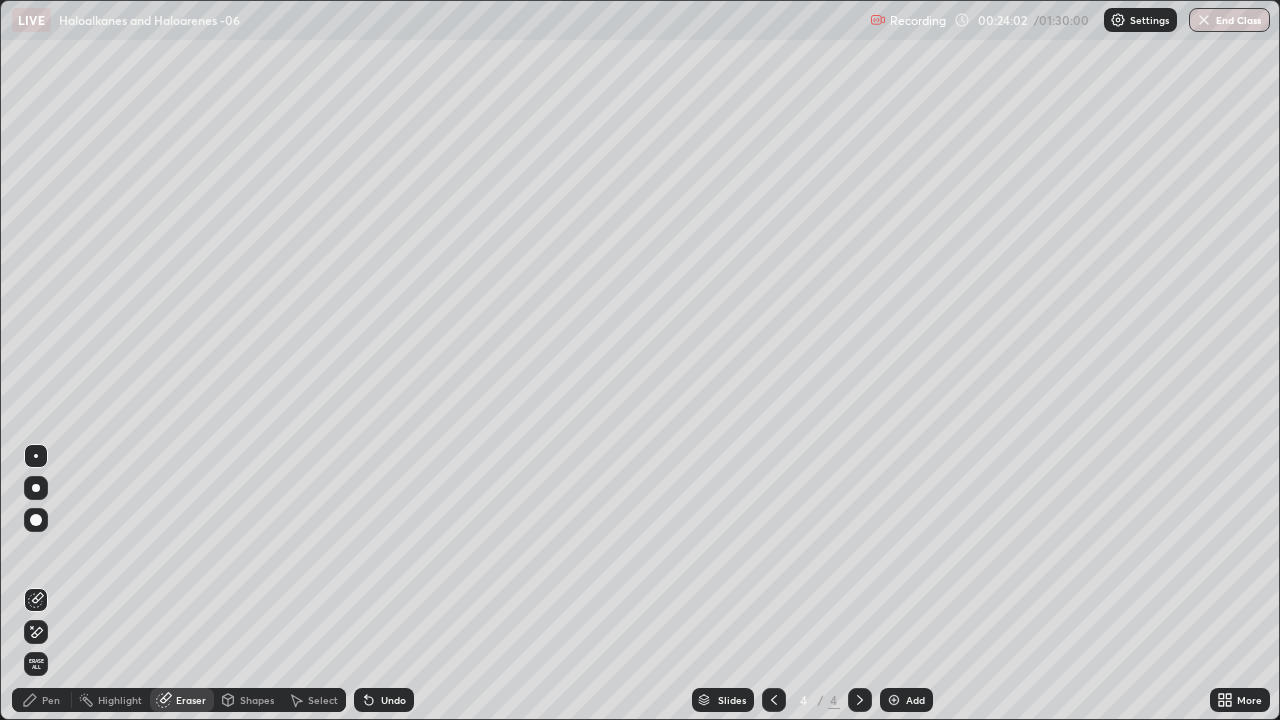 click on "Pen" at bounding box center (42, 700) 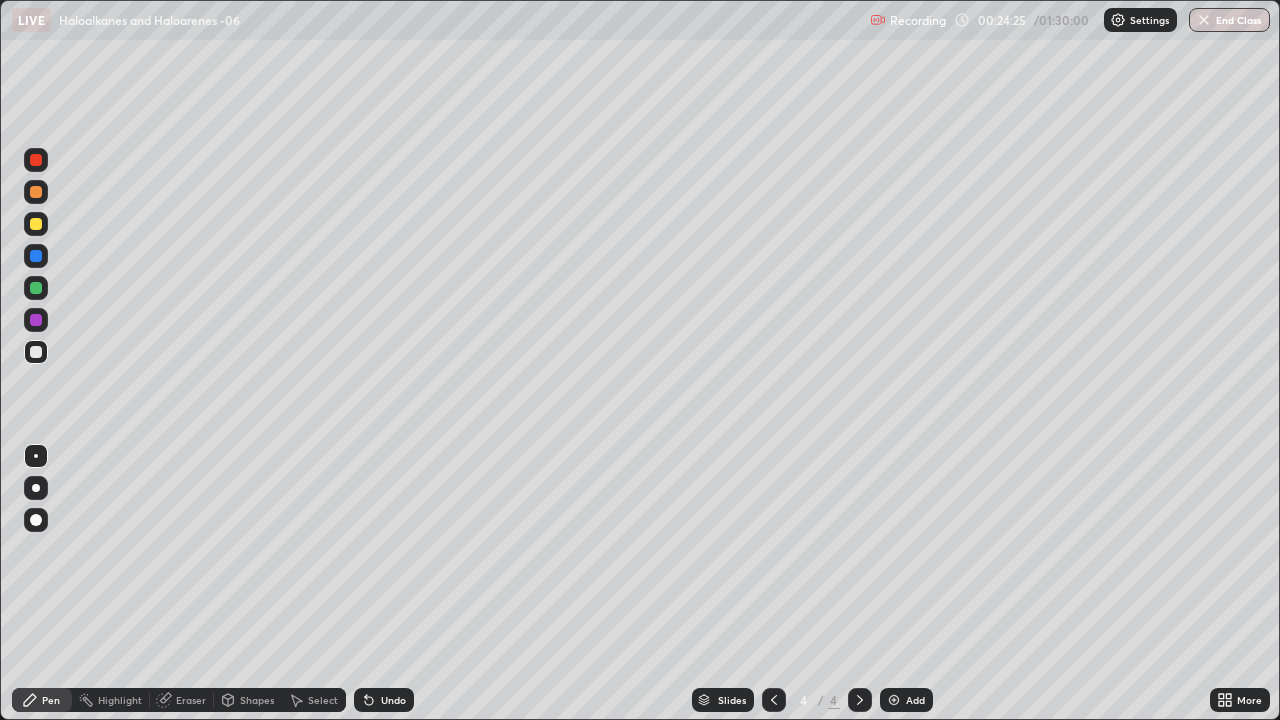 click on "Undo" at bounding box center (384, 700) 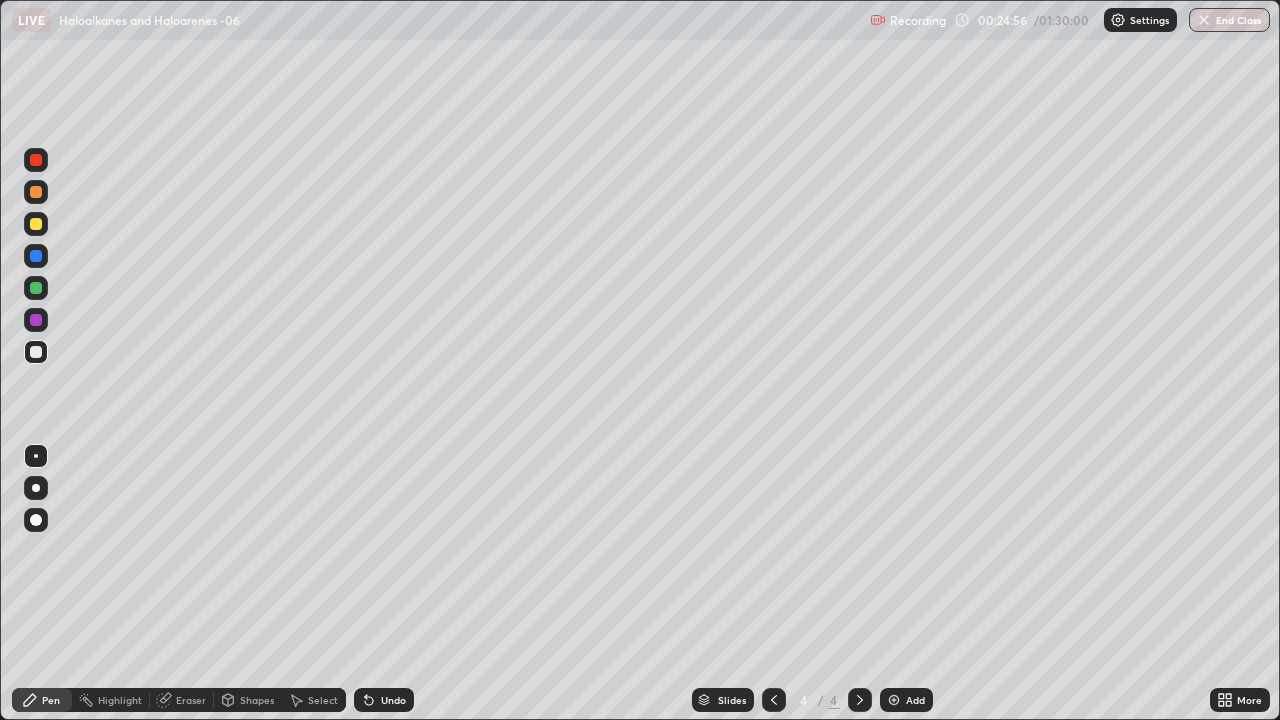 click on "Undo" at bounding box center [393, 700] 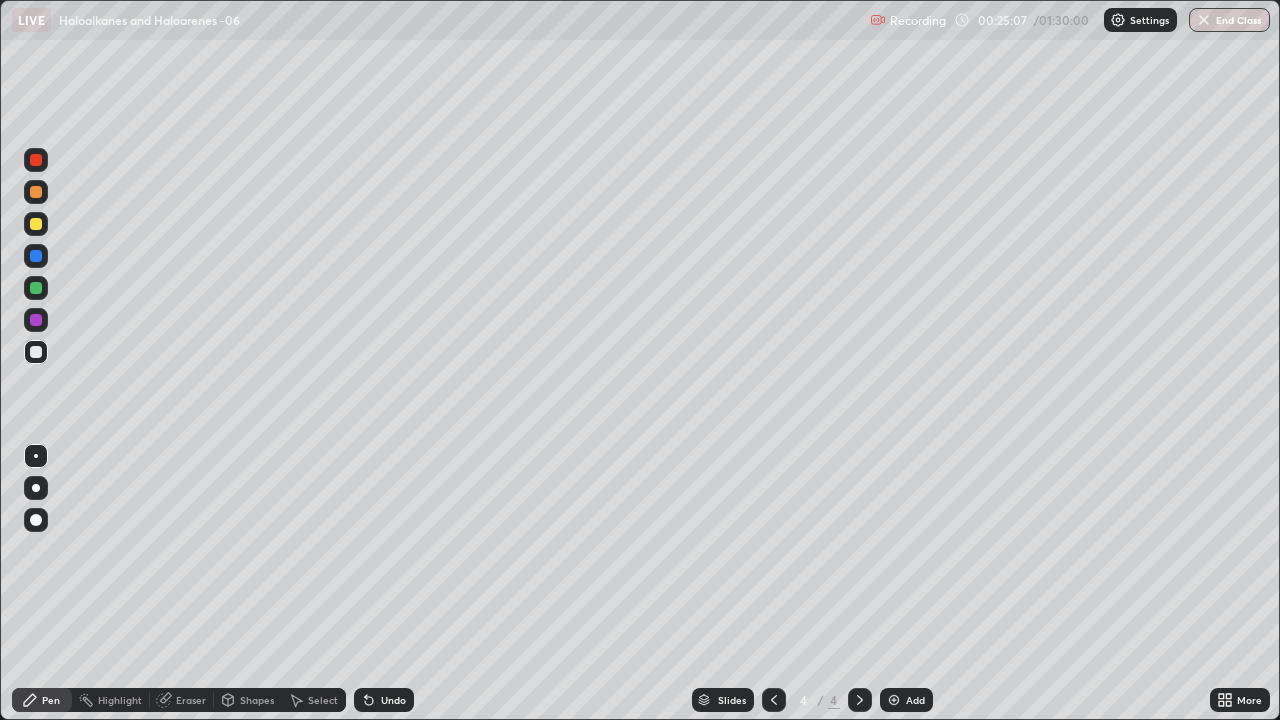 click at bounding box center (36, 224) 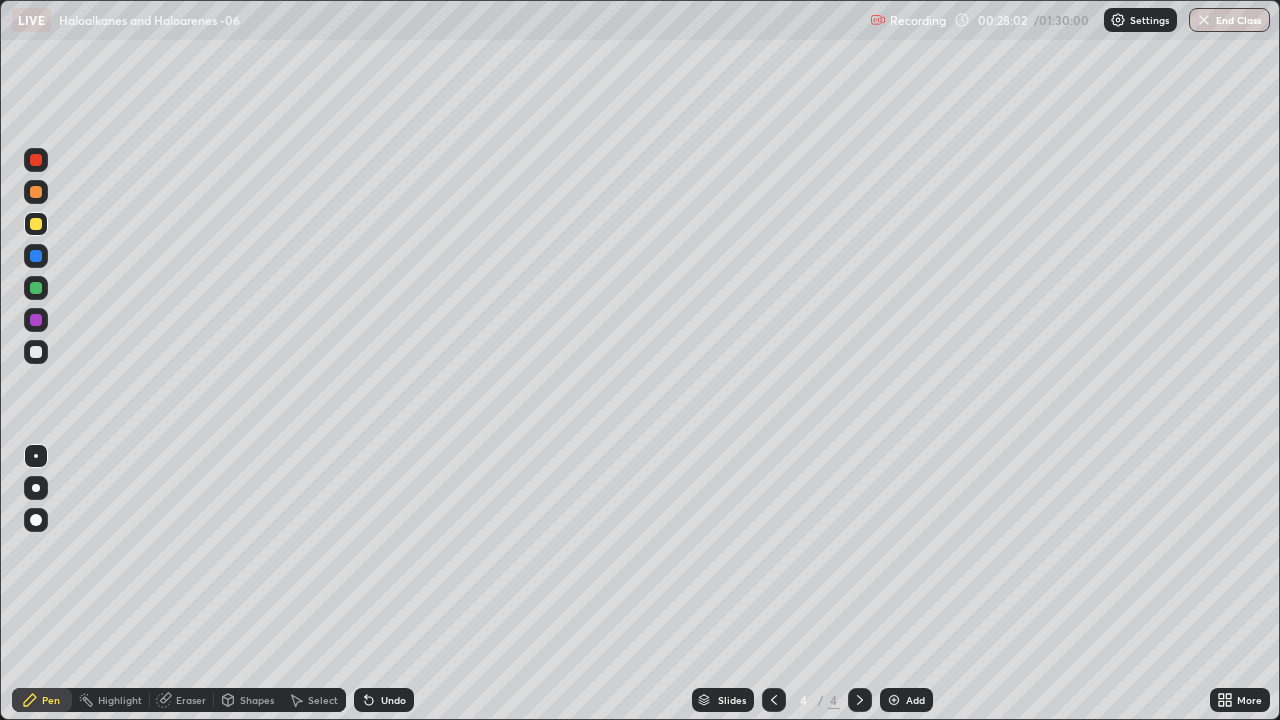 click 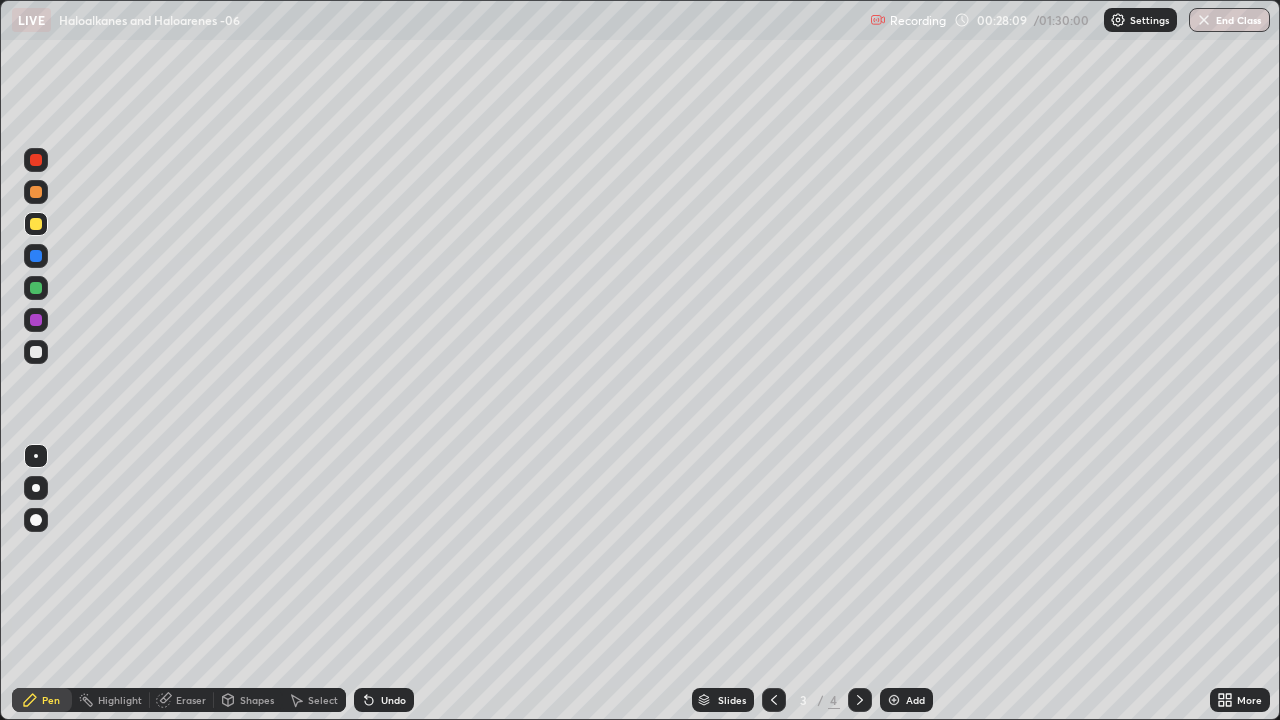 click 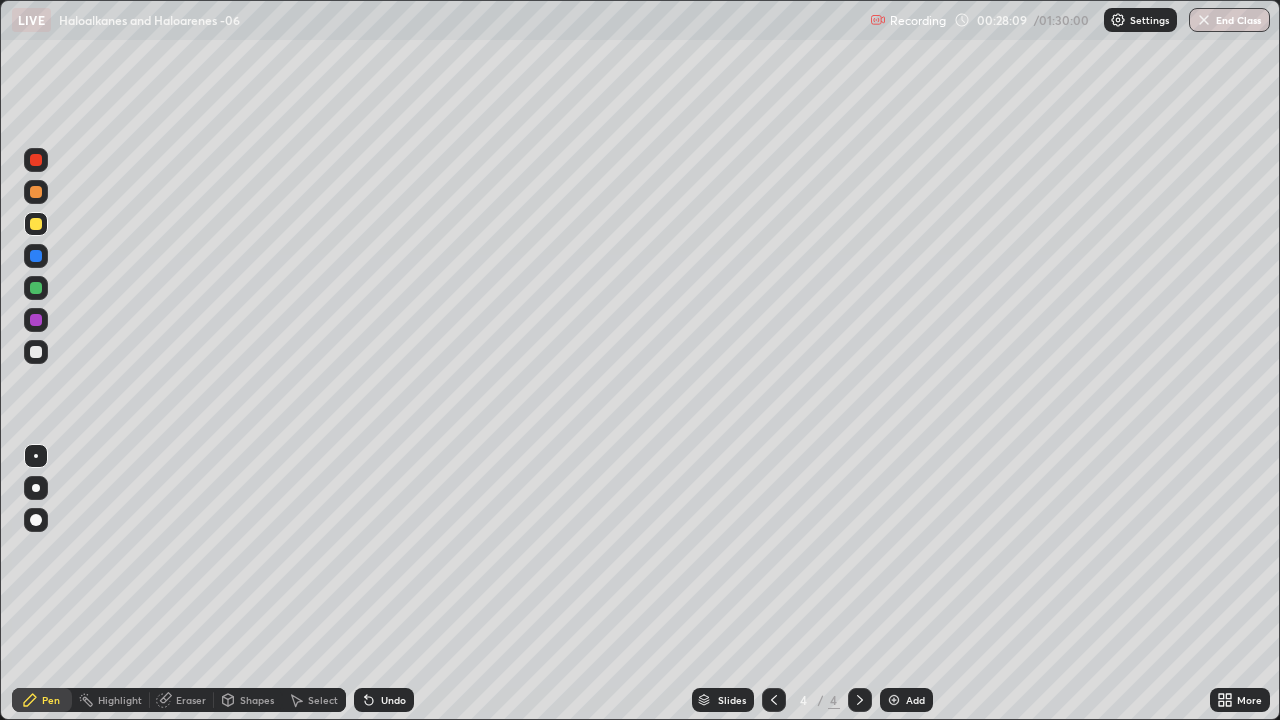 click 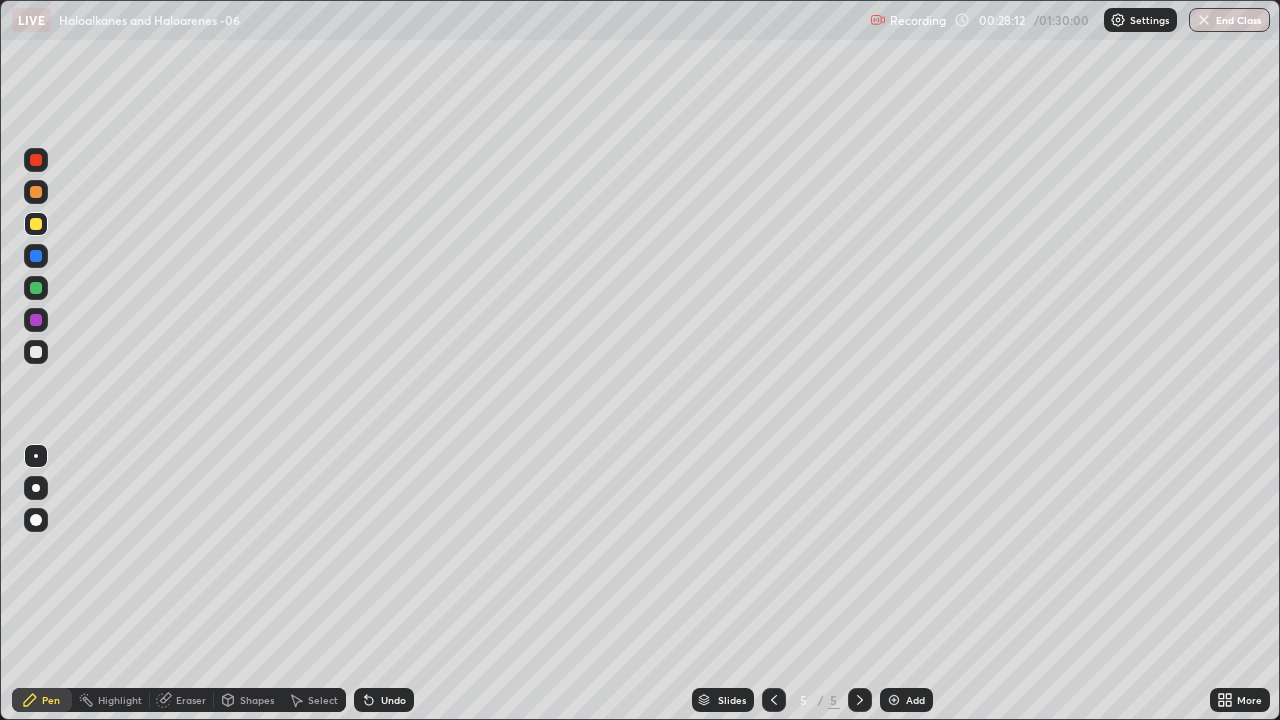 click at bounding box center [36, 352] 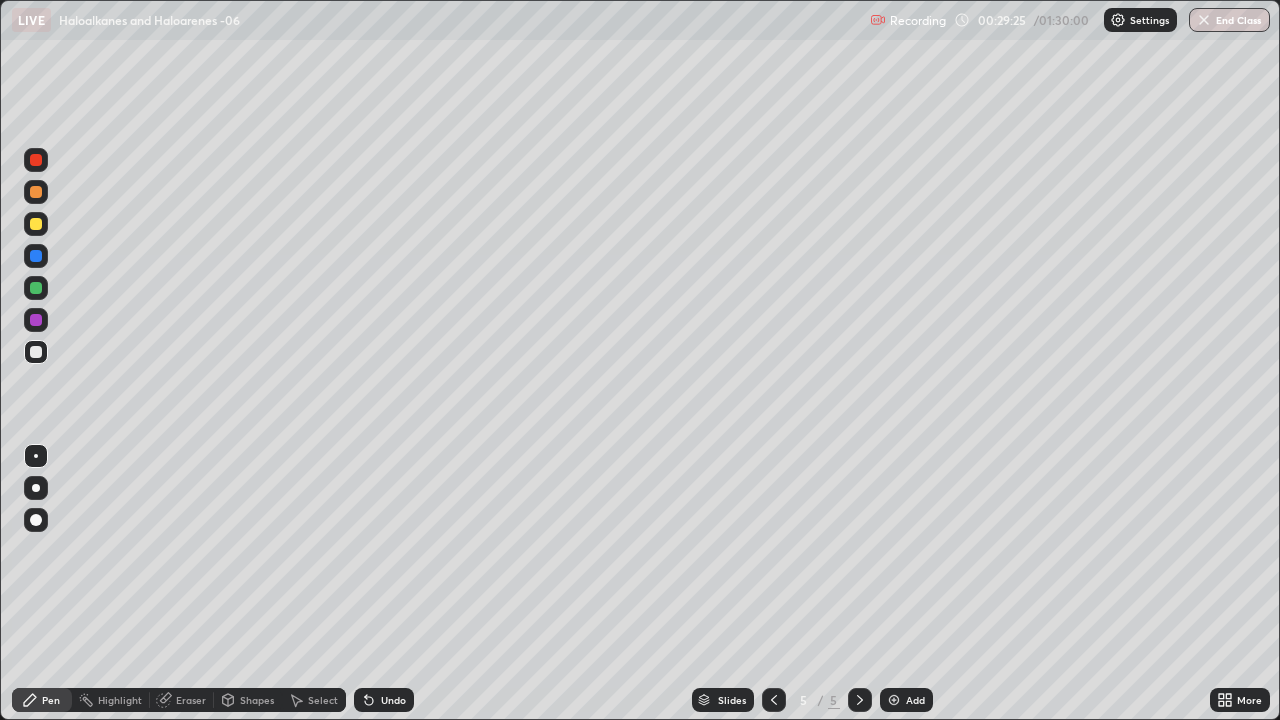 click on "Undo" at bounding box center [384, 700] 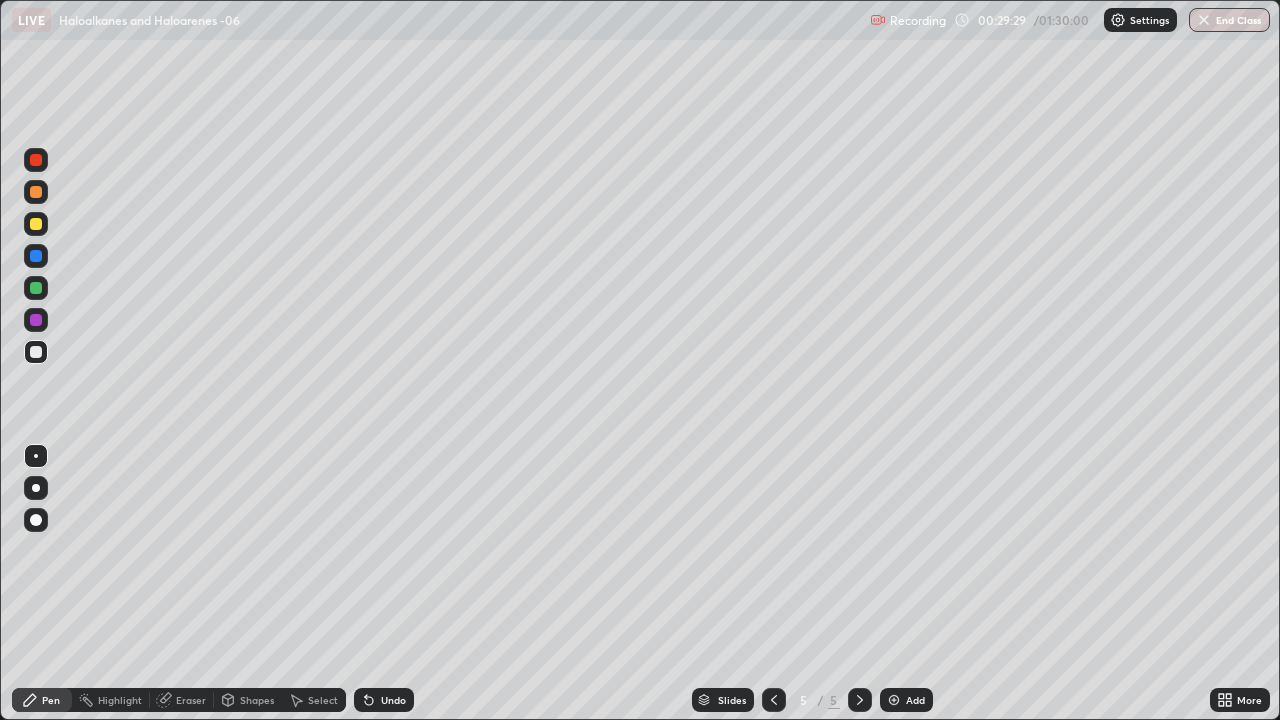 click on "Undo" at bounding box center [384, 700] 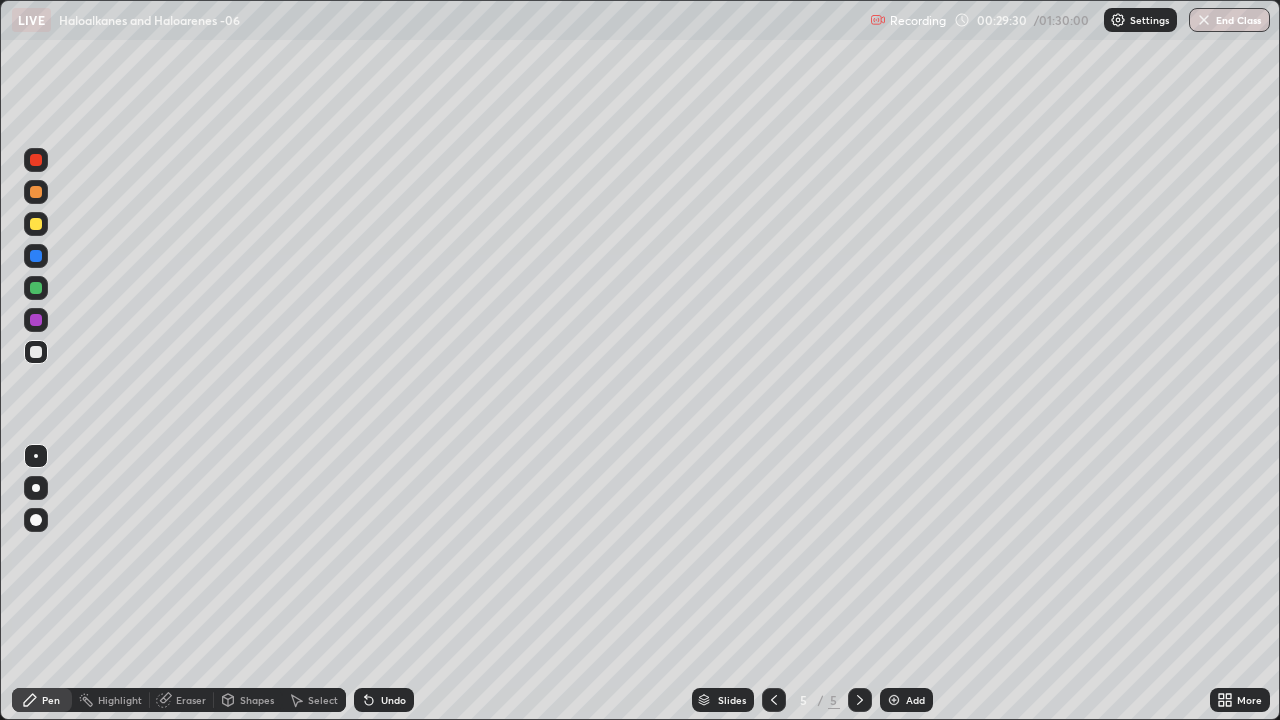 click on "Undo" at bounding box center [384, 700] 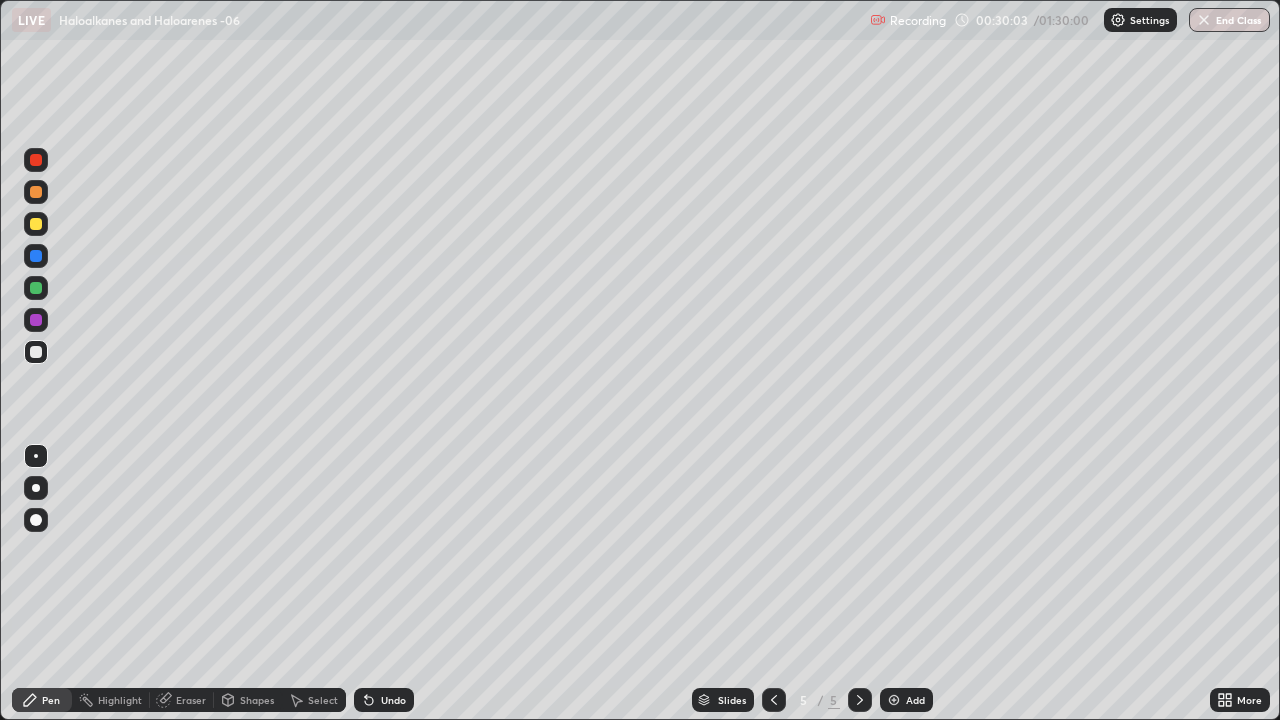 click on "Undo" at bounding box center [384, 700] 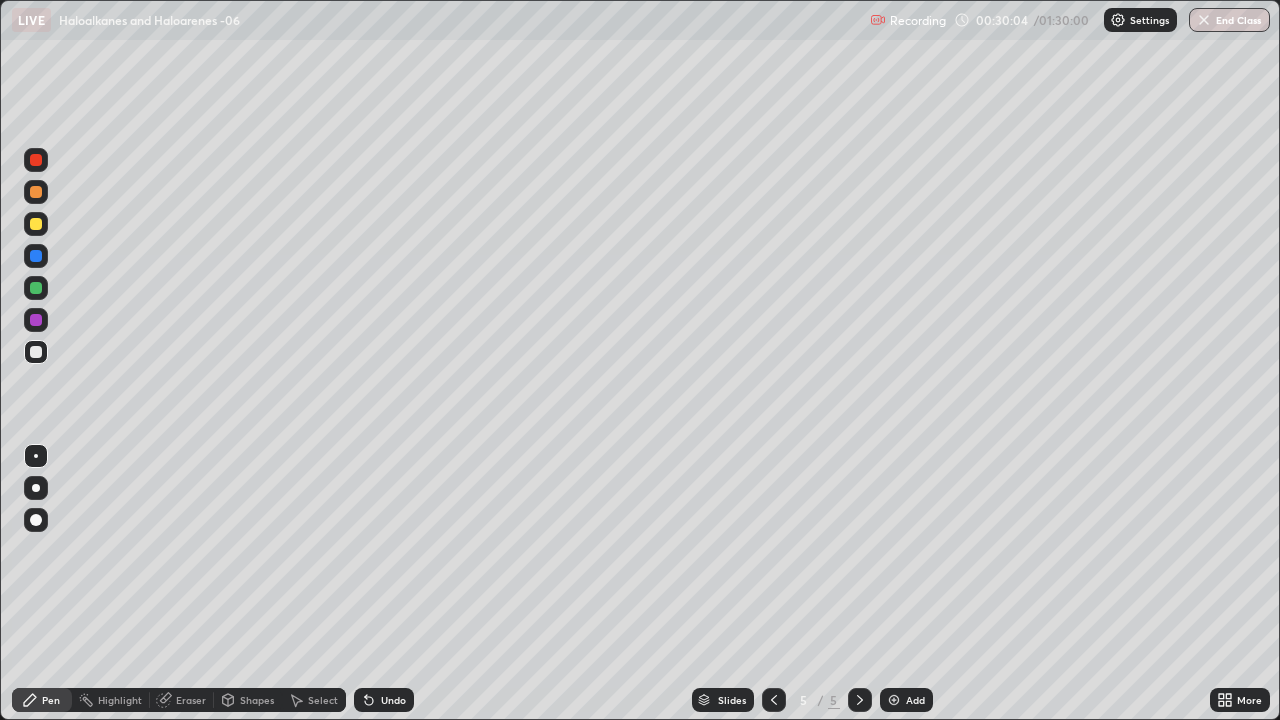 click on "Undo" at bounding box center (384, 700) 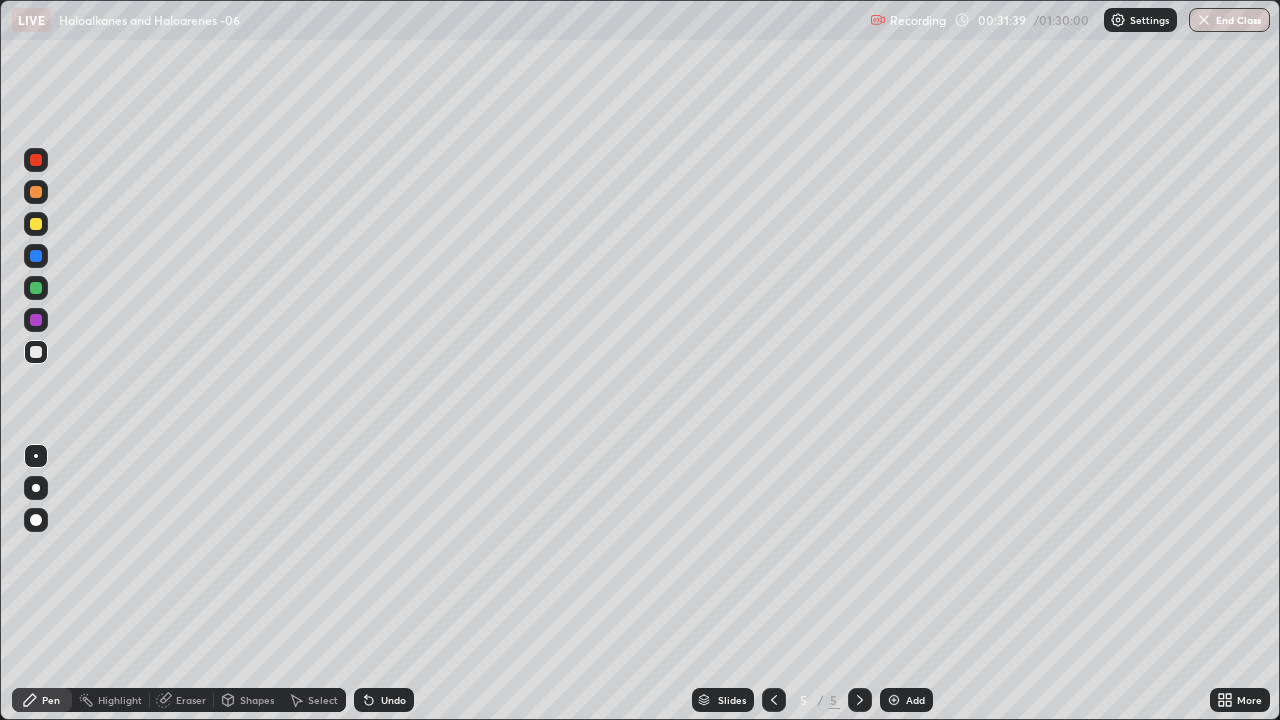 click 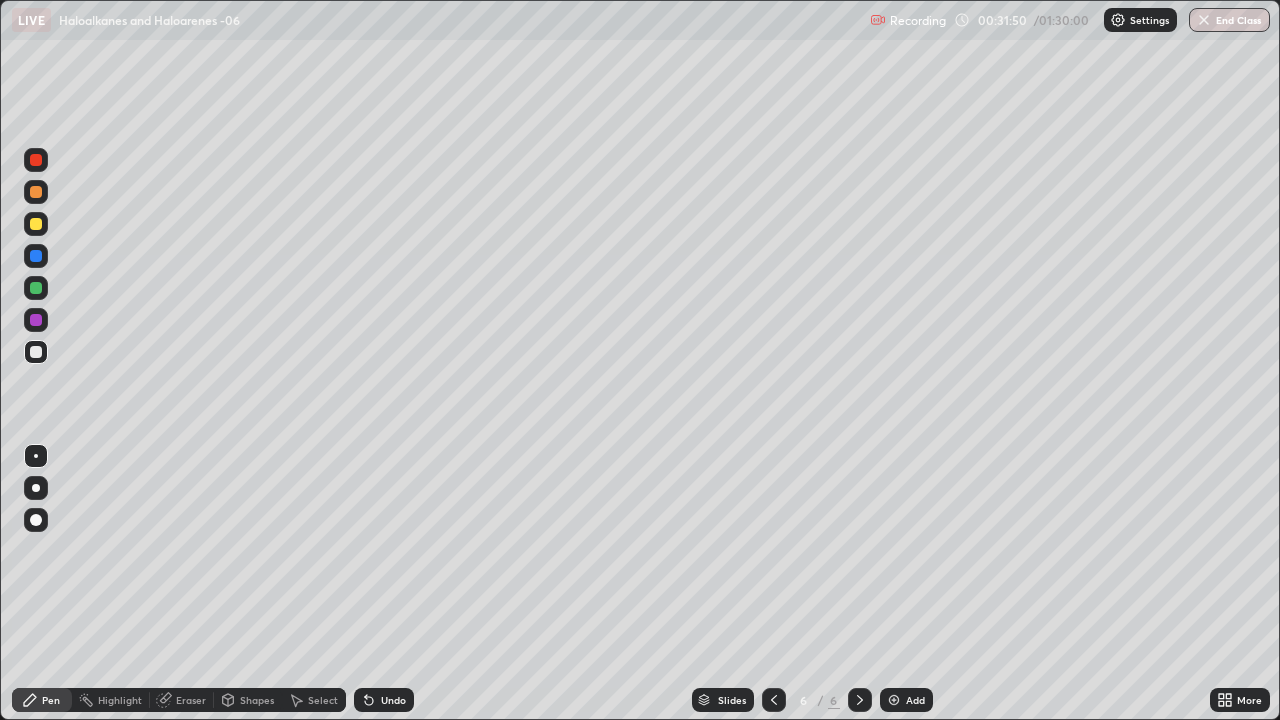 click at bounding box center (36, 160) 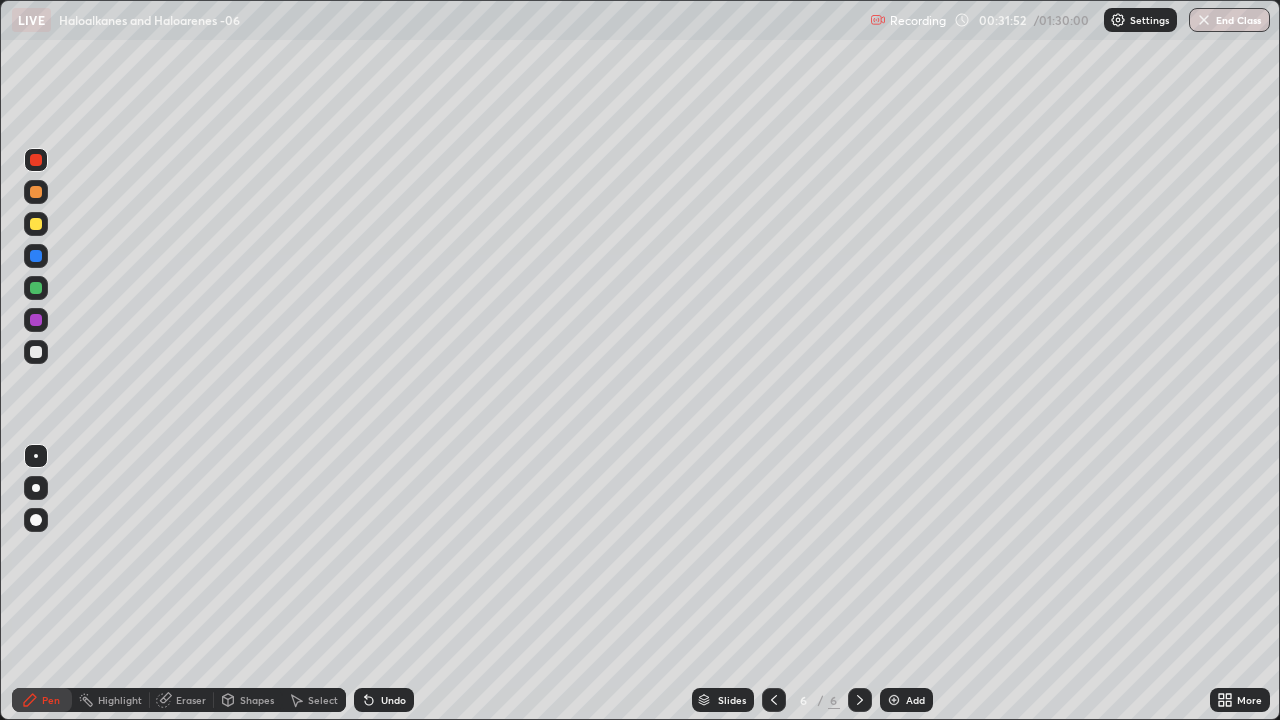 click at bounding box center [36, 352] 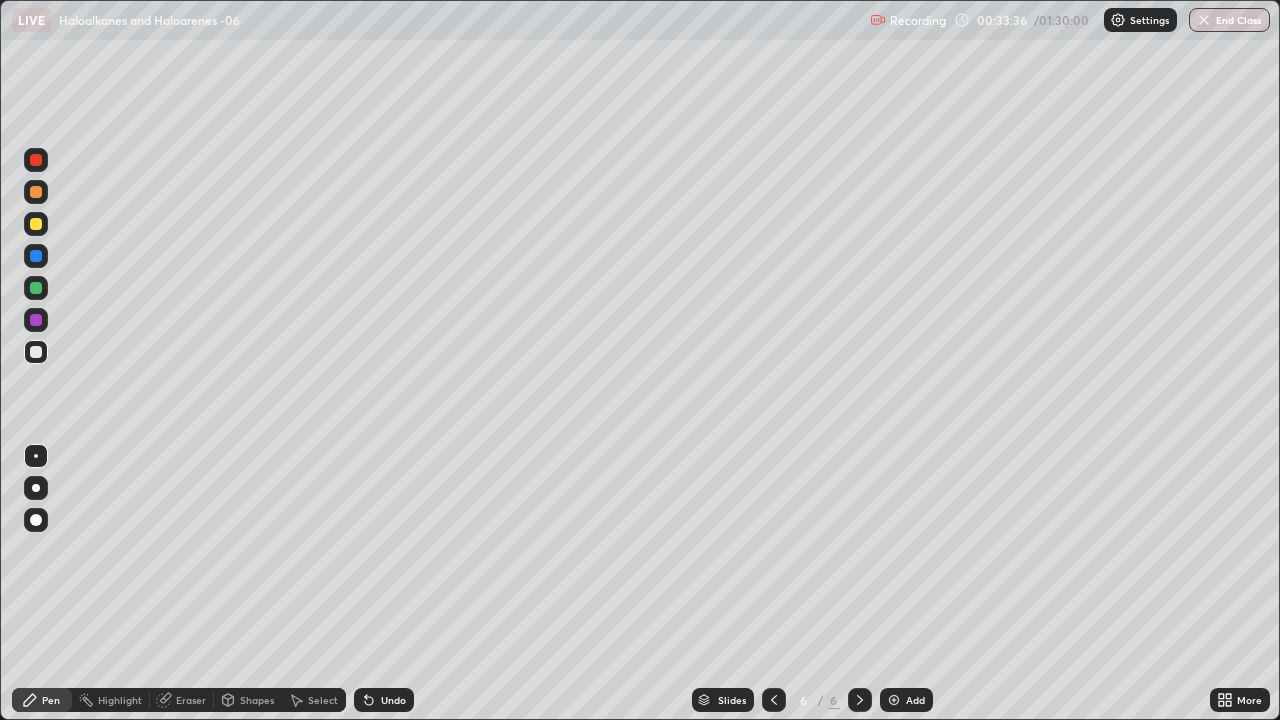click at bounding box center [36, 160] 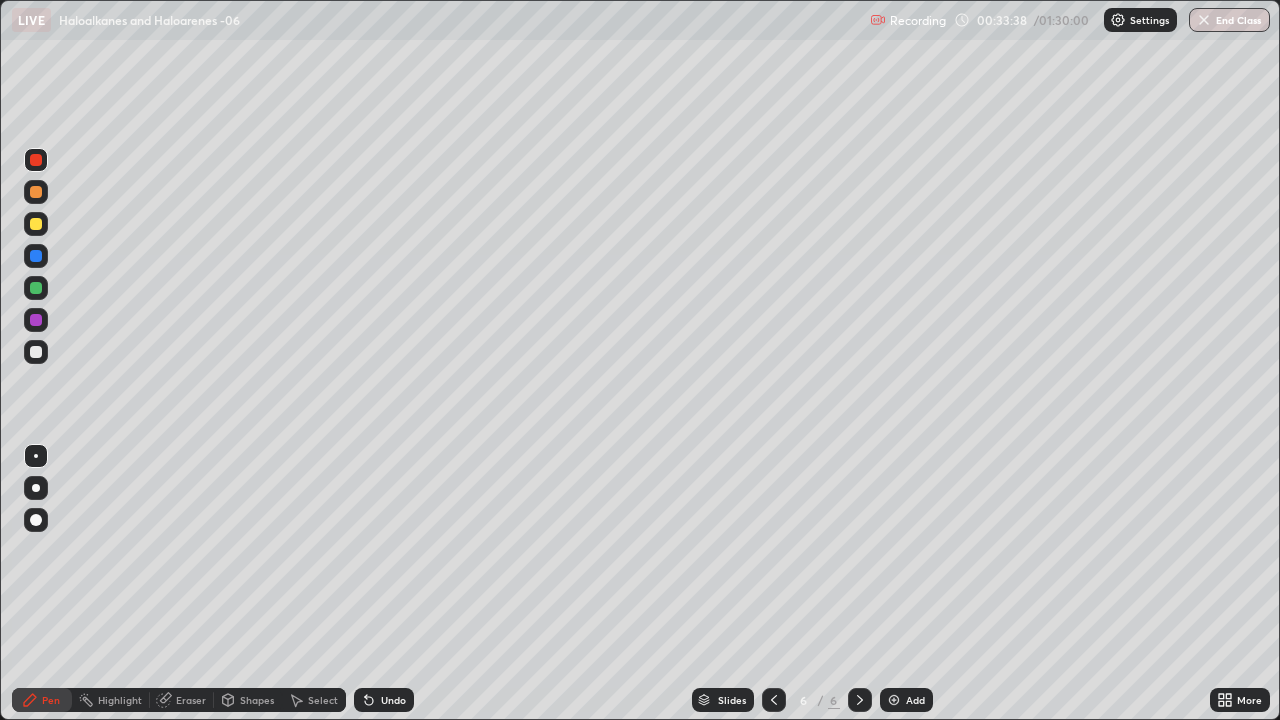 click at bounding box center [36, 352] 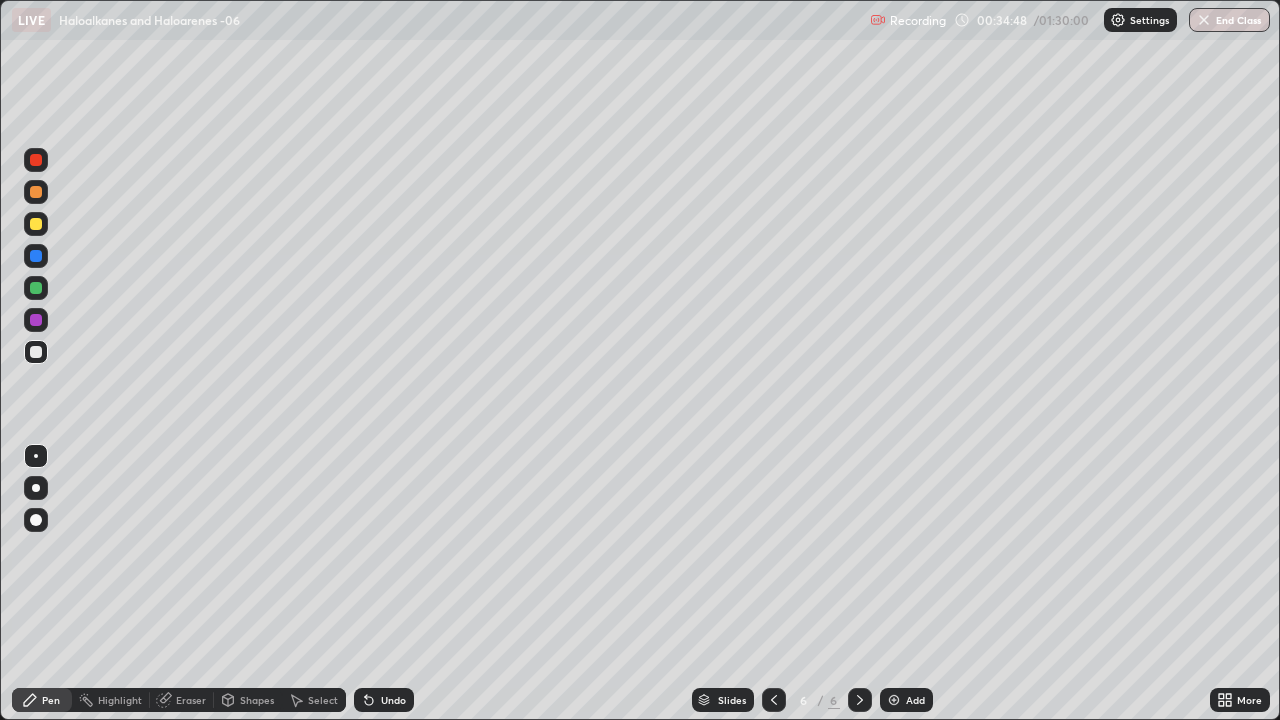click at bounding box center (36, 256) 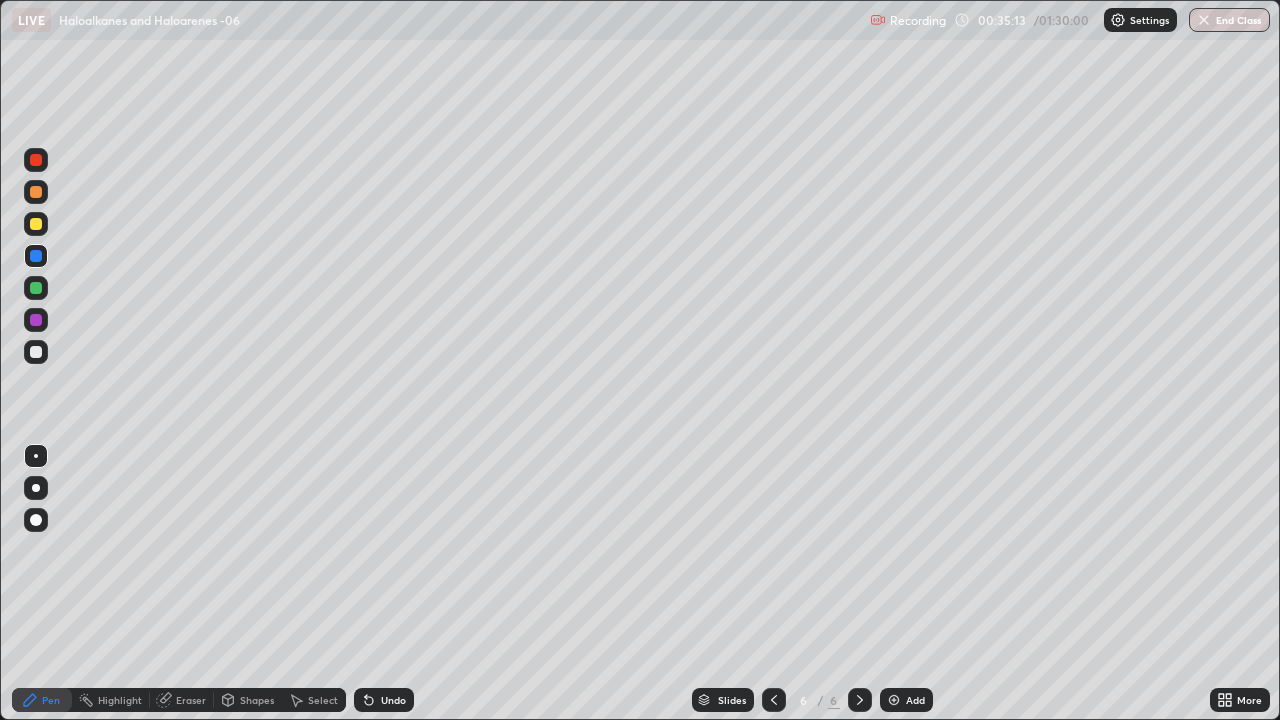 click at bounding box center [36, 224] 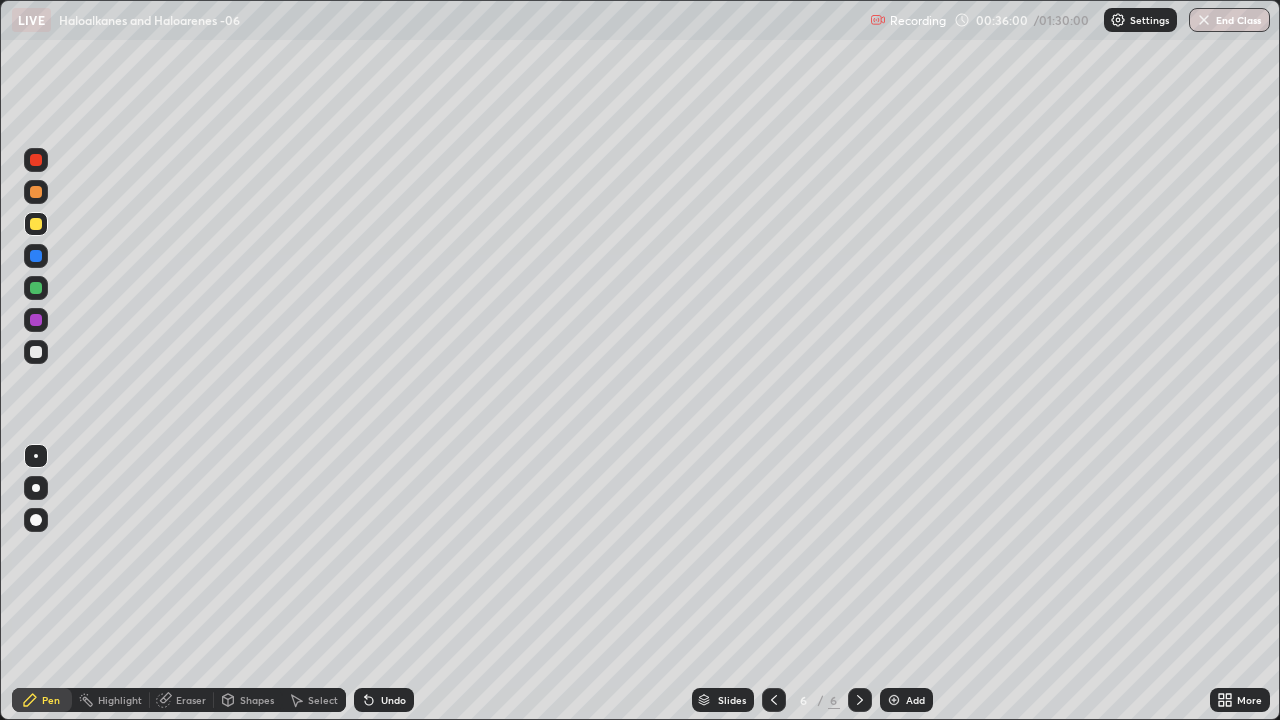 click on "Add" at bounding box center (915, 700) 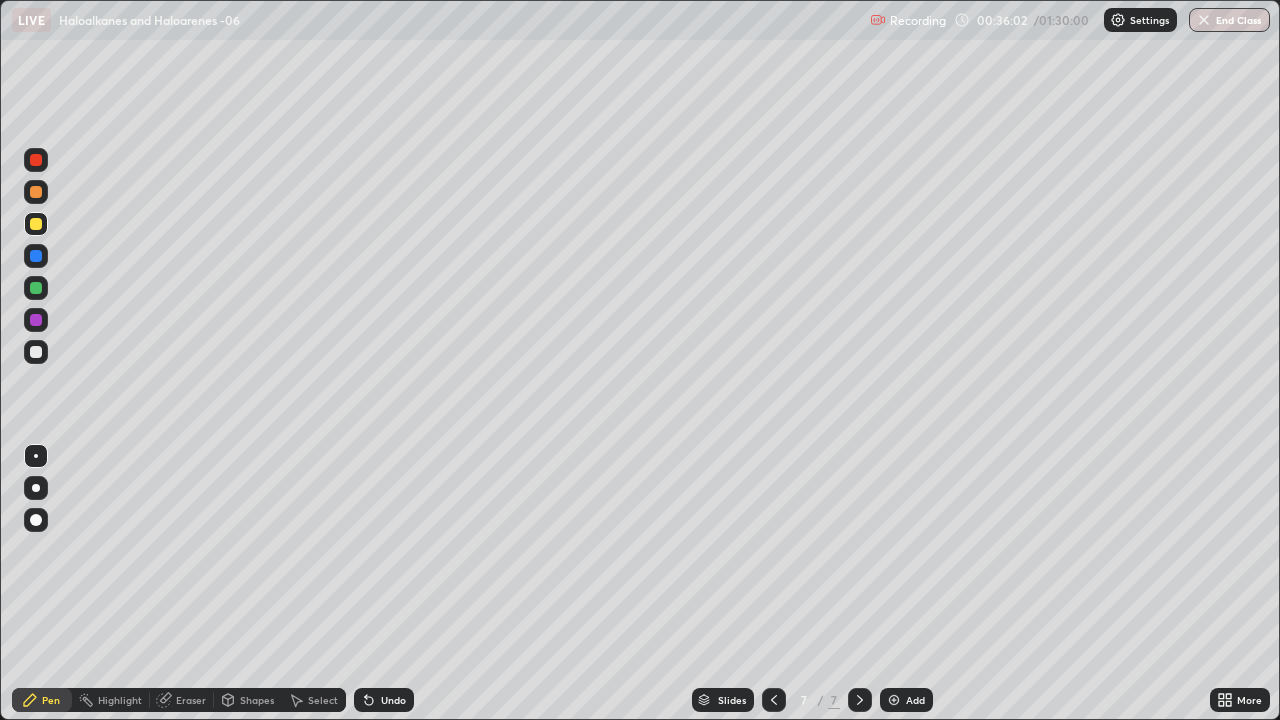click at bounding box center (36, 160) 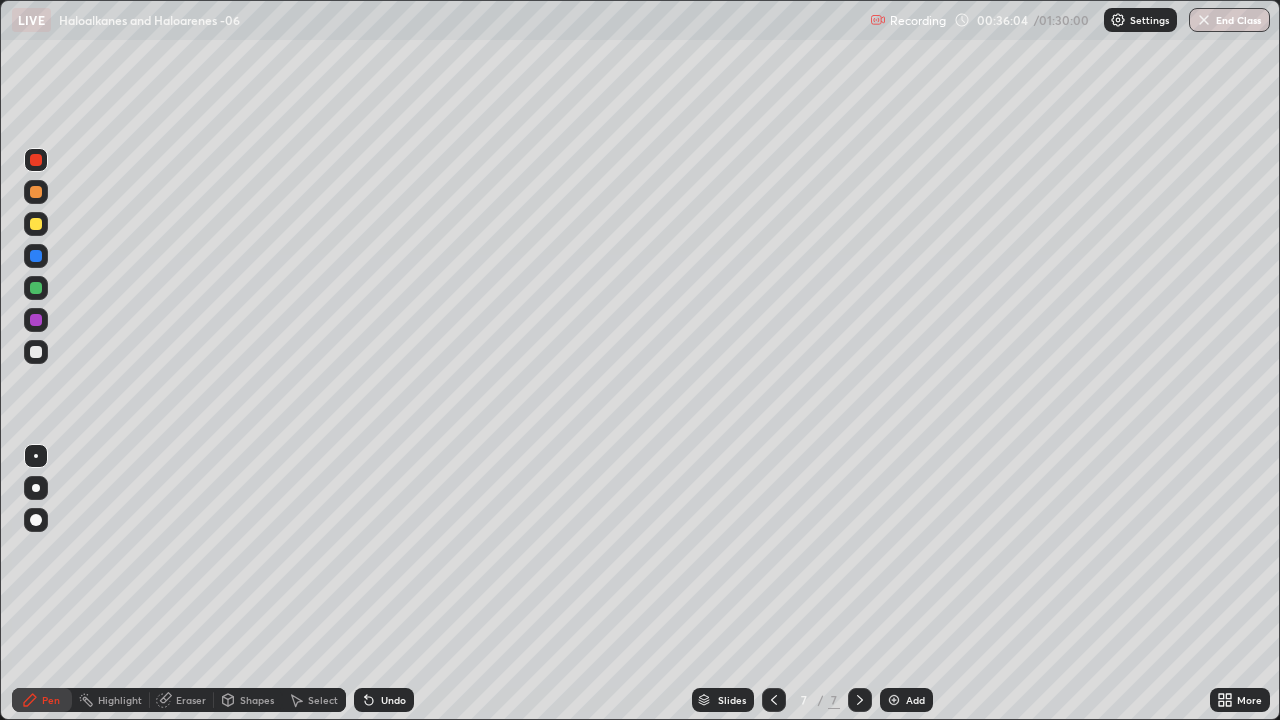 click at bounding box center (36, 352) 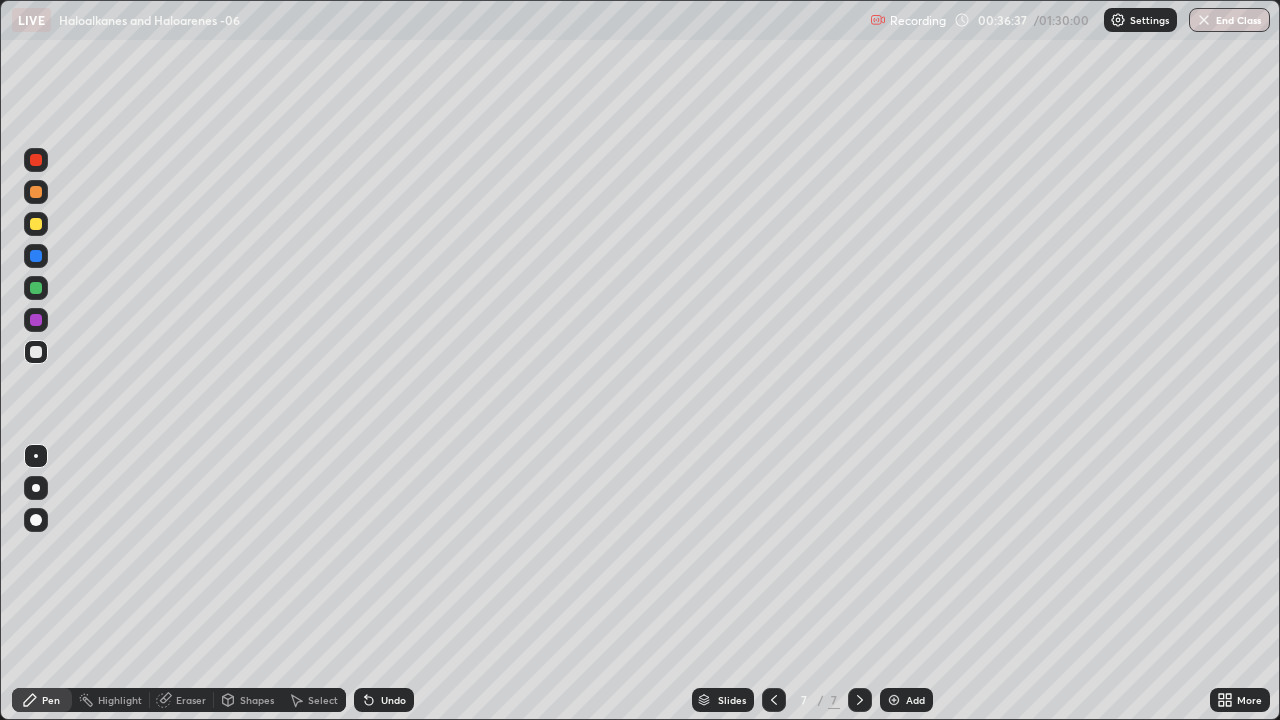 click at bounding box center (36, 192) 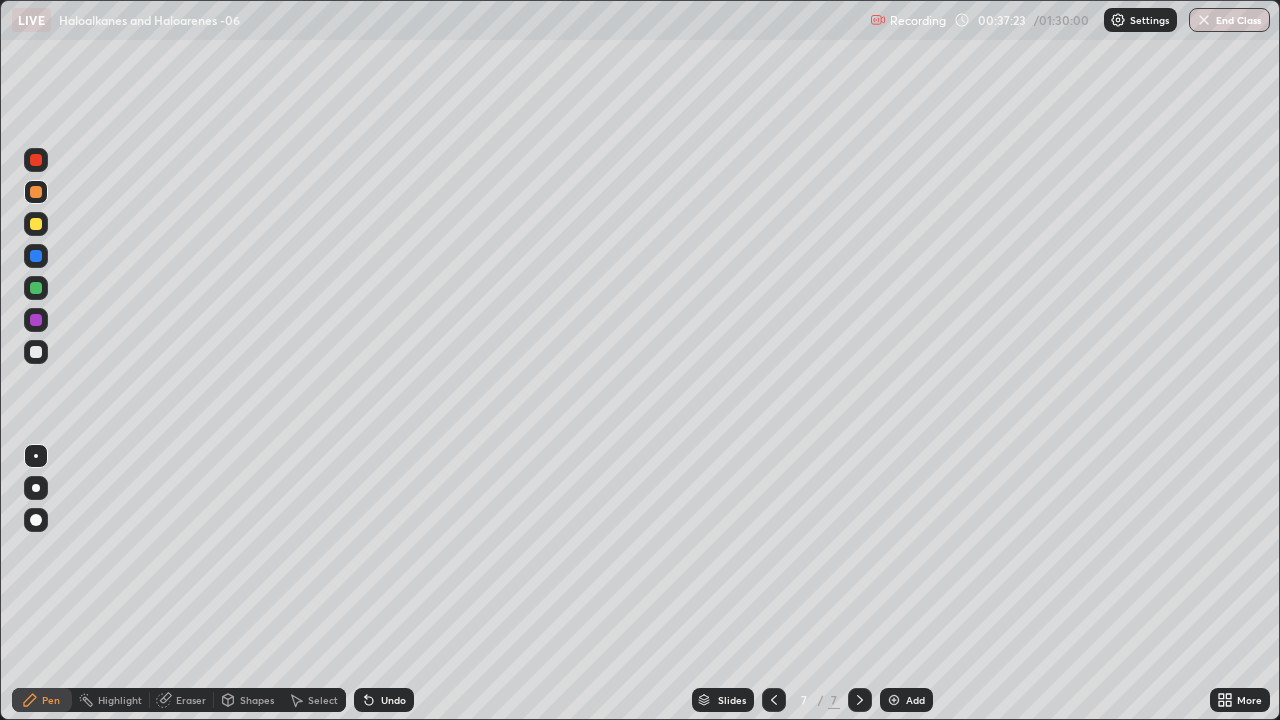 click at bounding box center (36, 160) 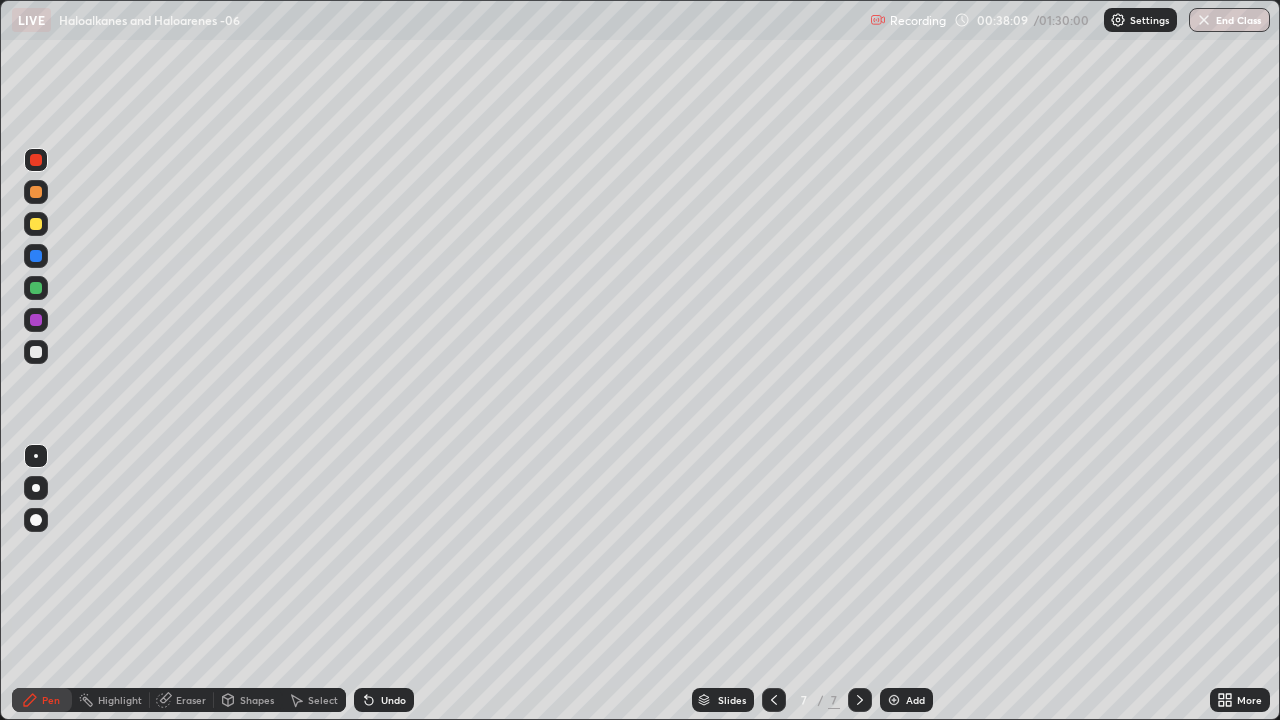 click at bounding box center (36, 256) 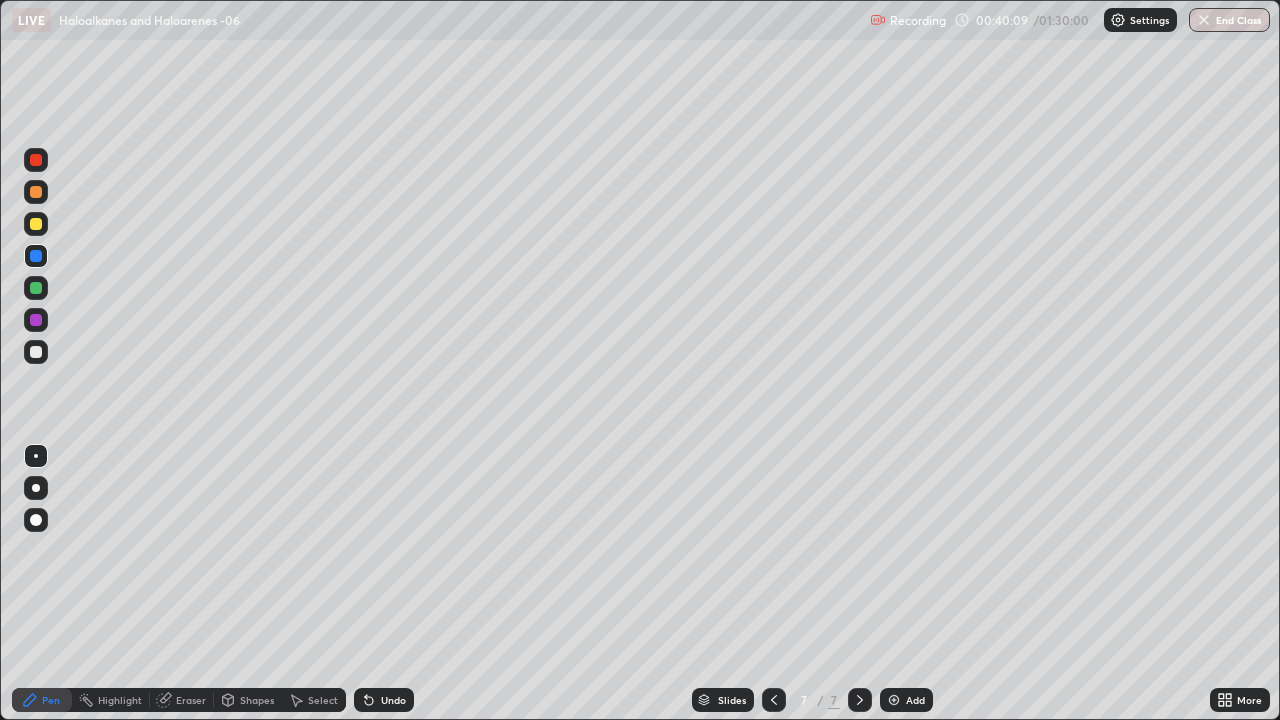 click at bounding box center [36, 352] 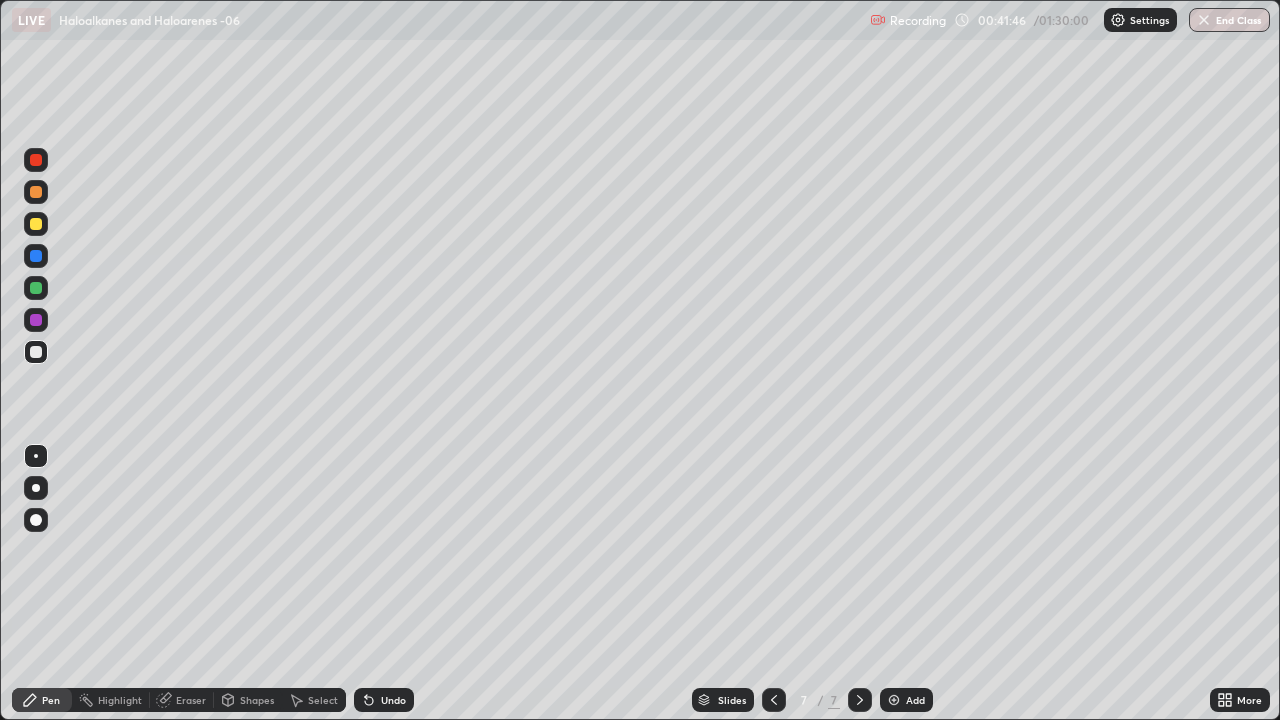 click on "Add" at bounding box center (915, 700) 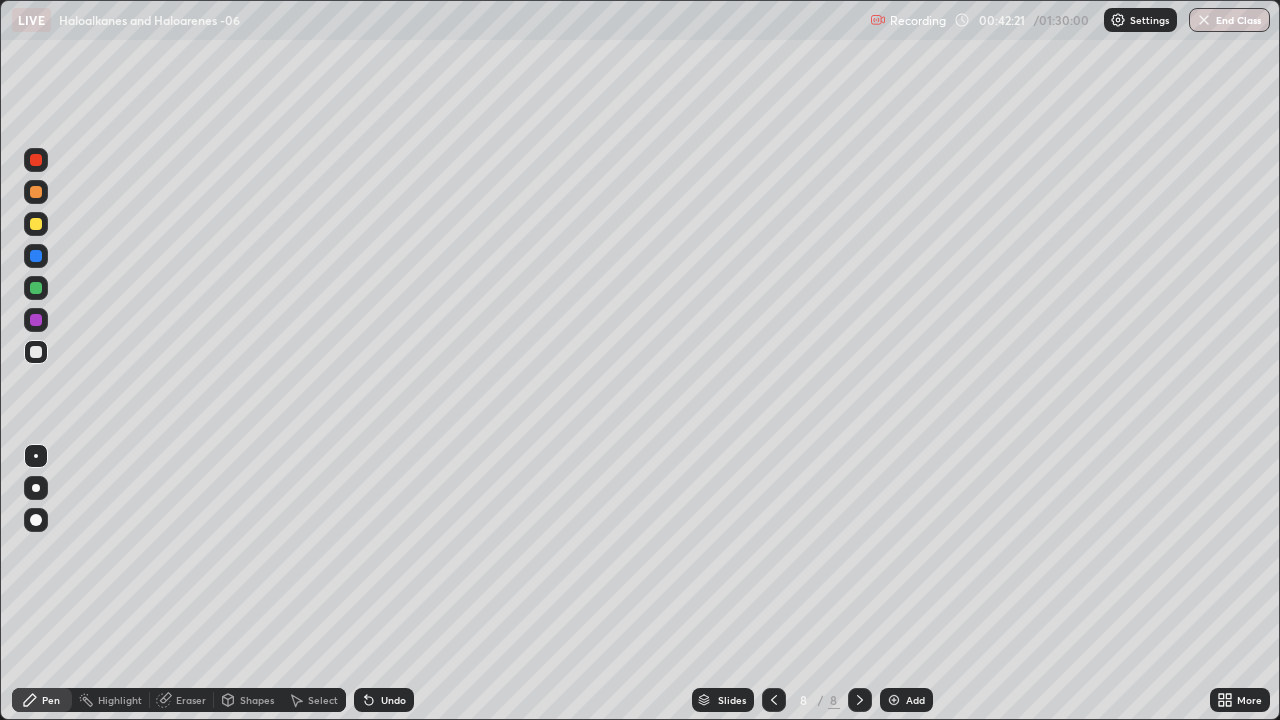 click at bounding box center (36, 160) 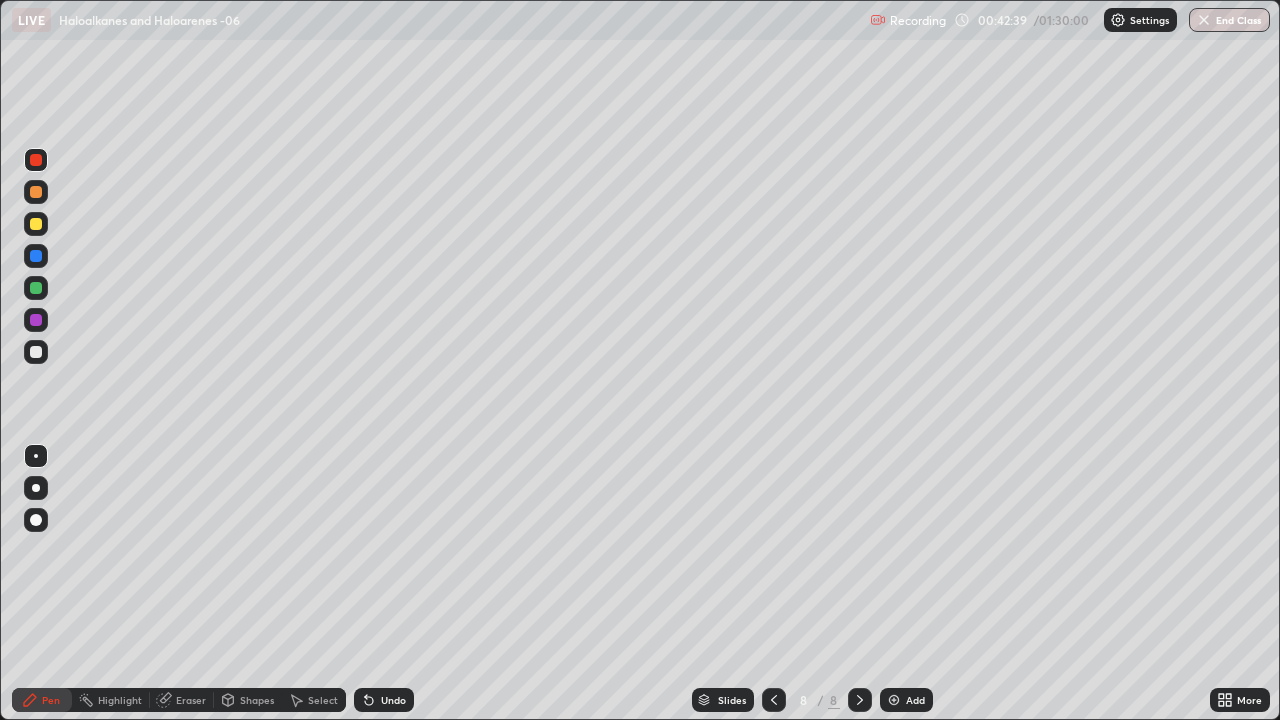 click at bounding box center [36, 192] 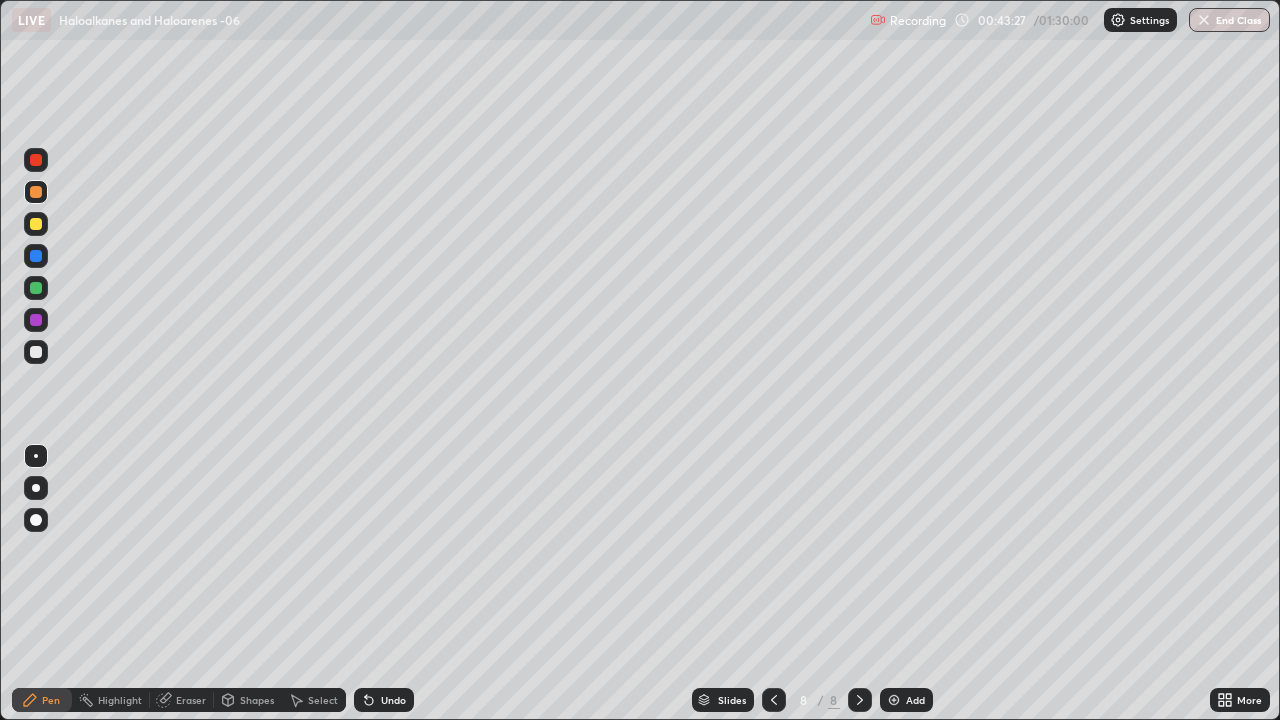click at bounding box center [36, 352] 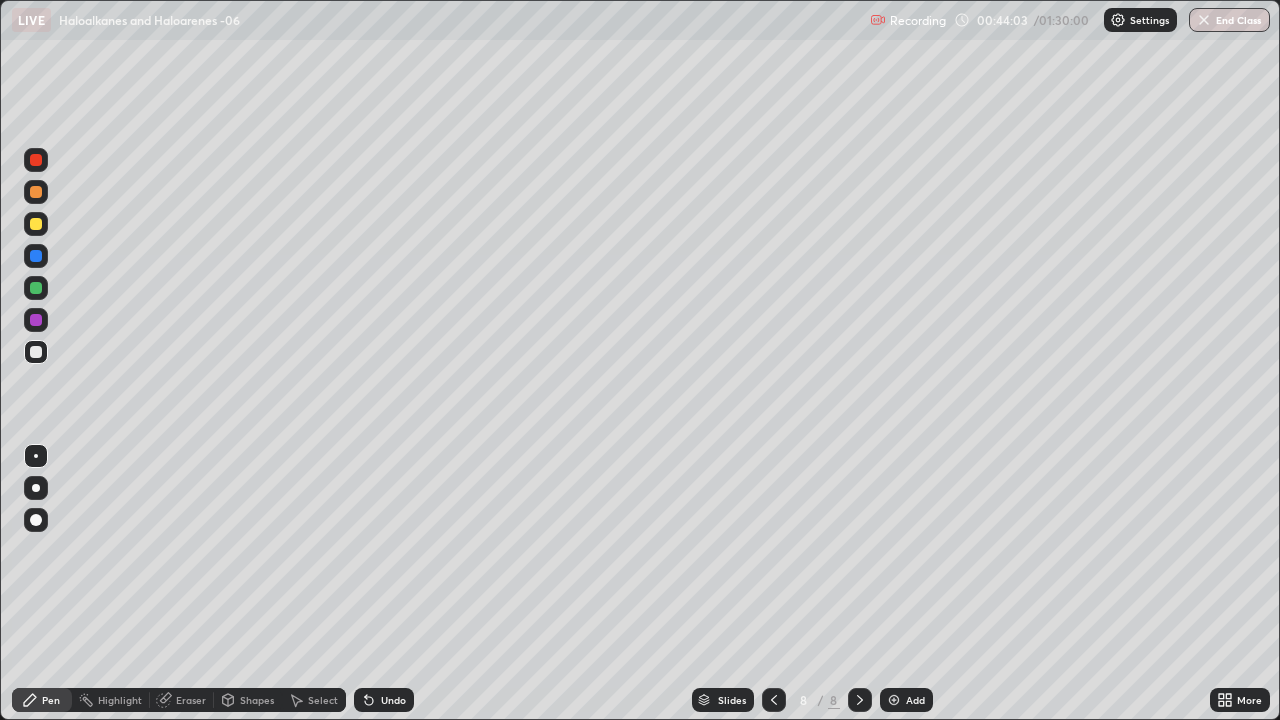 click on "Undo" at bounding box center (393, 700) 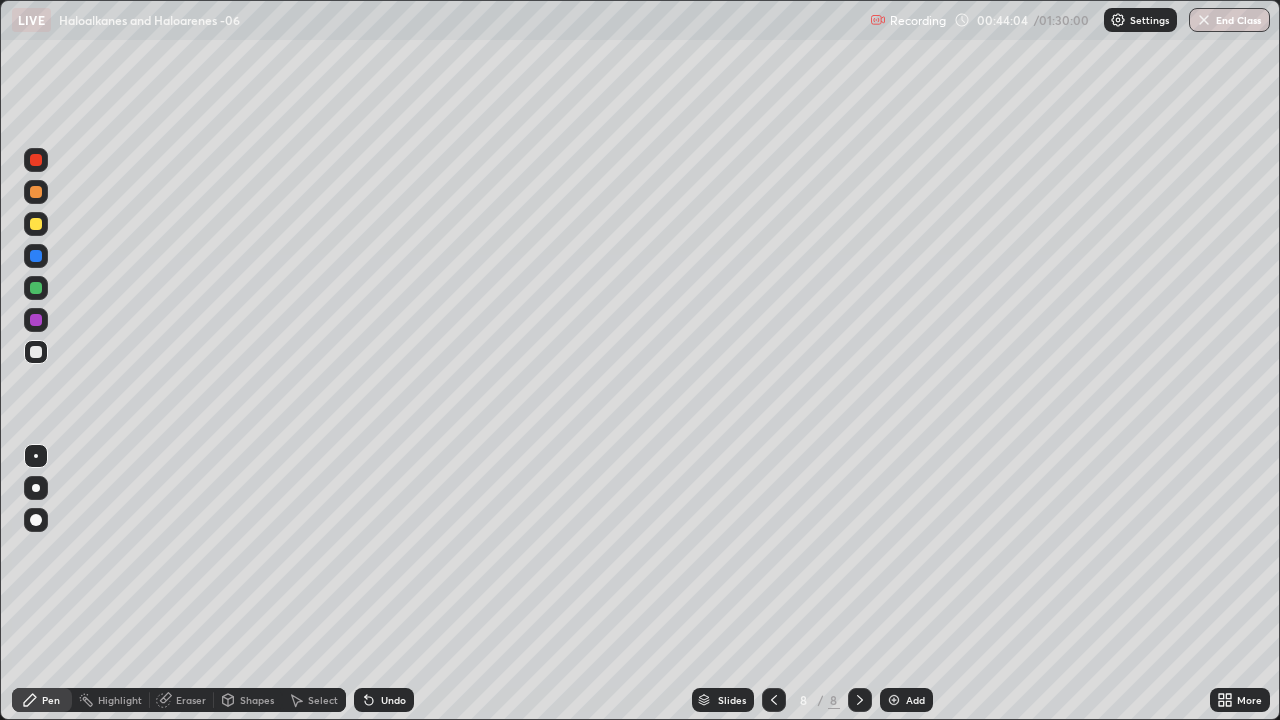 click on "Undo" at bounding box center (393, 700) 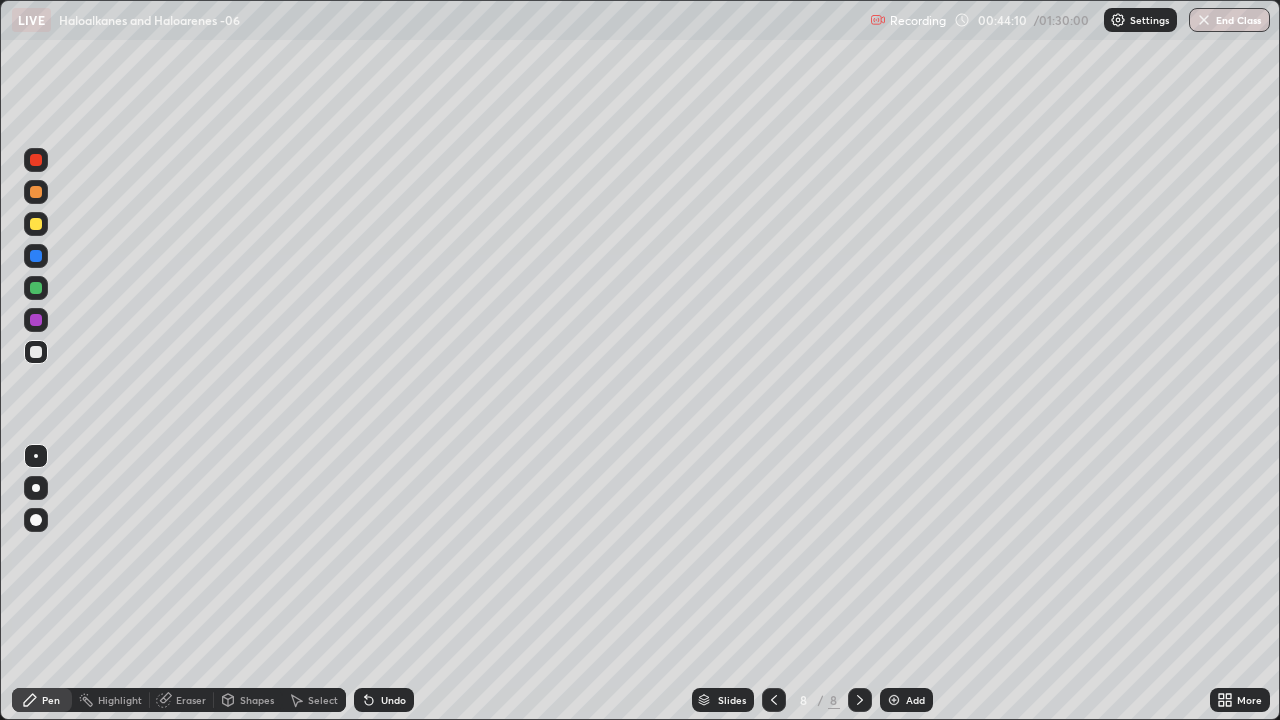 click at bounding box center [36, 160] 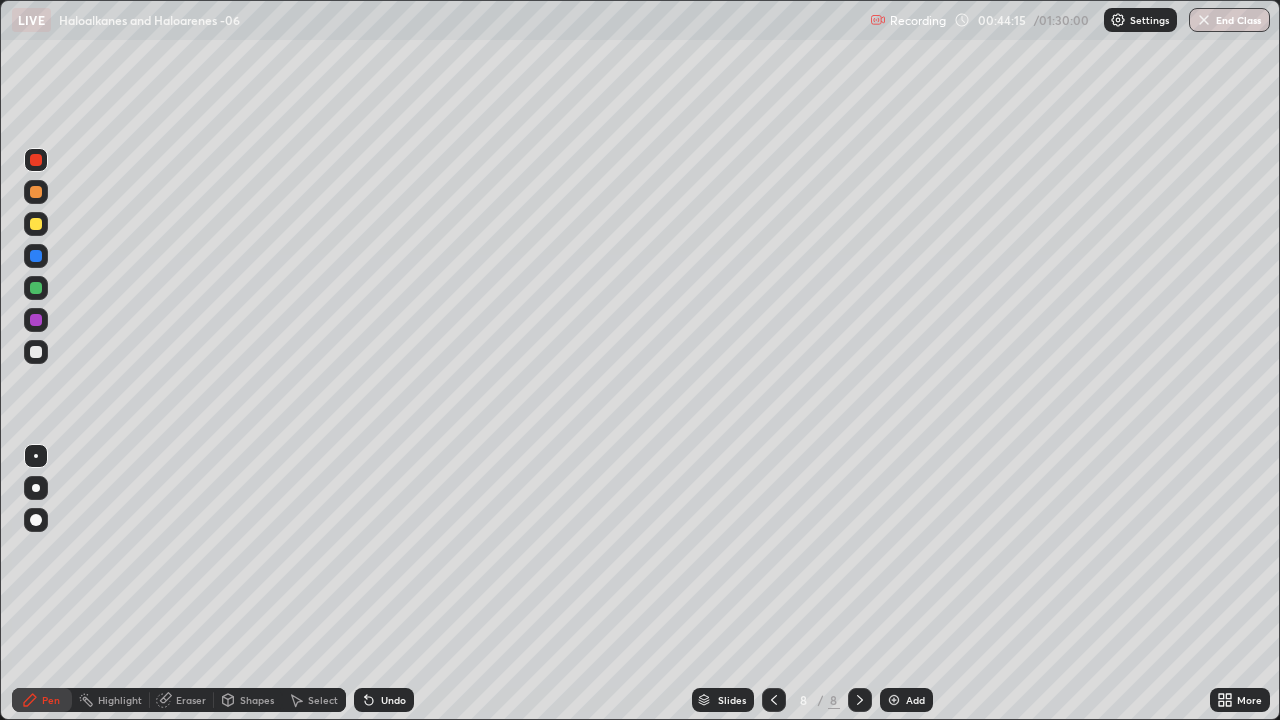 click at bounding box center (36, 352) 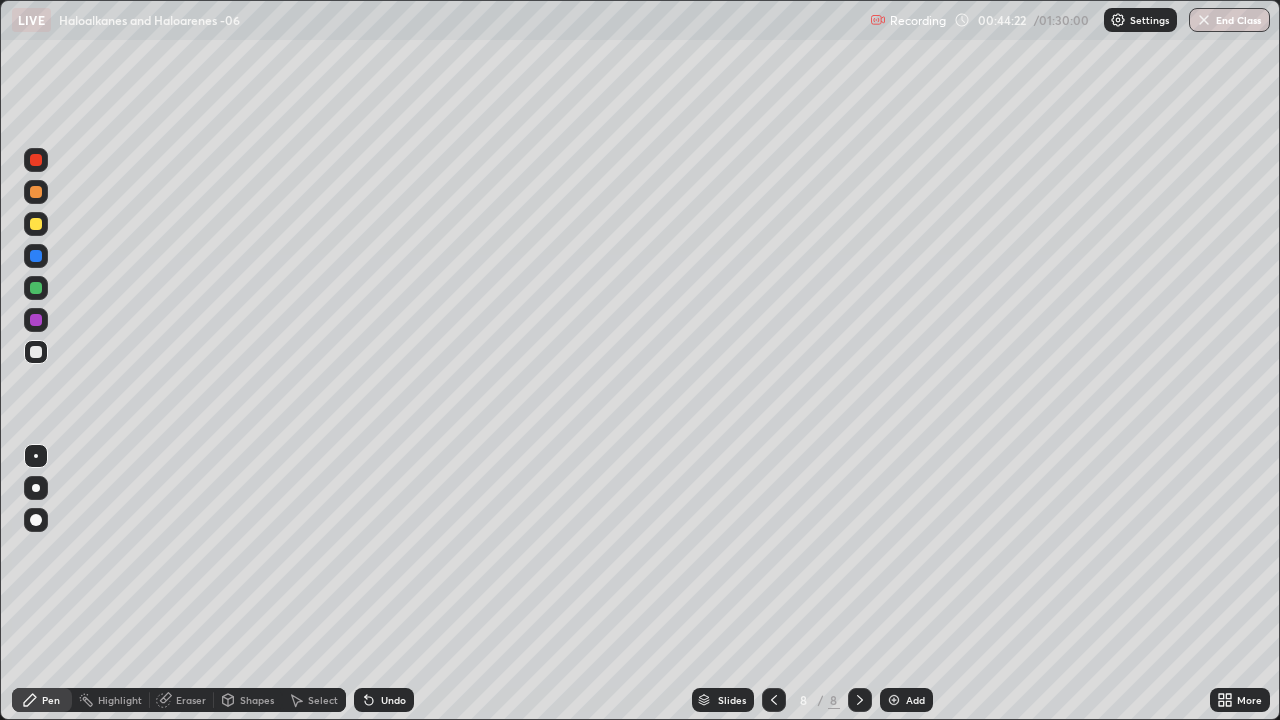 click at bounding box center (36, 192) 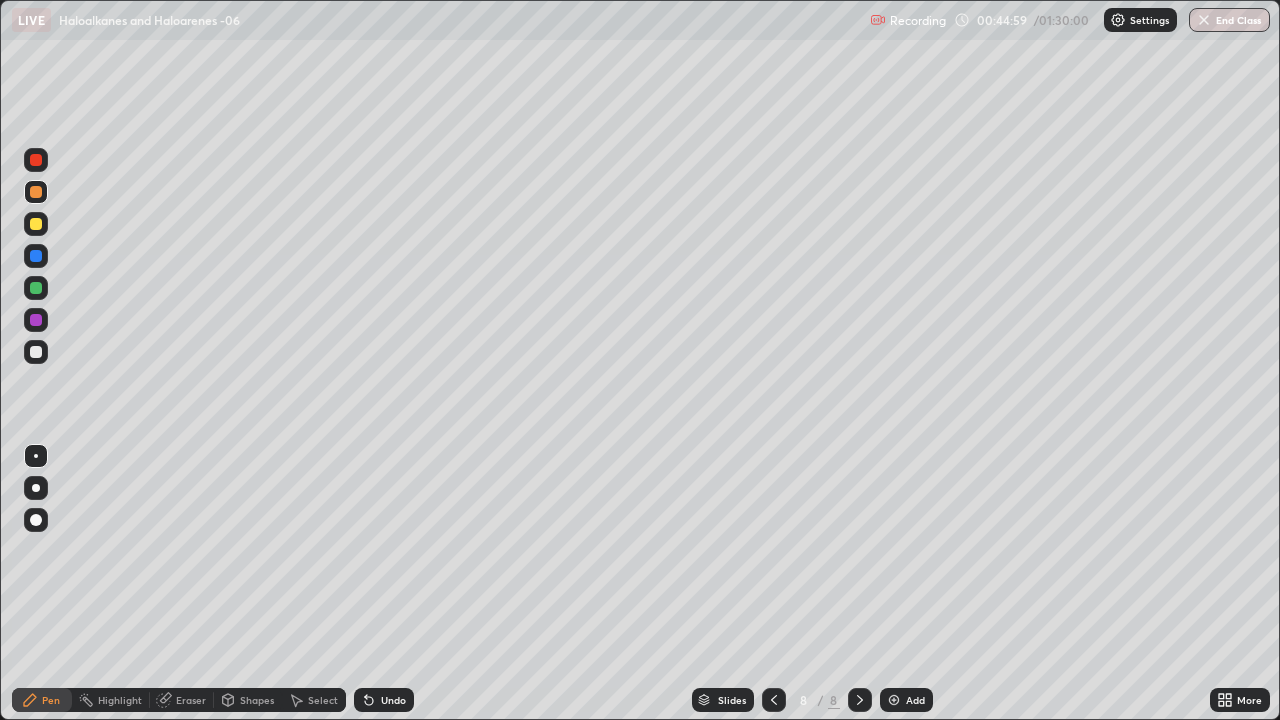 click at bounding box center [36, 160] 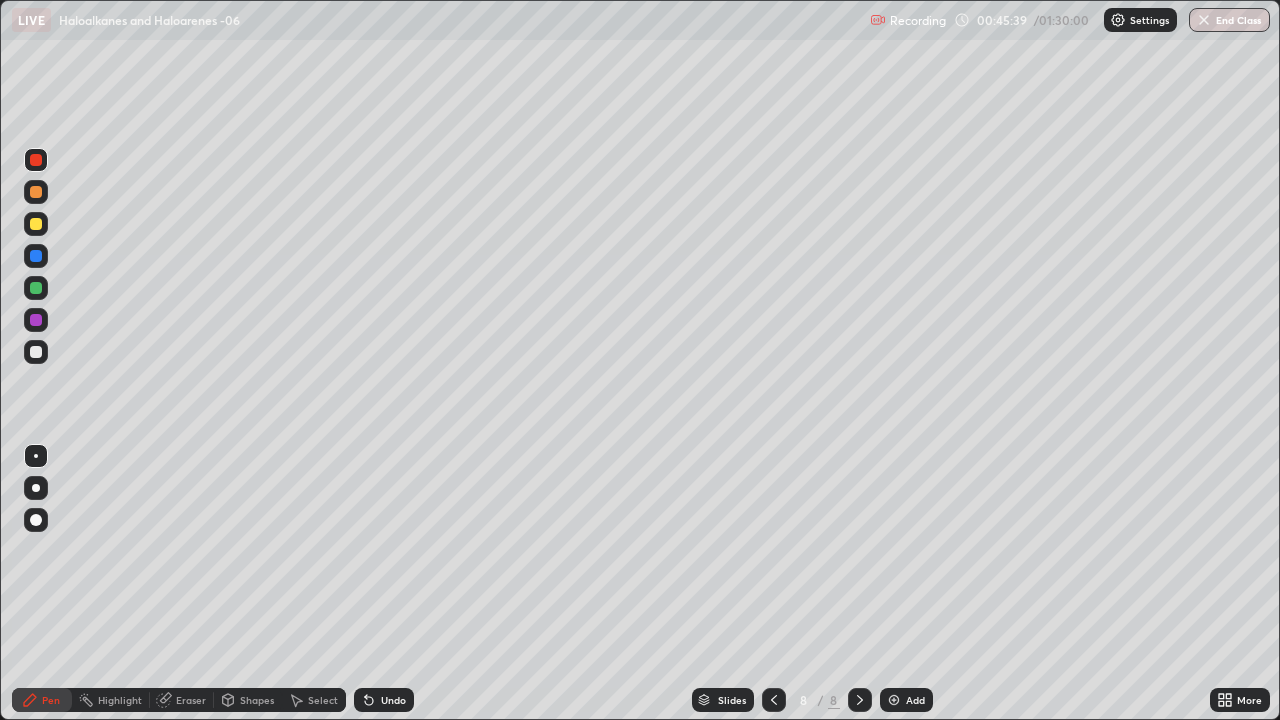click at bounding box center (36, 352) 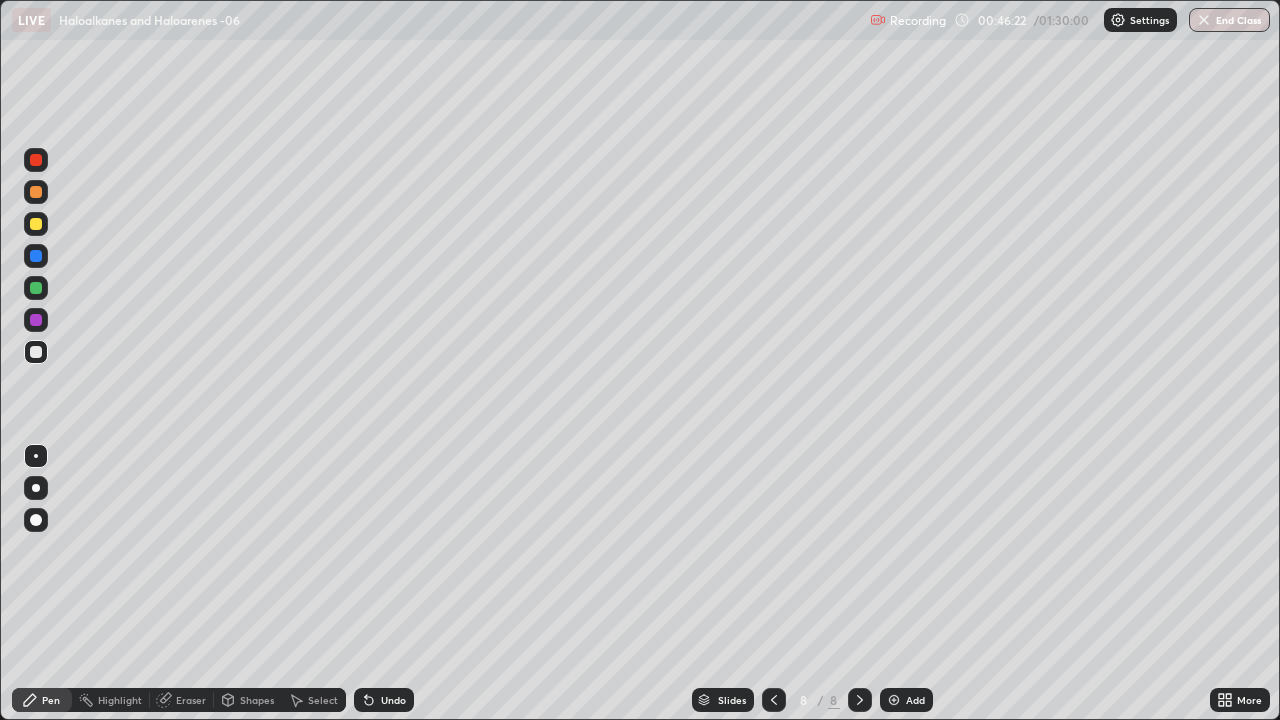 click on "Eraser" at bounding box center (191, 700) 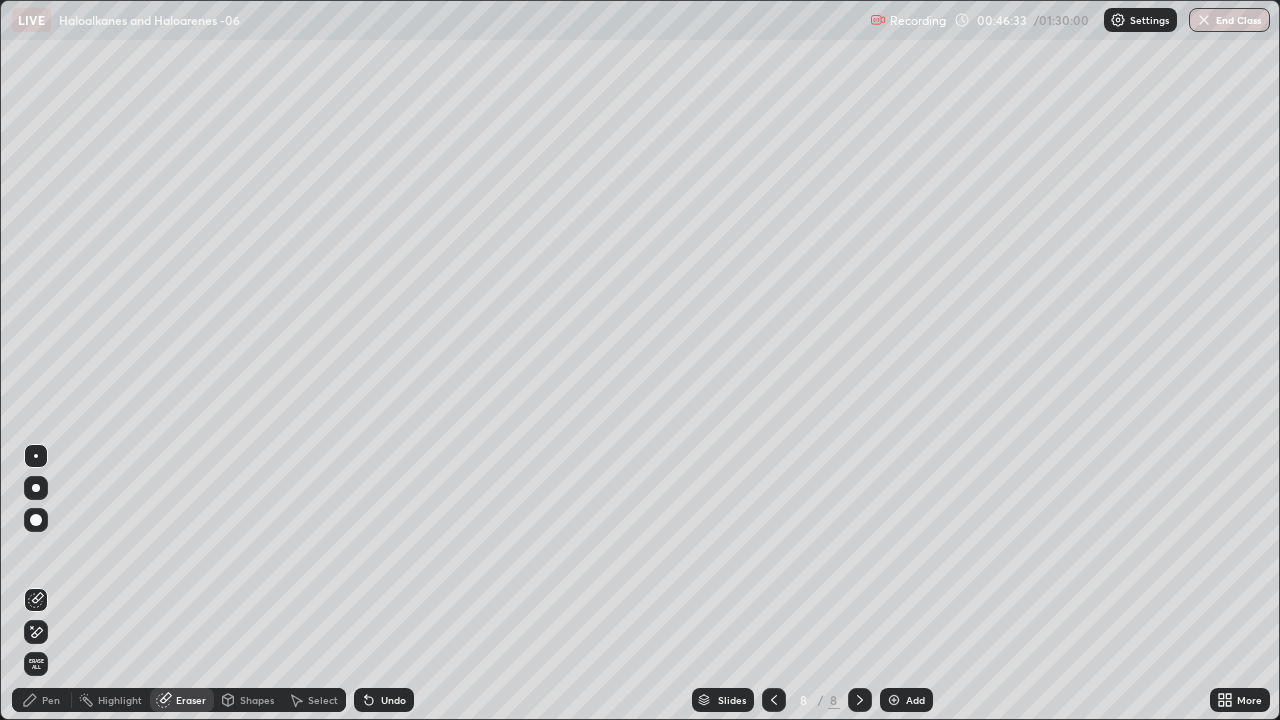 click on "Pen" at bounding box center (51, 700) 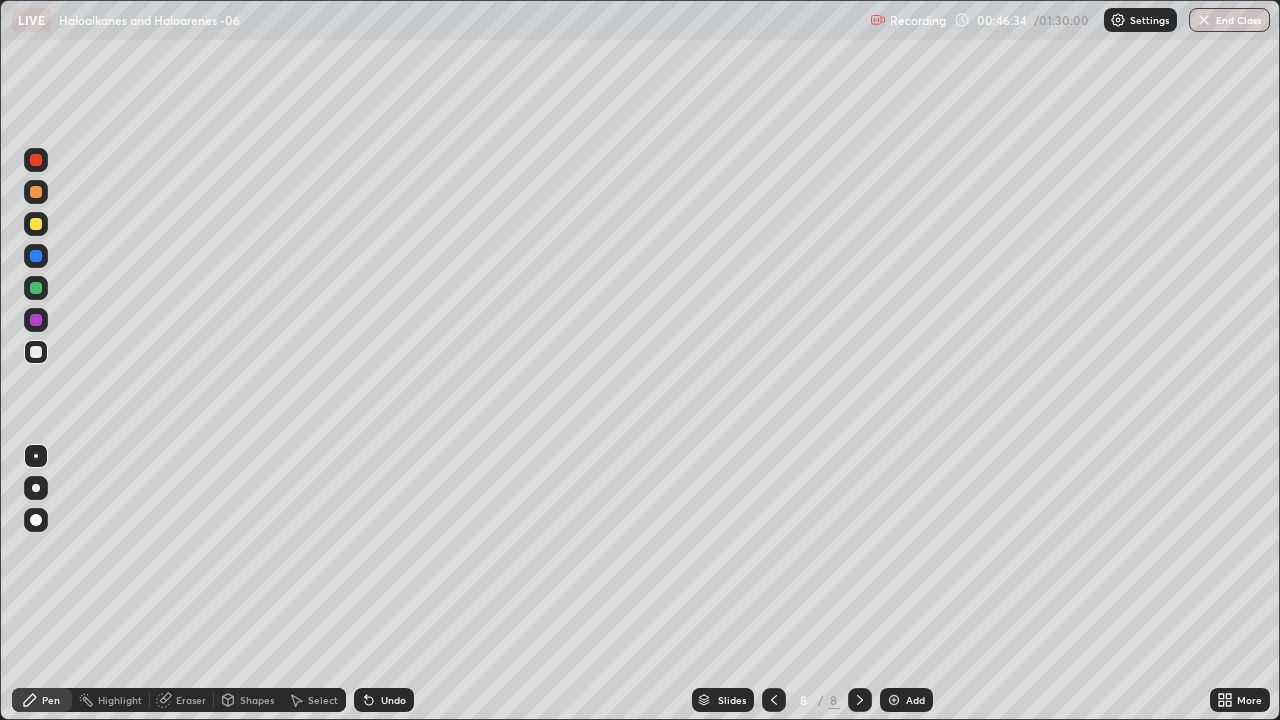 click at bounding box center (36, 256) 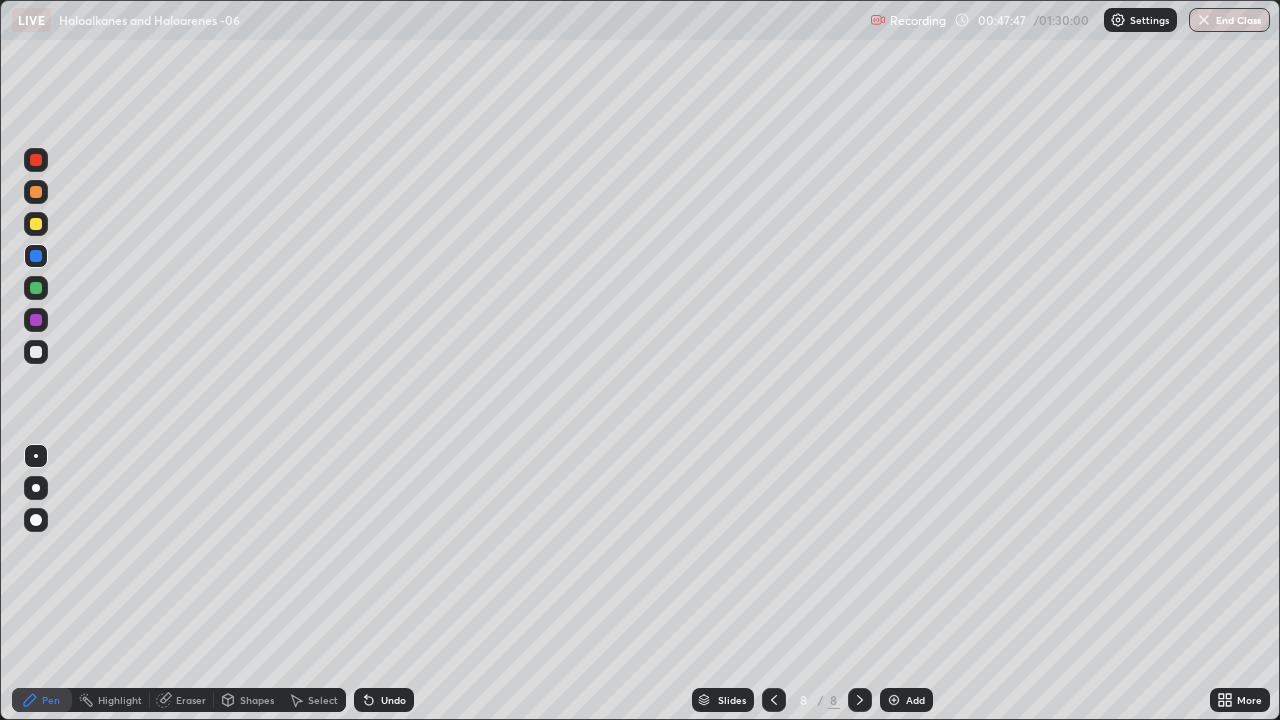 click on "Add" at bounding box center [915, 700] 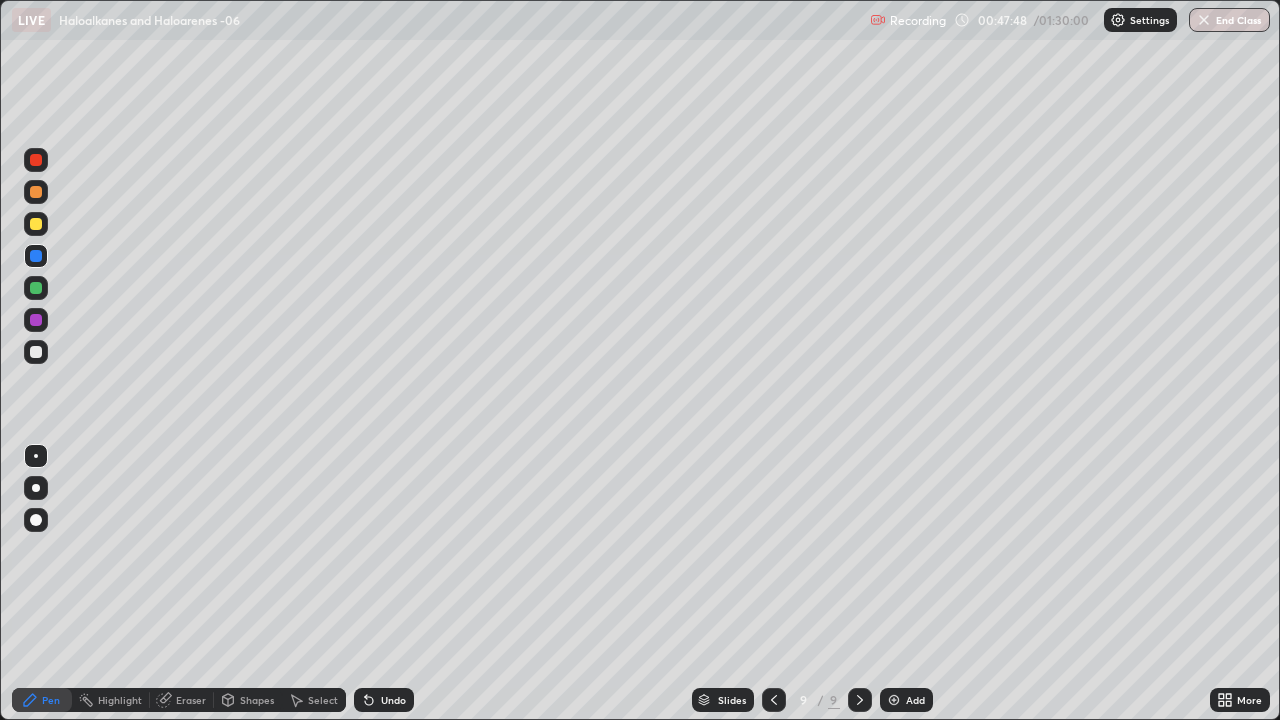 click at bounding box center (36, 352) 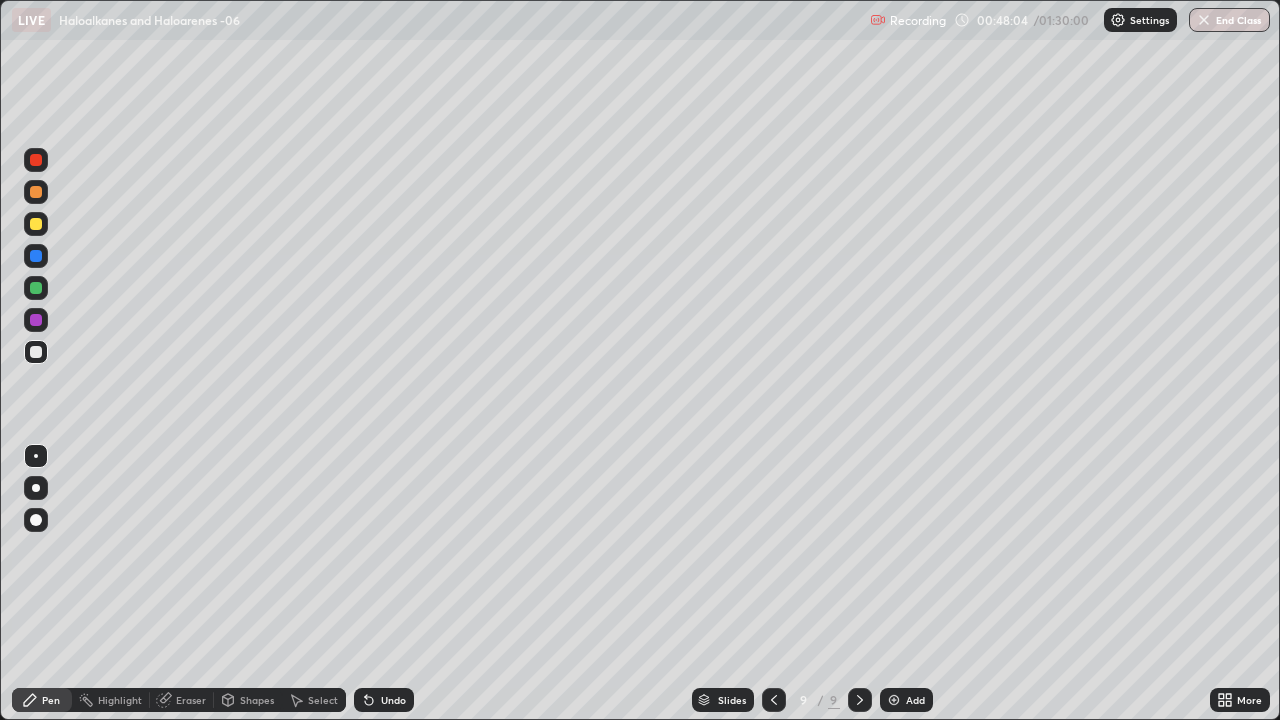 click at bounding box center (36, 160) 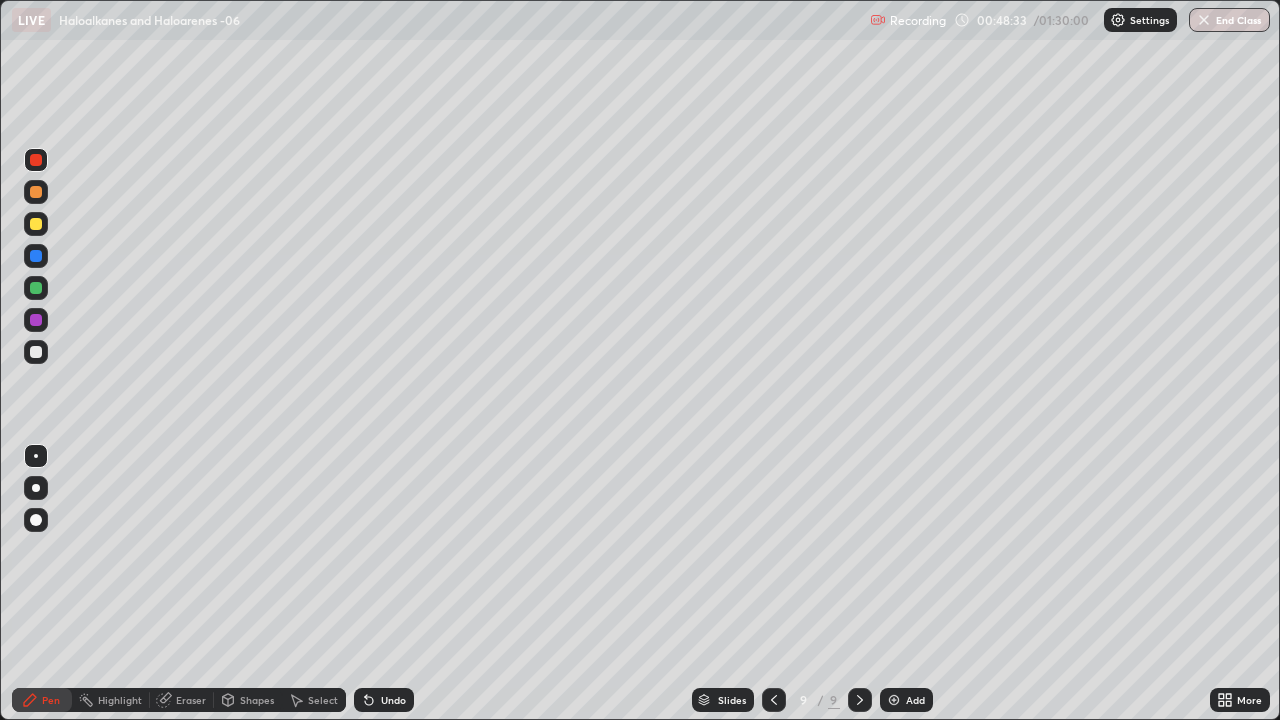 click at bounding box center [36, 224] 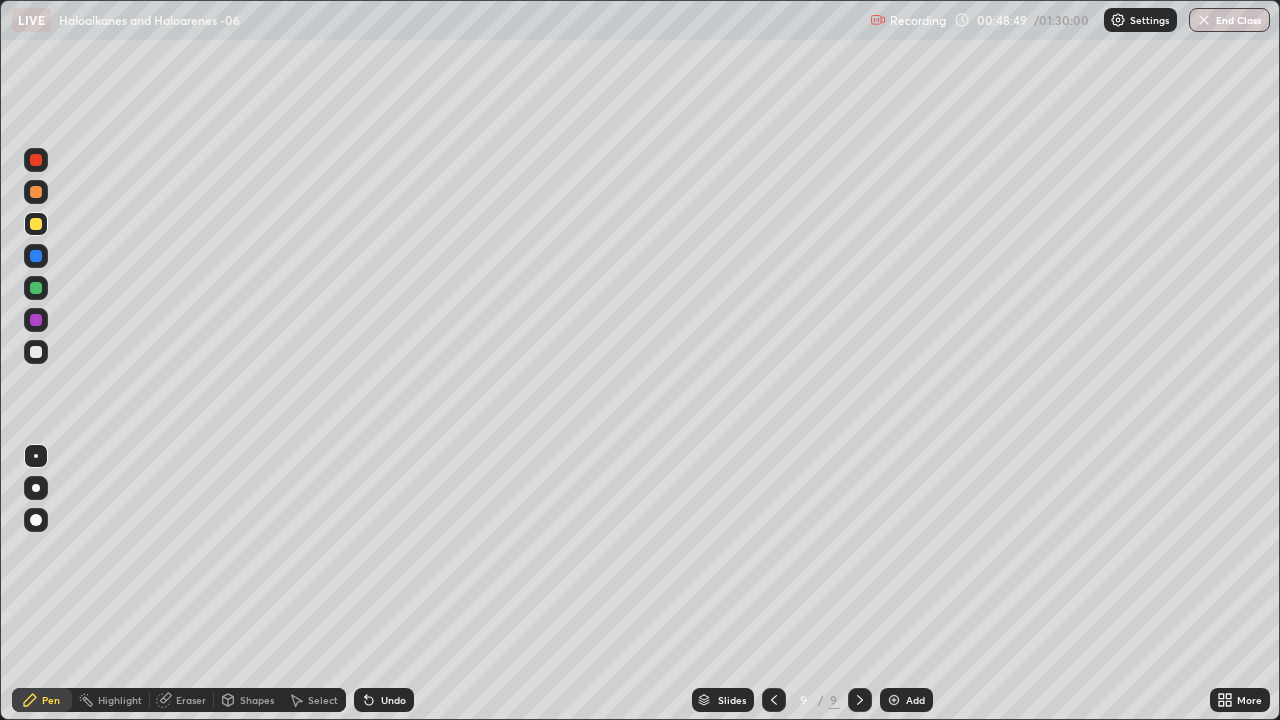 click at bounding box center (36, 288) 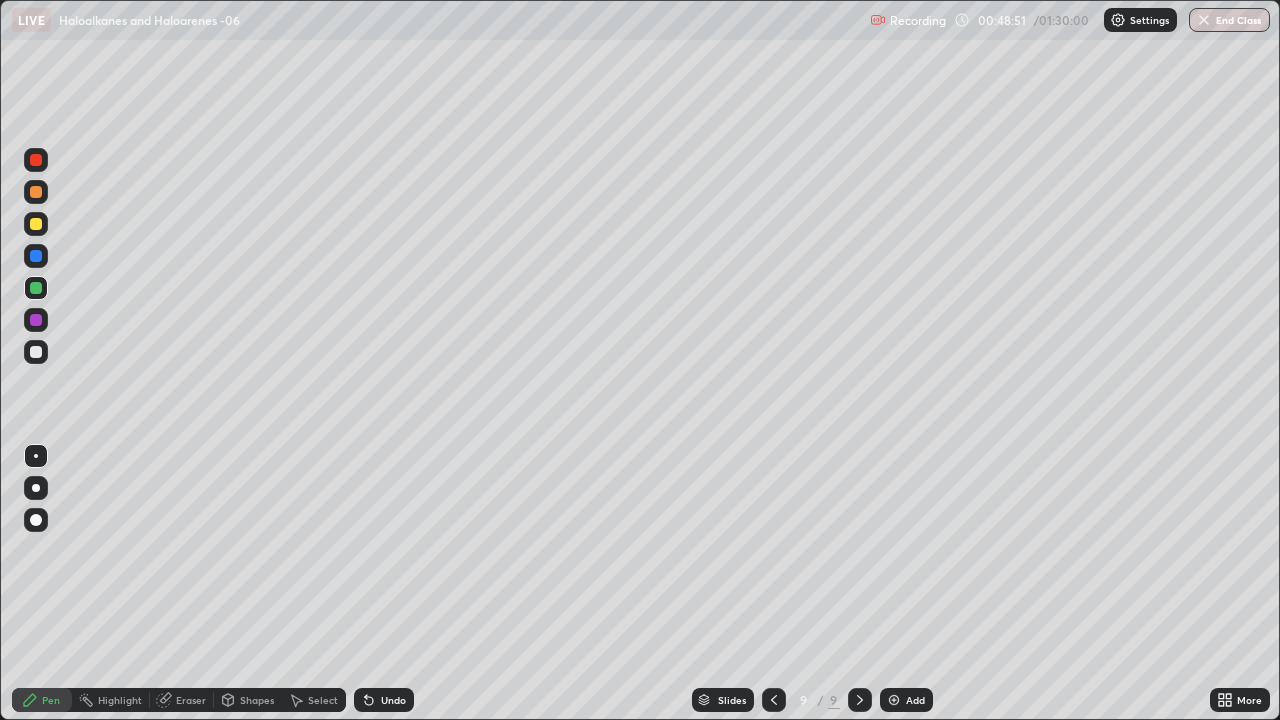 click on "Undo" at bounding box center [380, 700] 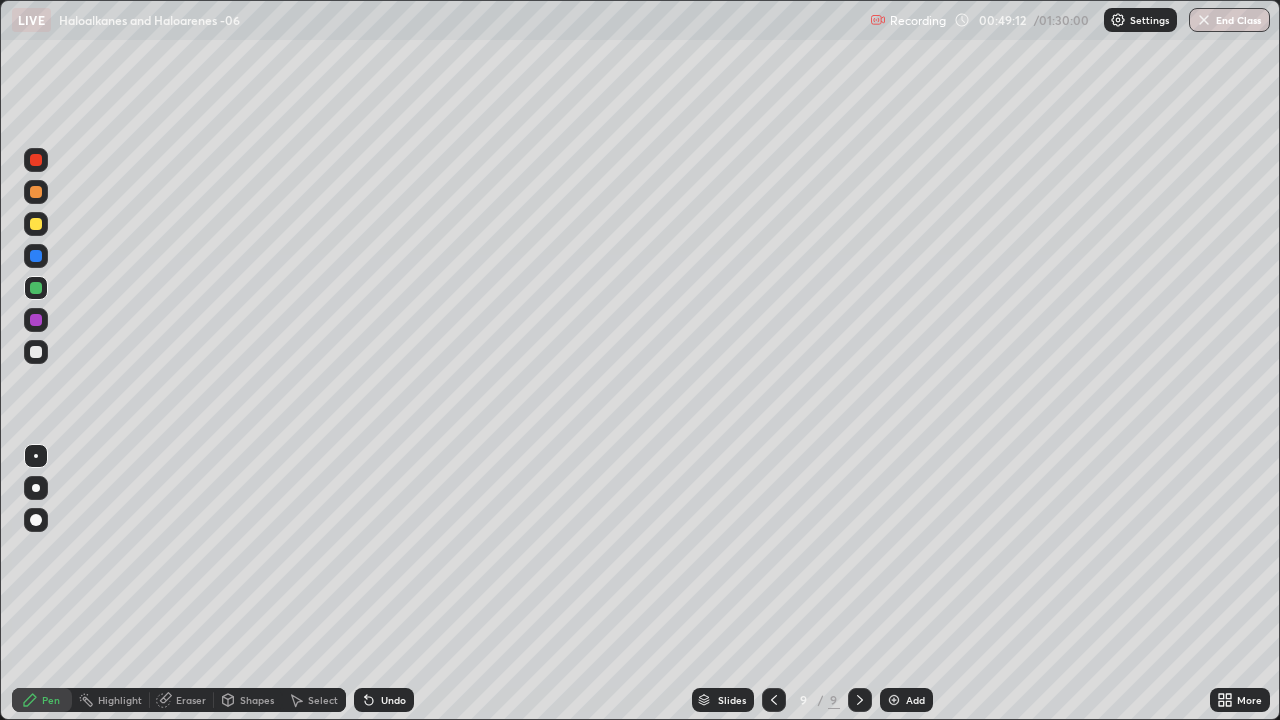 click at bounding box center (36, 352) 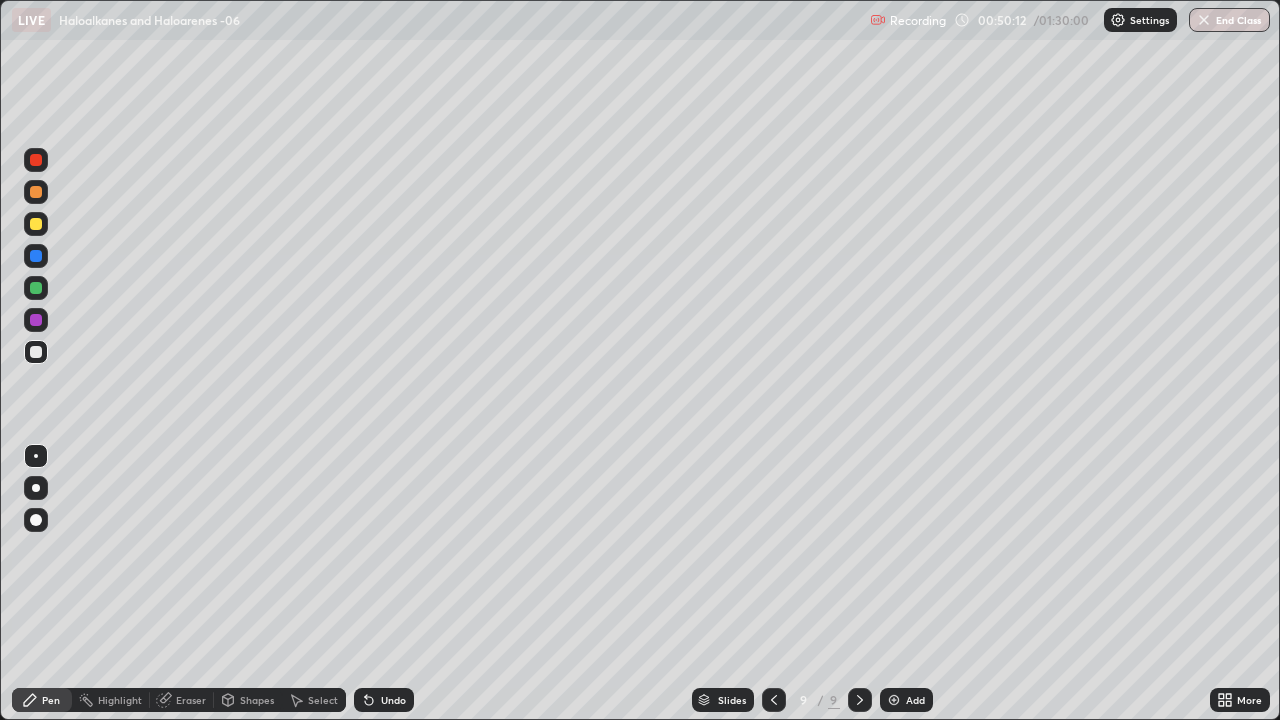 click 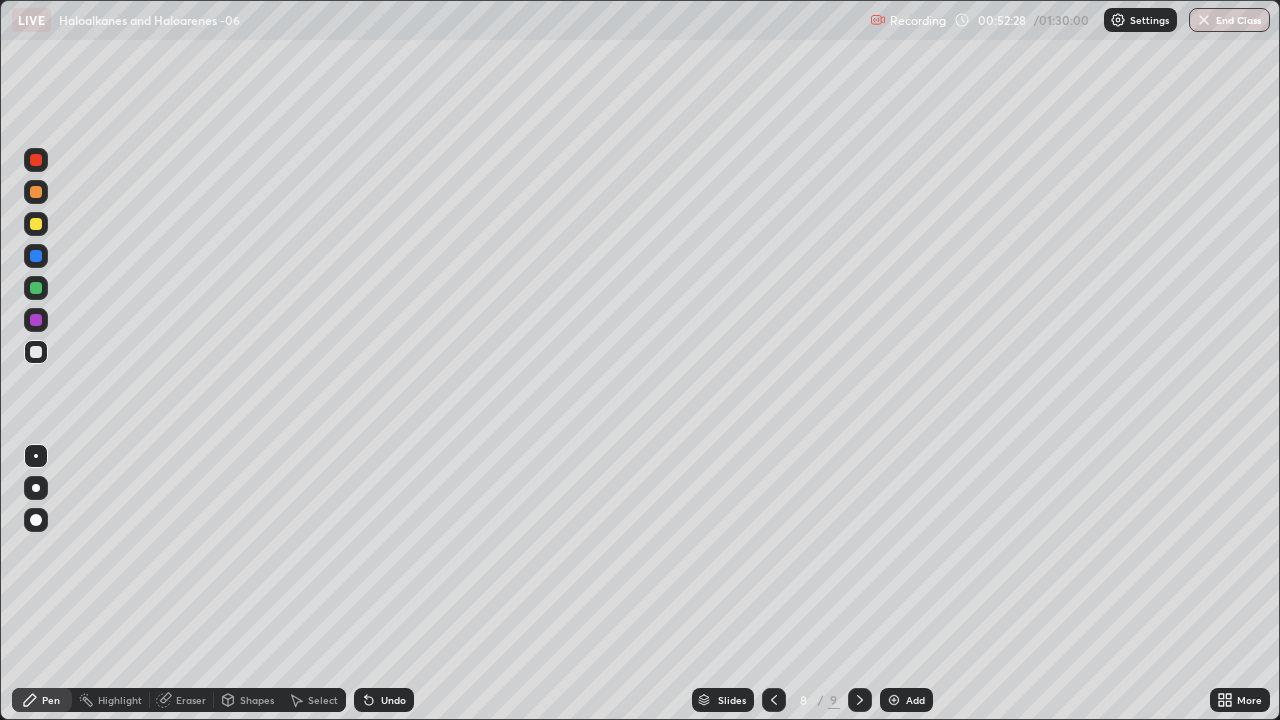 click 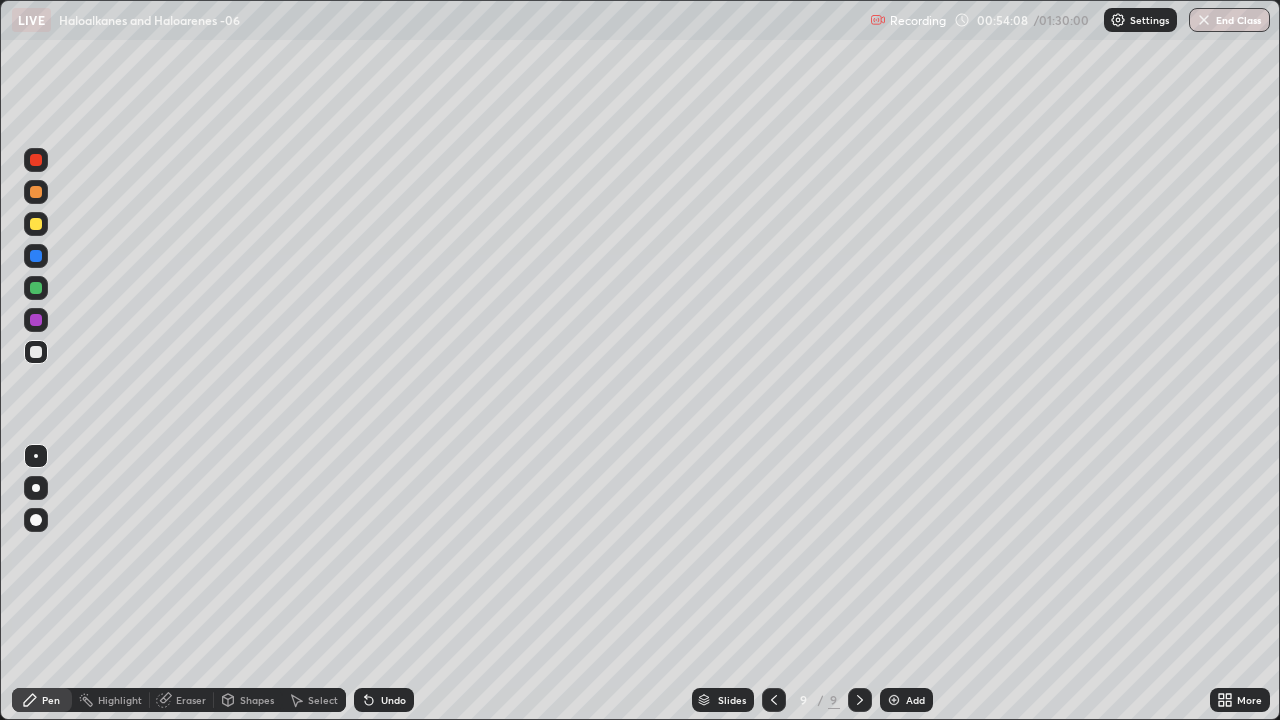 click 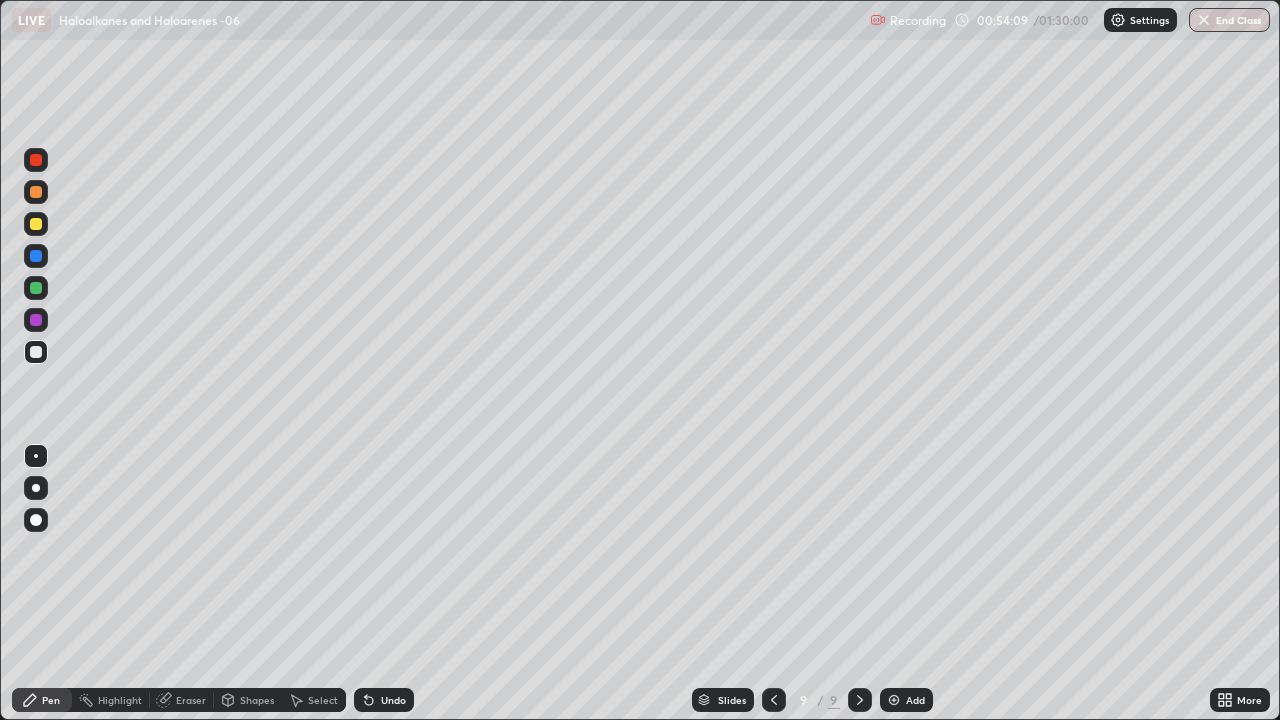 click on "Add" at bounding box center [915, 700] 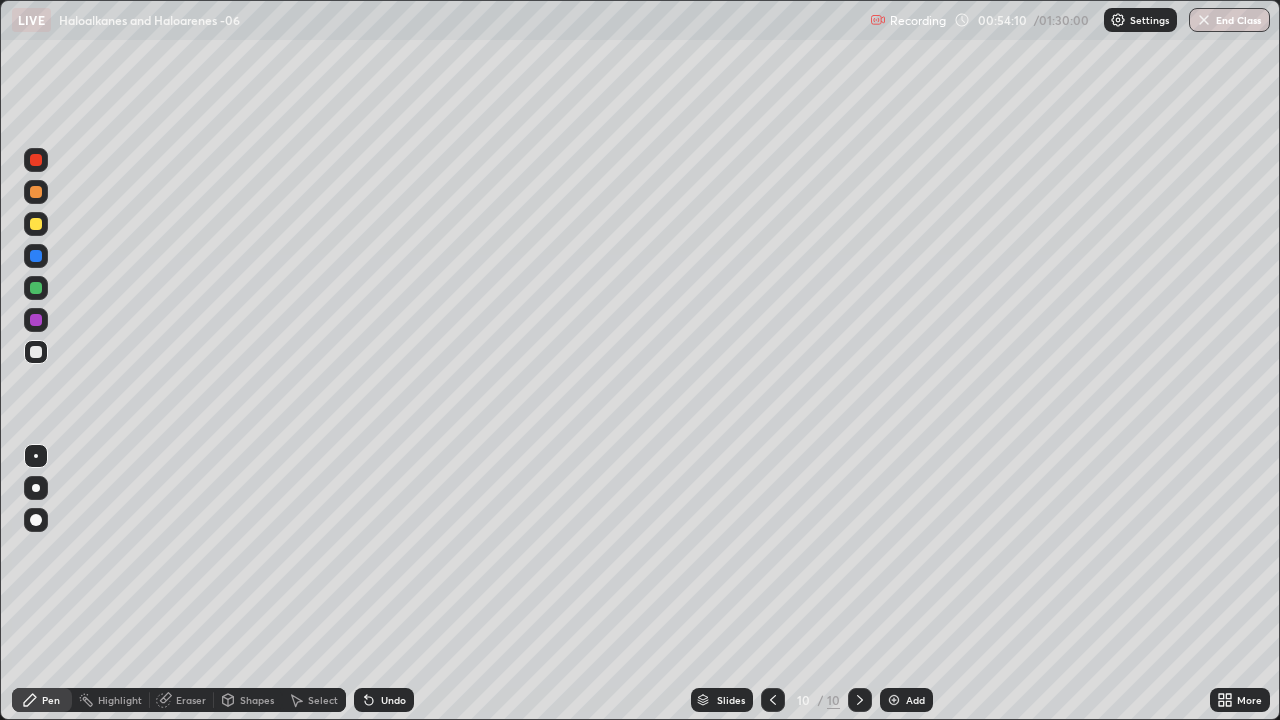 click at bounding box center (36, 352) 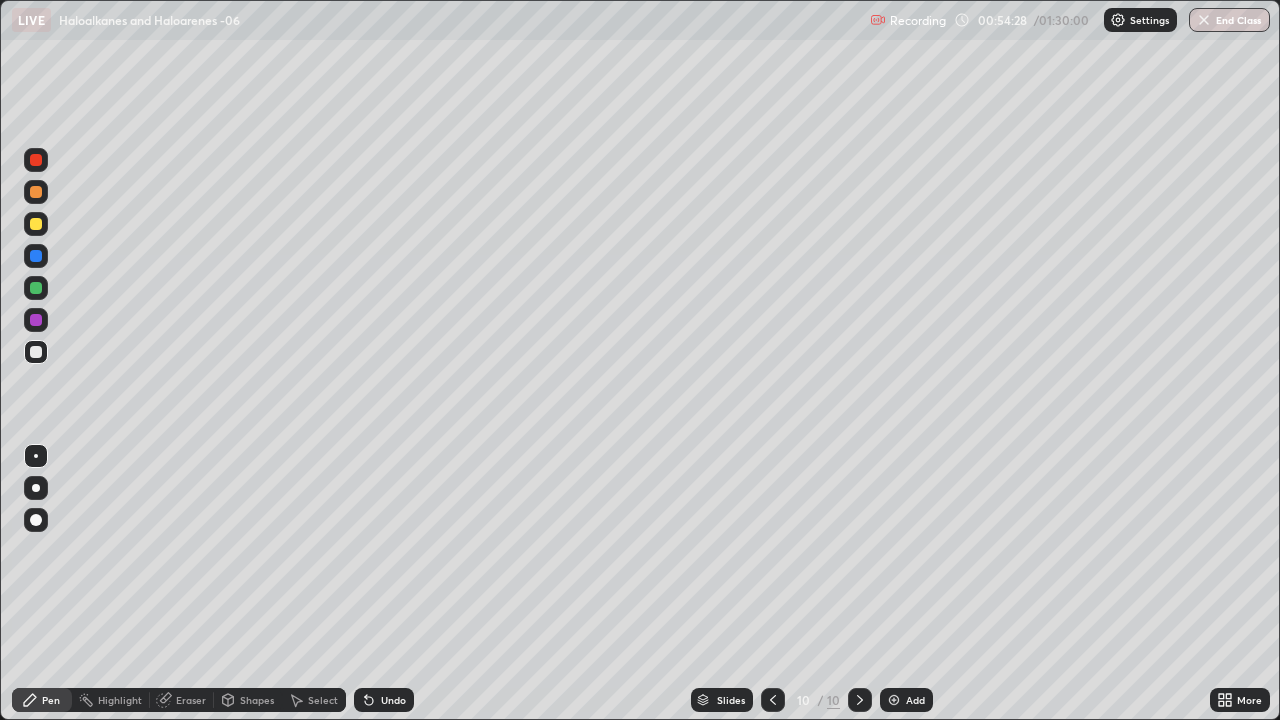 click at bounding box center (36, 192) 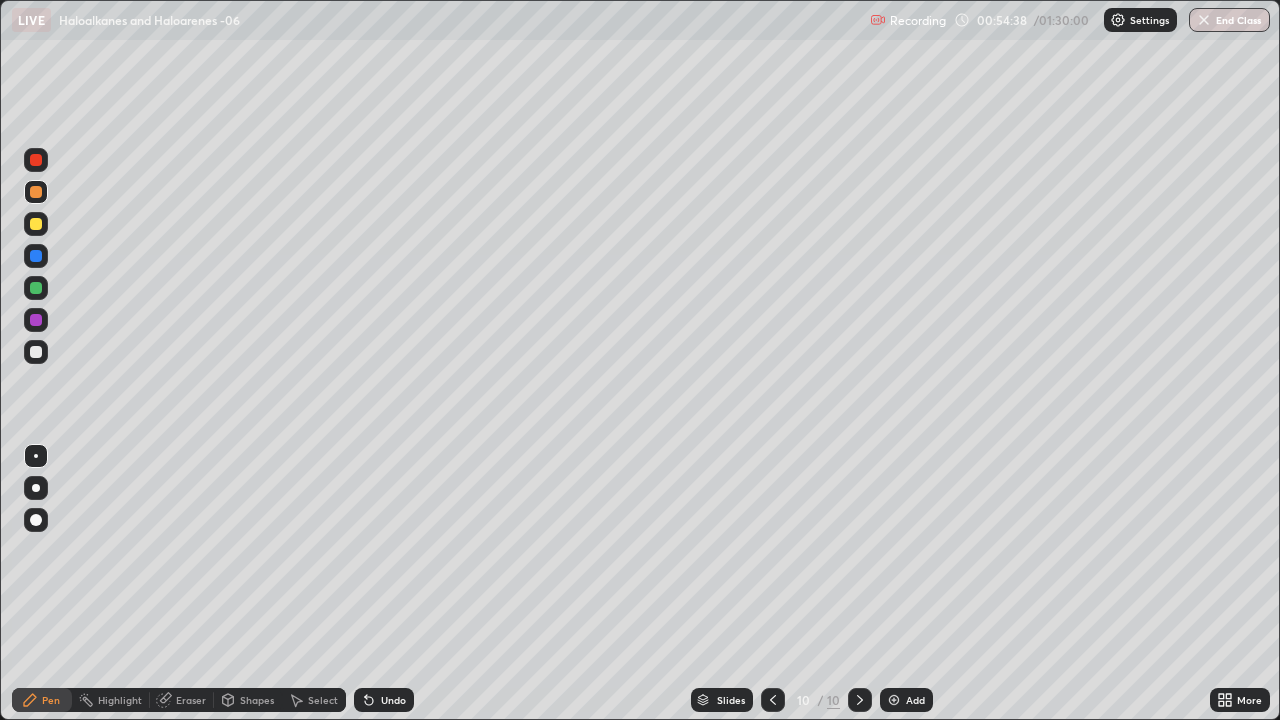 click at bounding box center [36, 352] 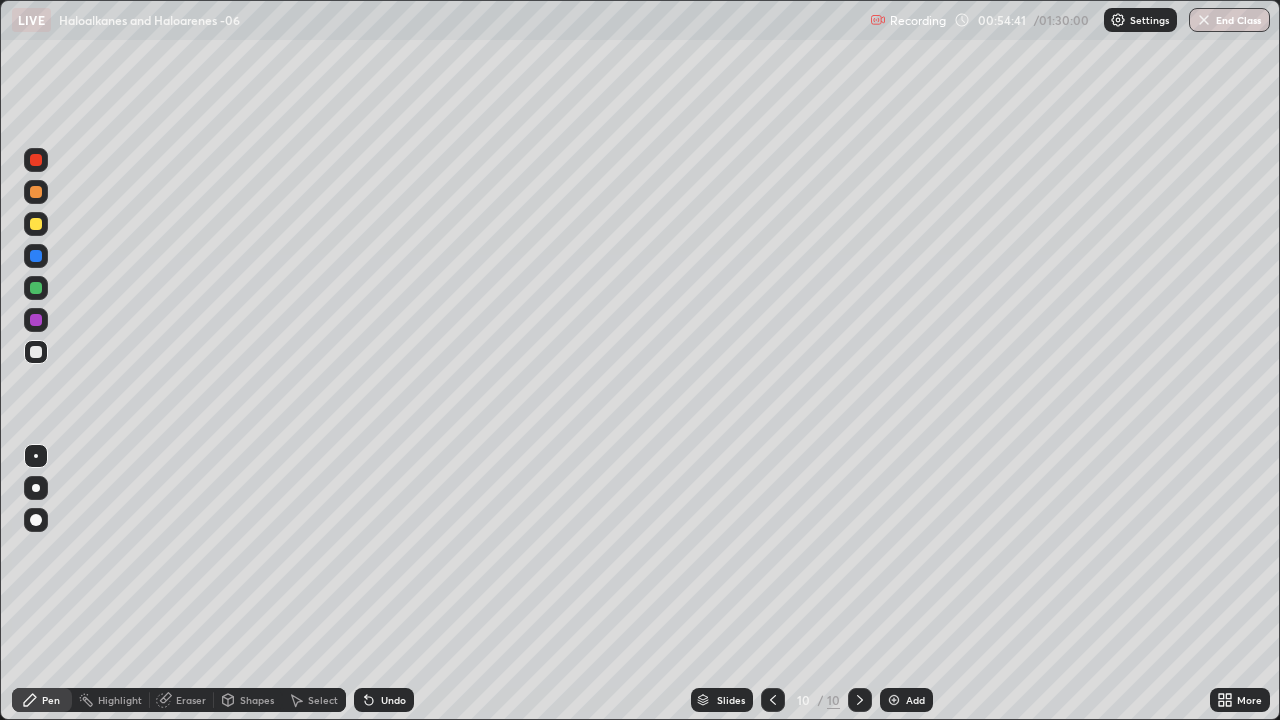 click at bounding box center (36, 160) 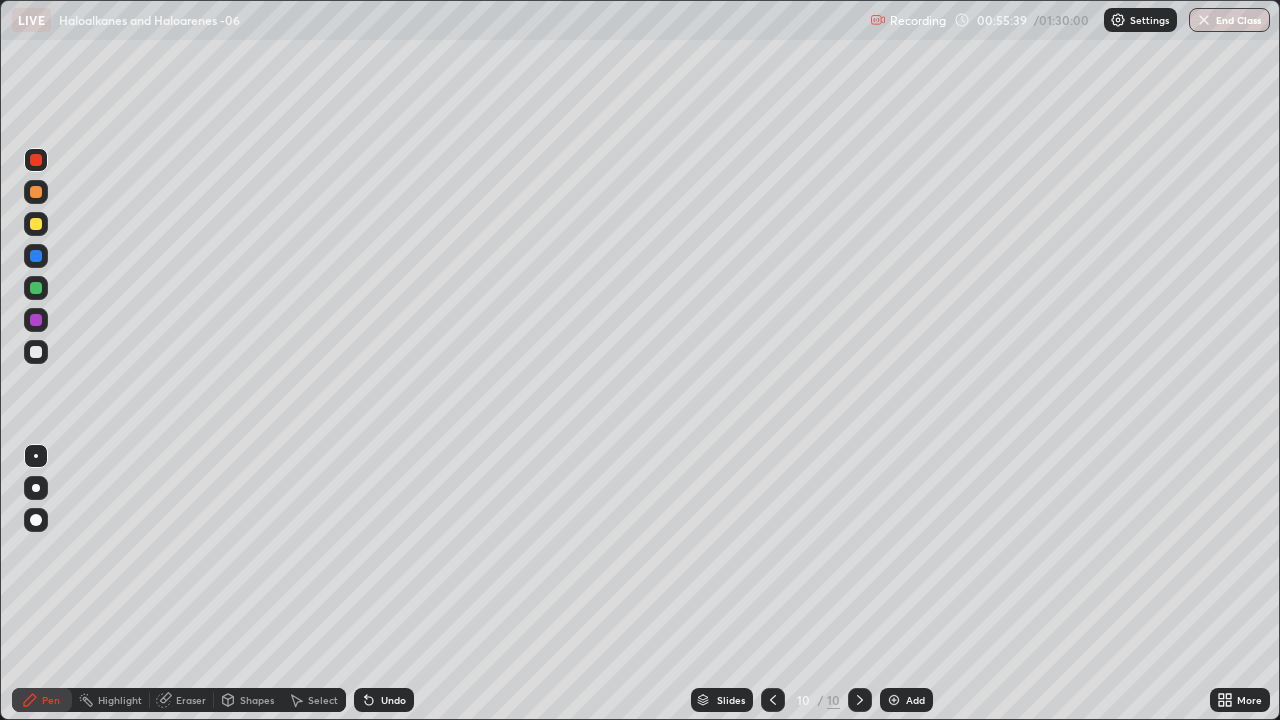 click on "Add" at bounding box center [906, 700] 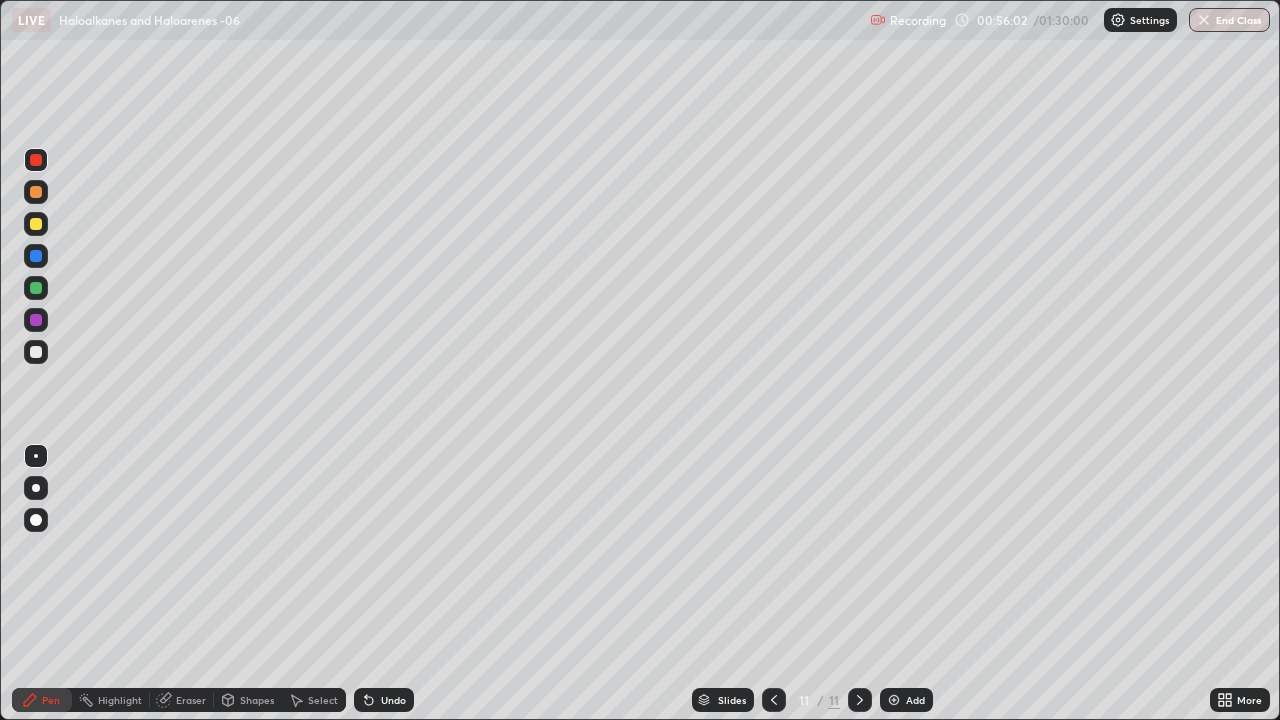 click at bounding box center [36, 352] 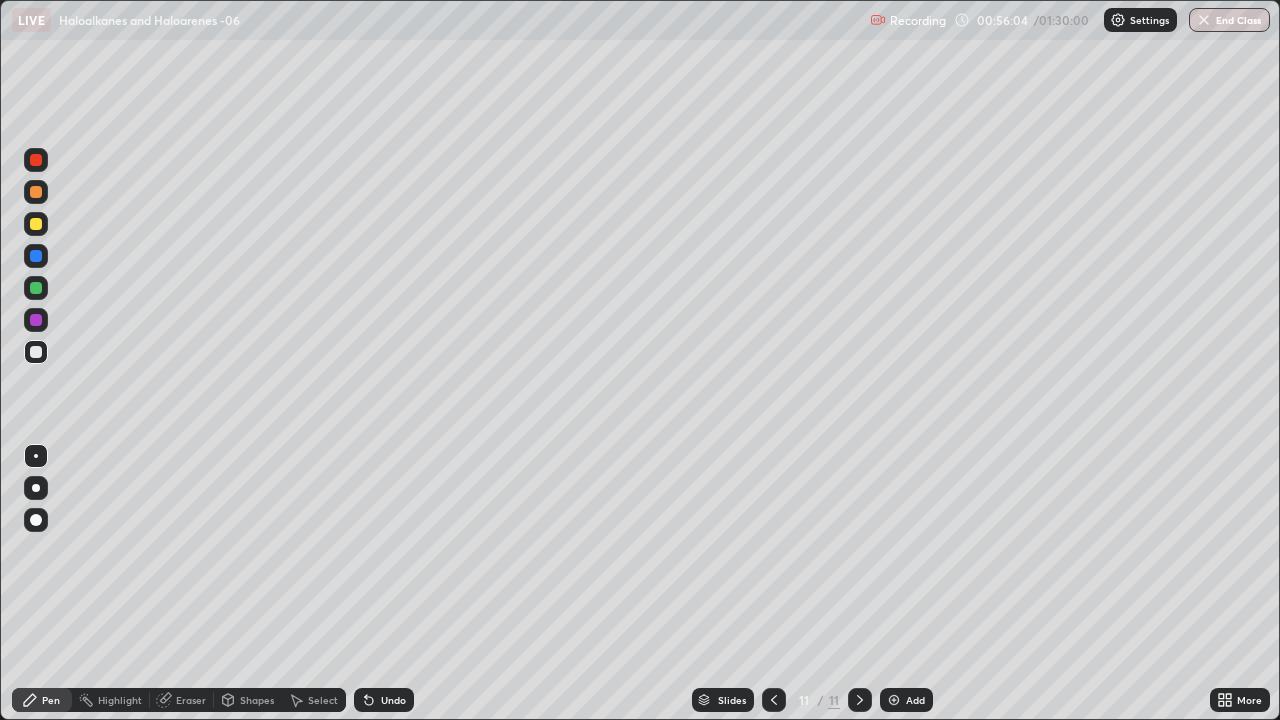 click on "Undo" at bounding box center [393, 700] 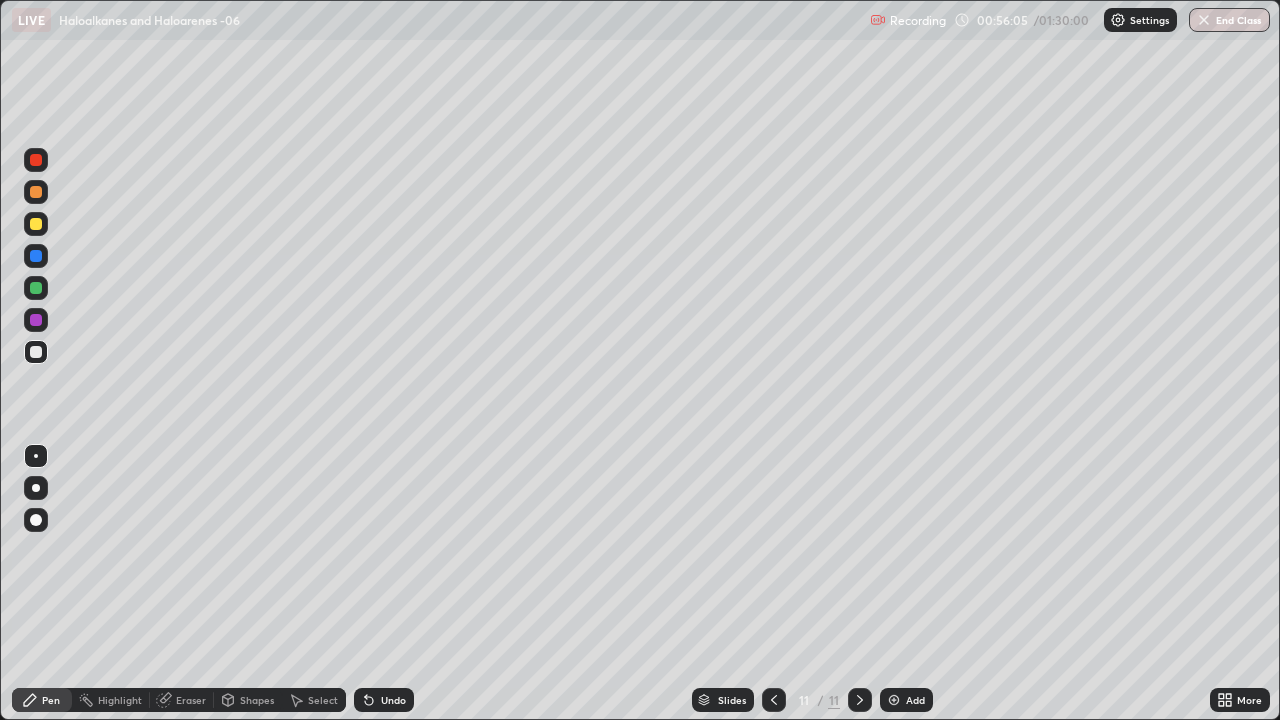 click on "Undo" at bounding box center [393, 700] 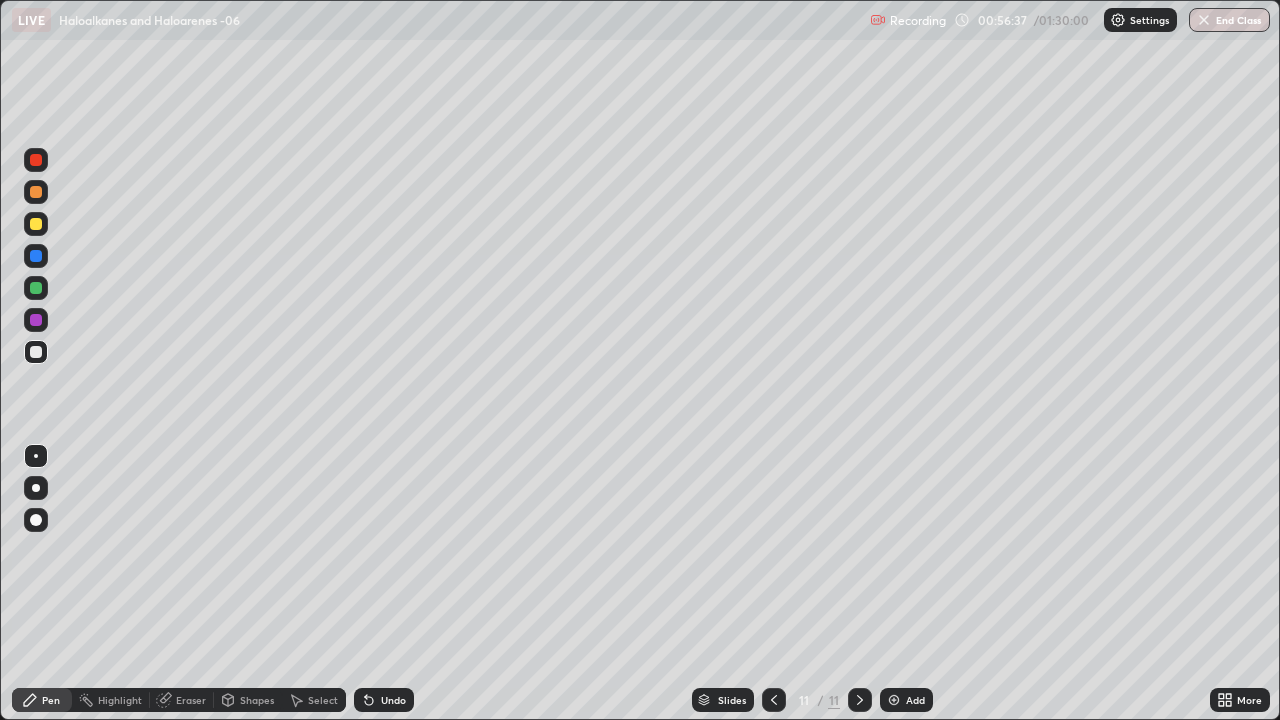 click at bounding box center (36, 192) 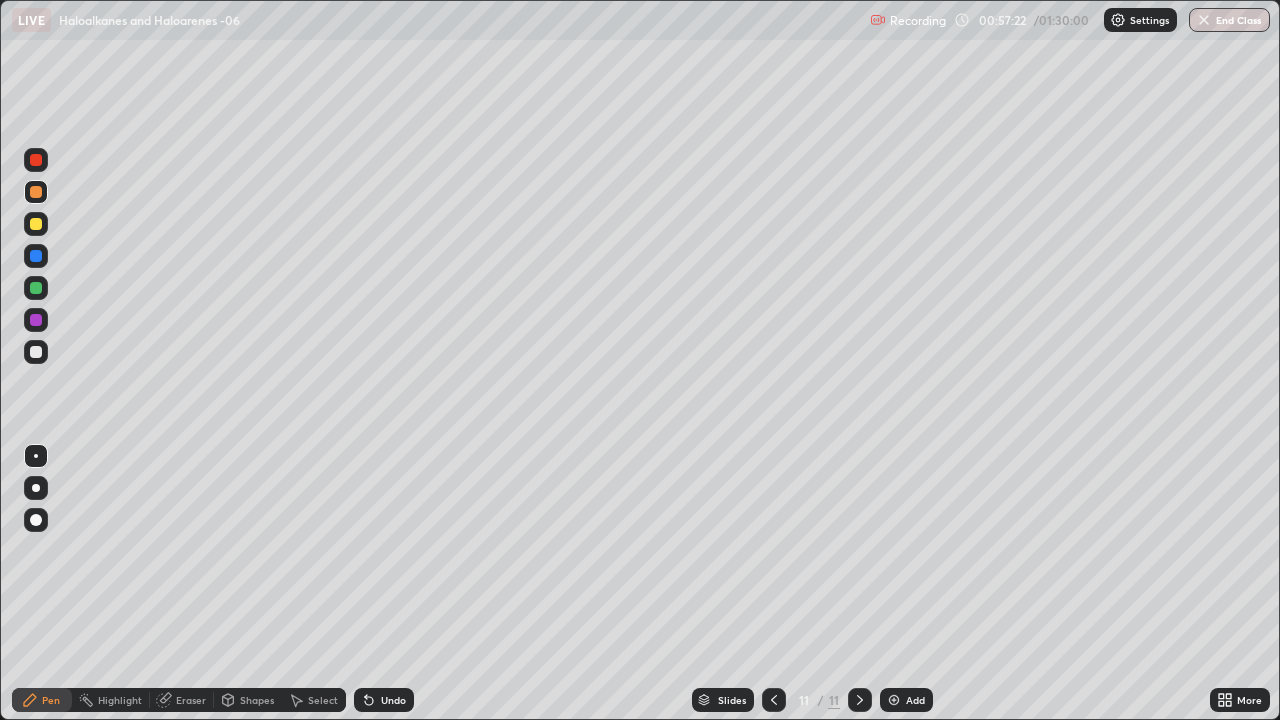 click at bounding box center [36, 352] 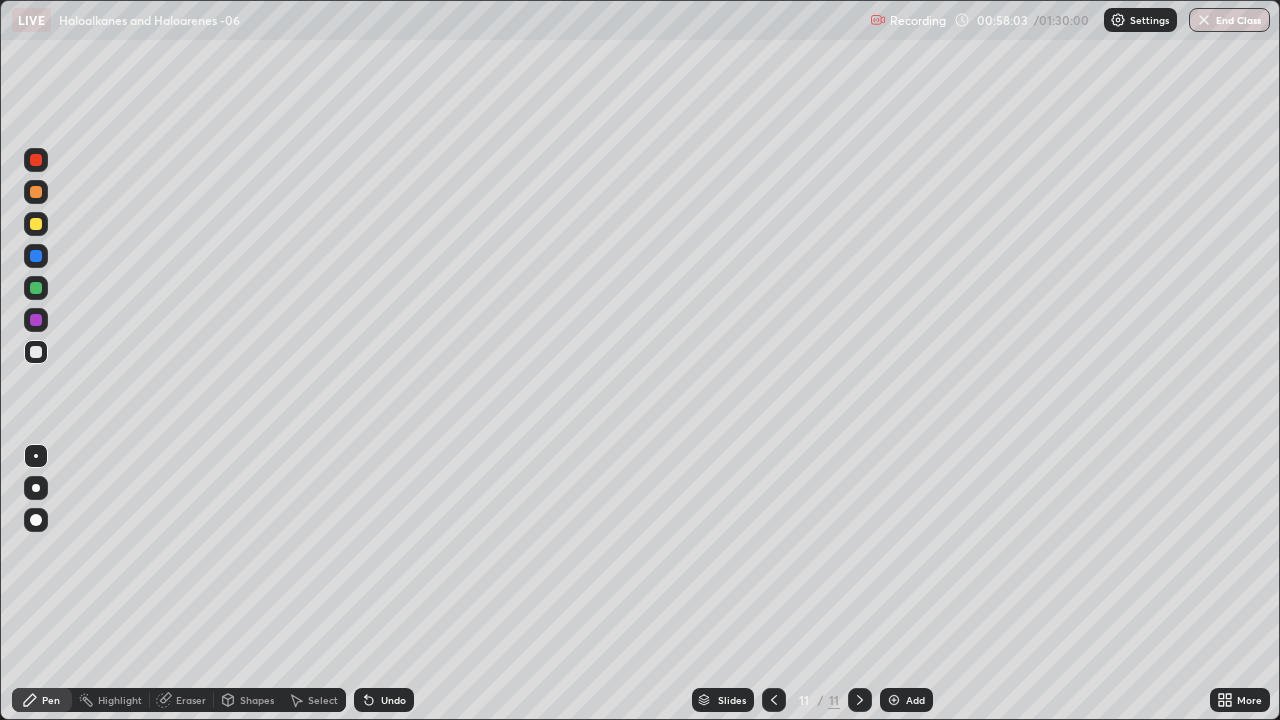 click on "Undo" at bounding box center [384, 700] 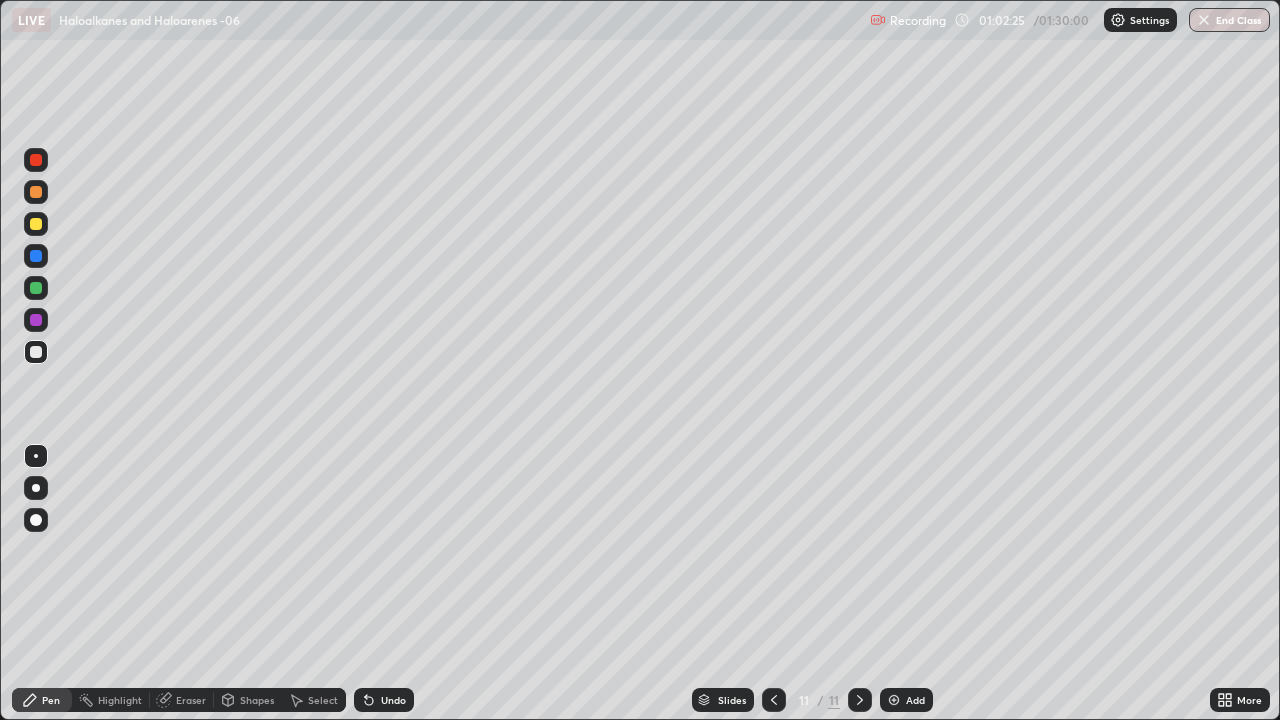 click at bounding box center [36, 192] 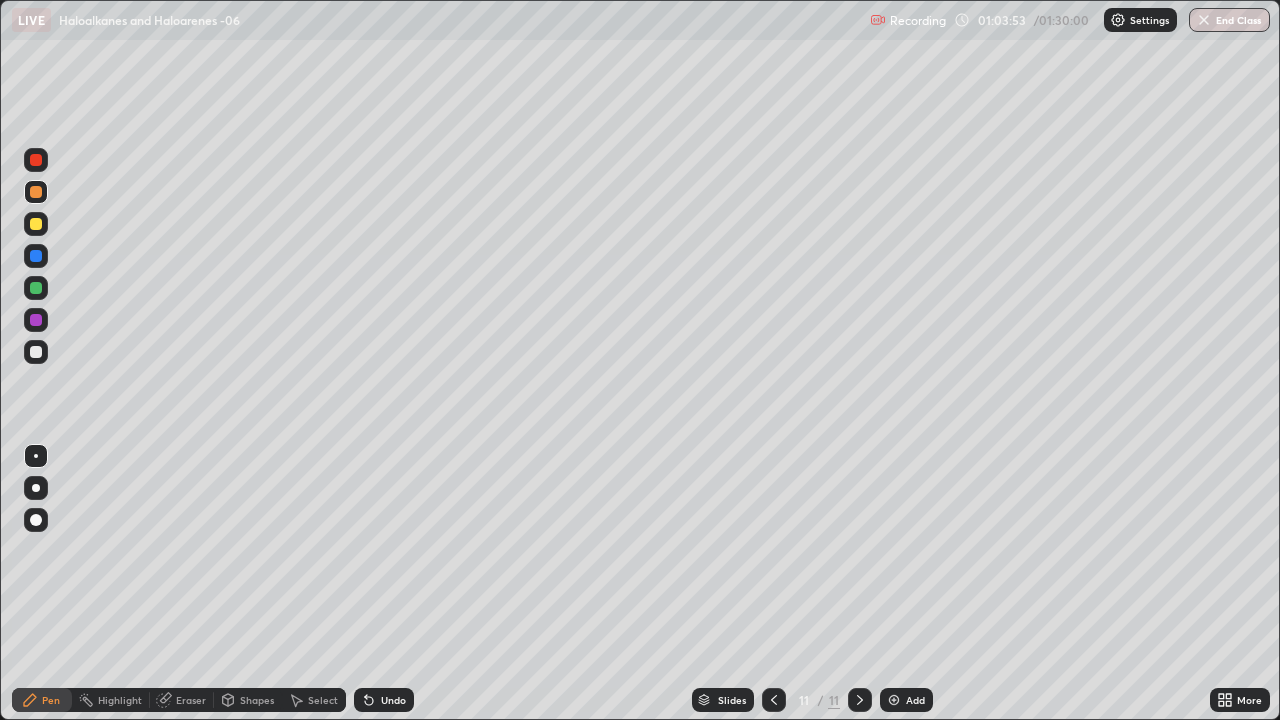click at bounding box center (36, 256) 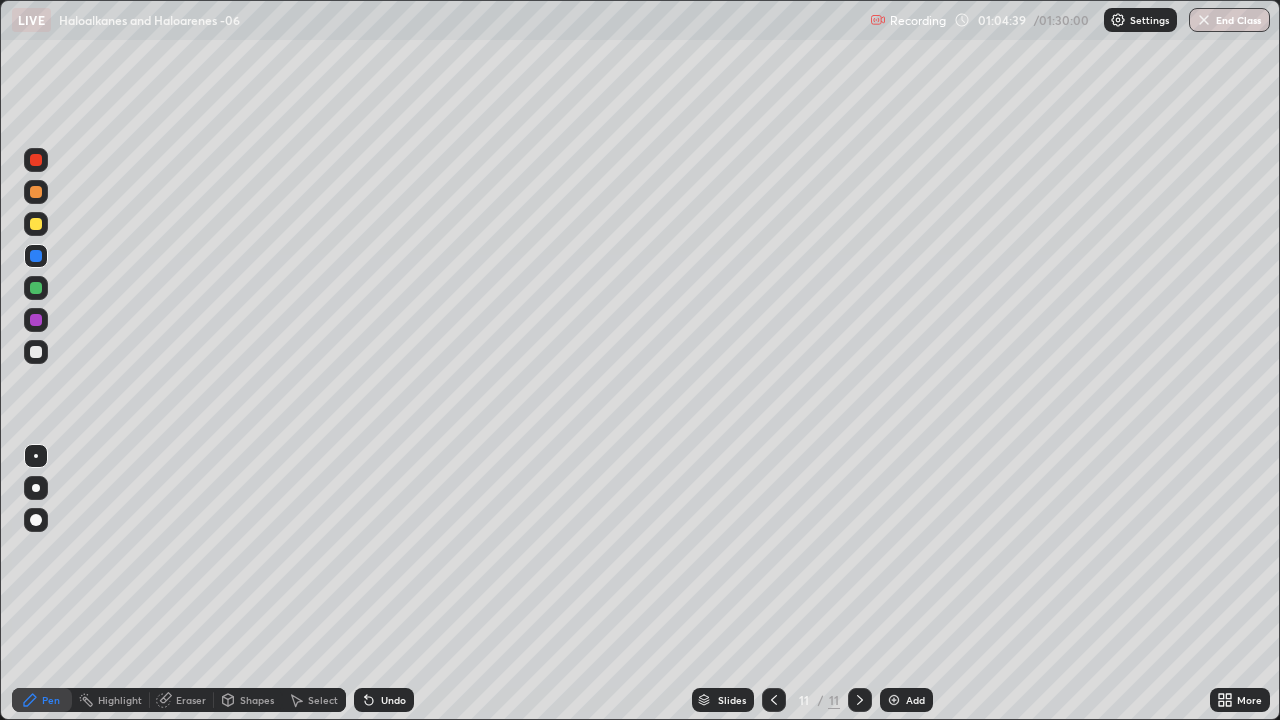 click at bounding box center [36, 352] 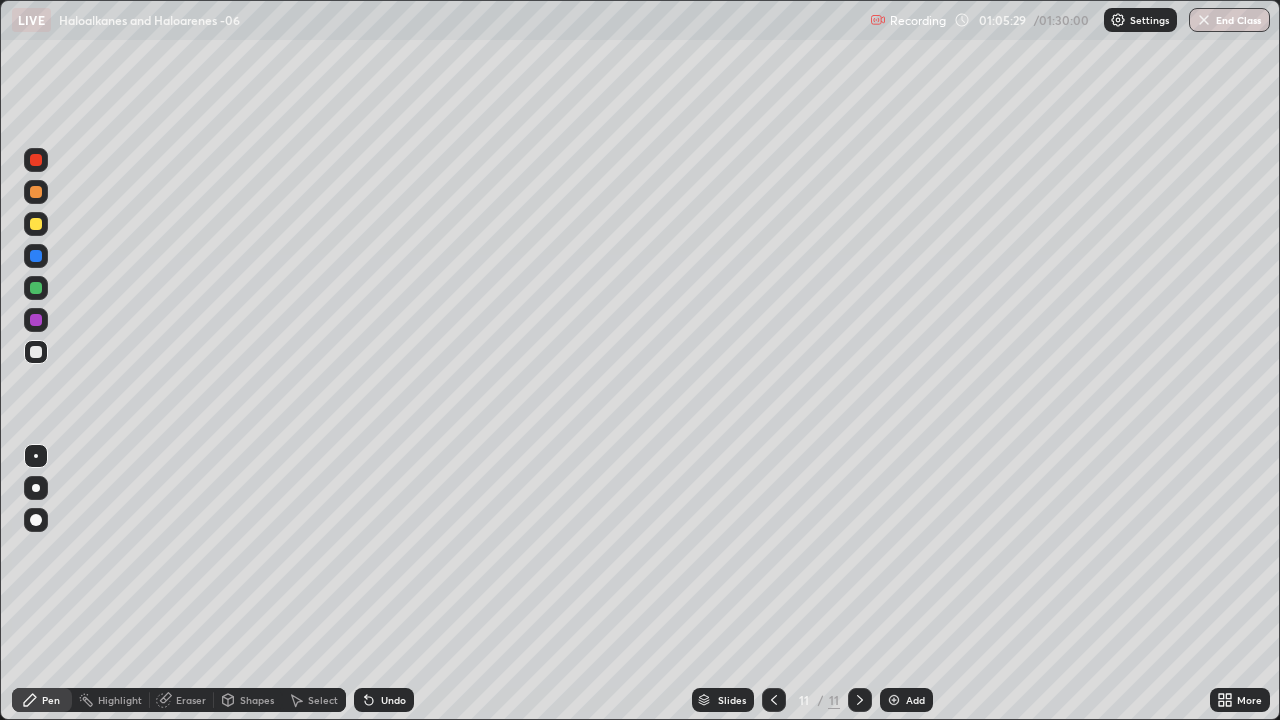 click on "Undo" at bounding box center (393, 700) 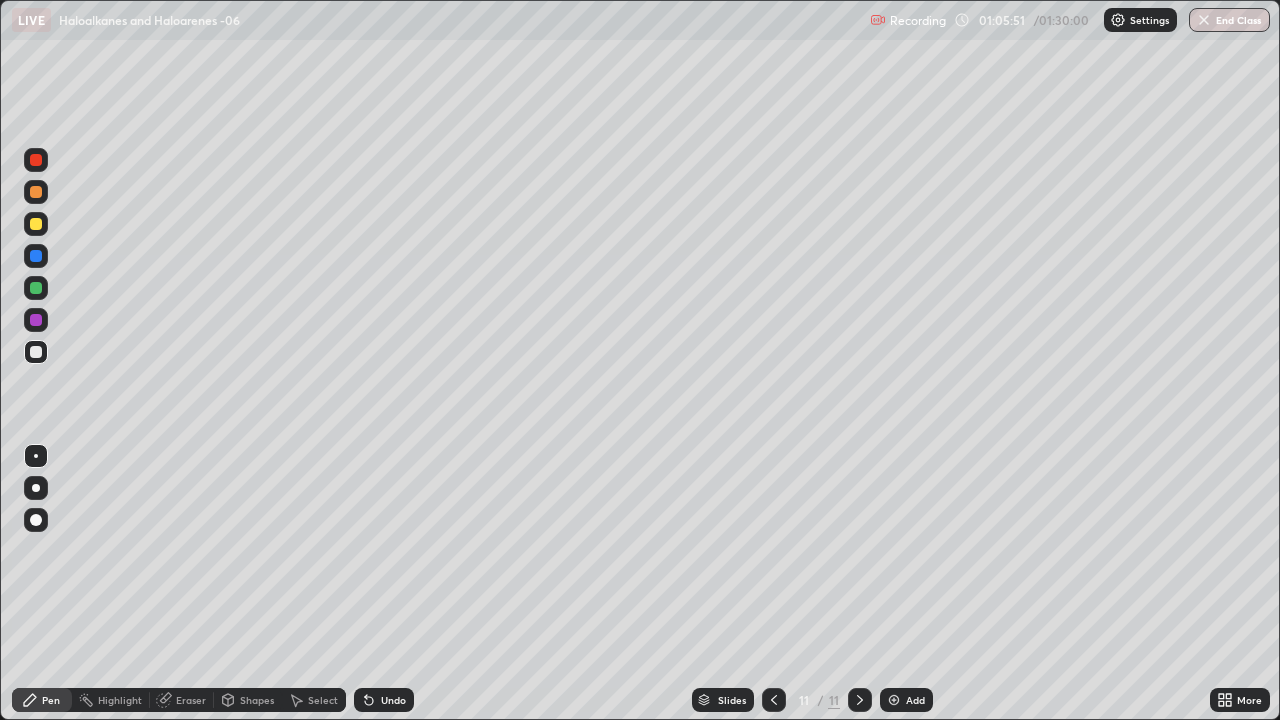 click on "Eraser" at bounding box center (191, 700) 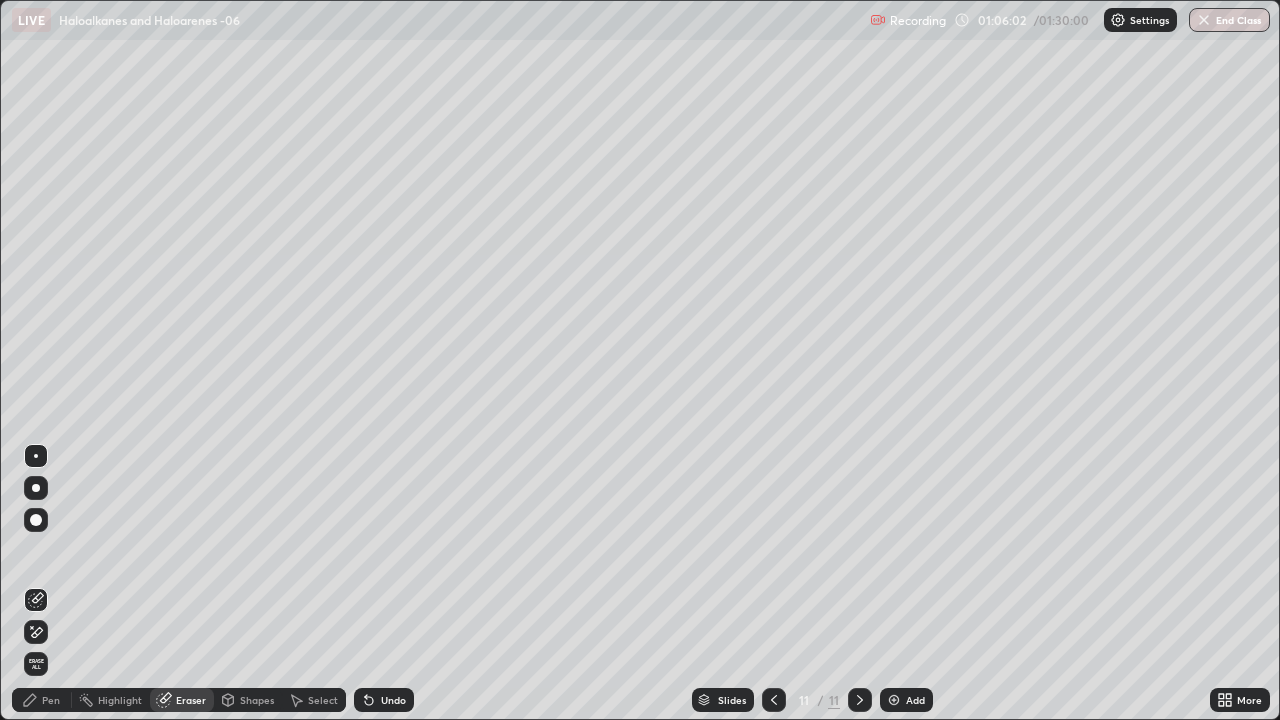 click on "Pen" at bounding box center (51, 700) 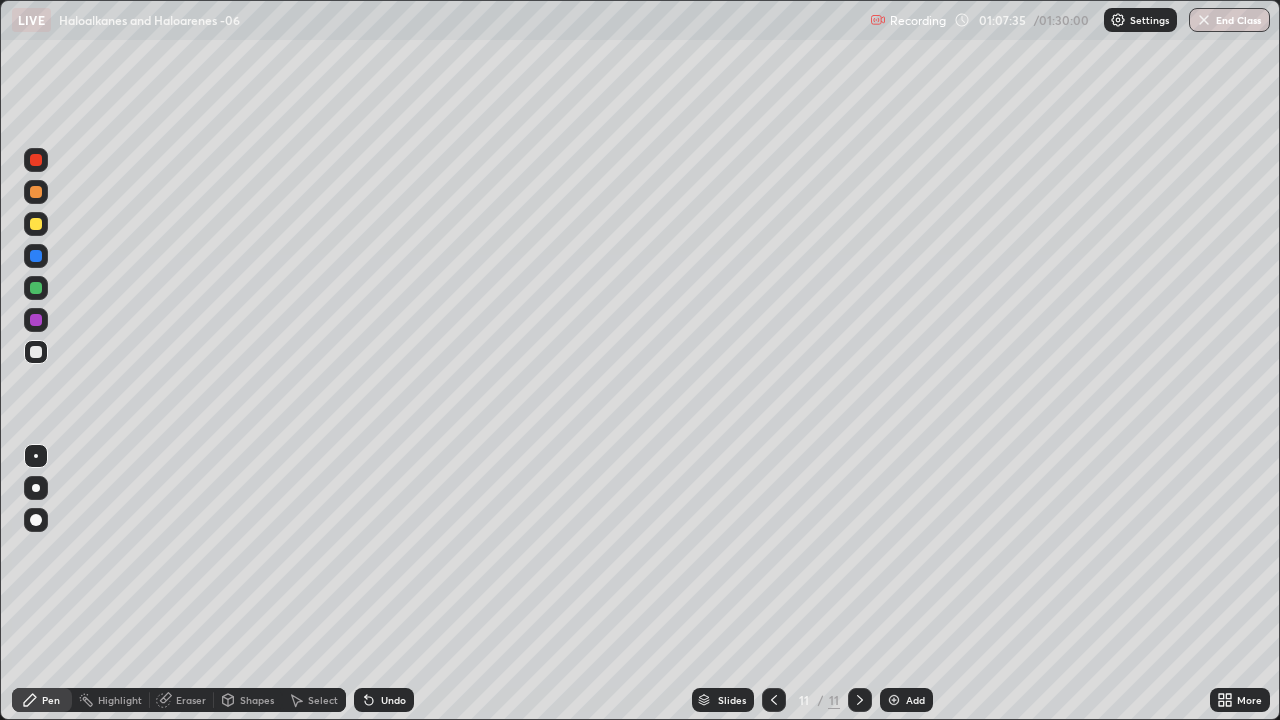 click on "Undo" at bounding box center [393, 700] 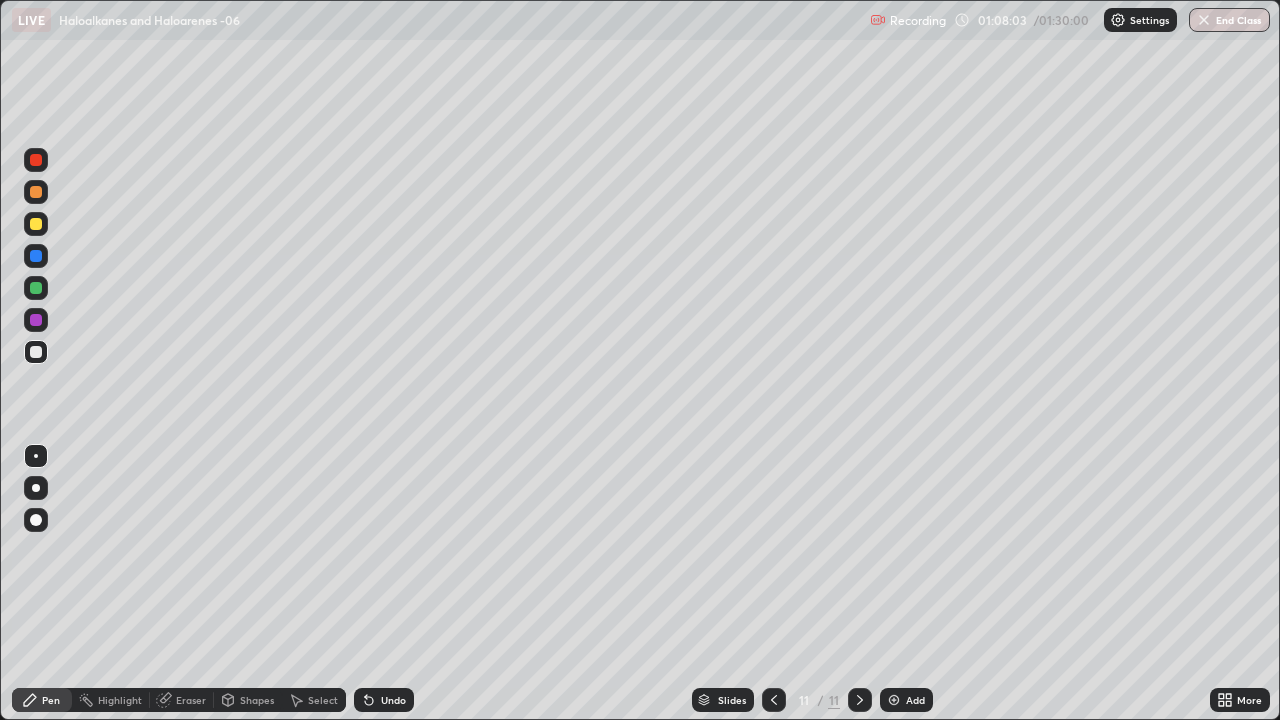 click on "Undo" at bounding box center [393, 700] 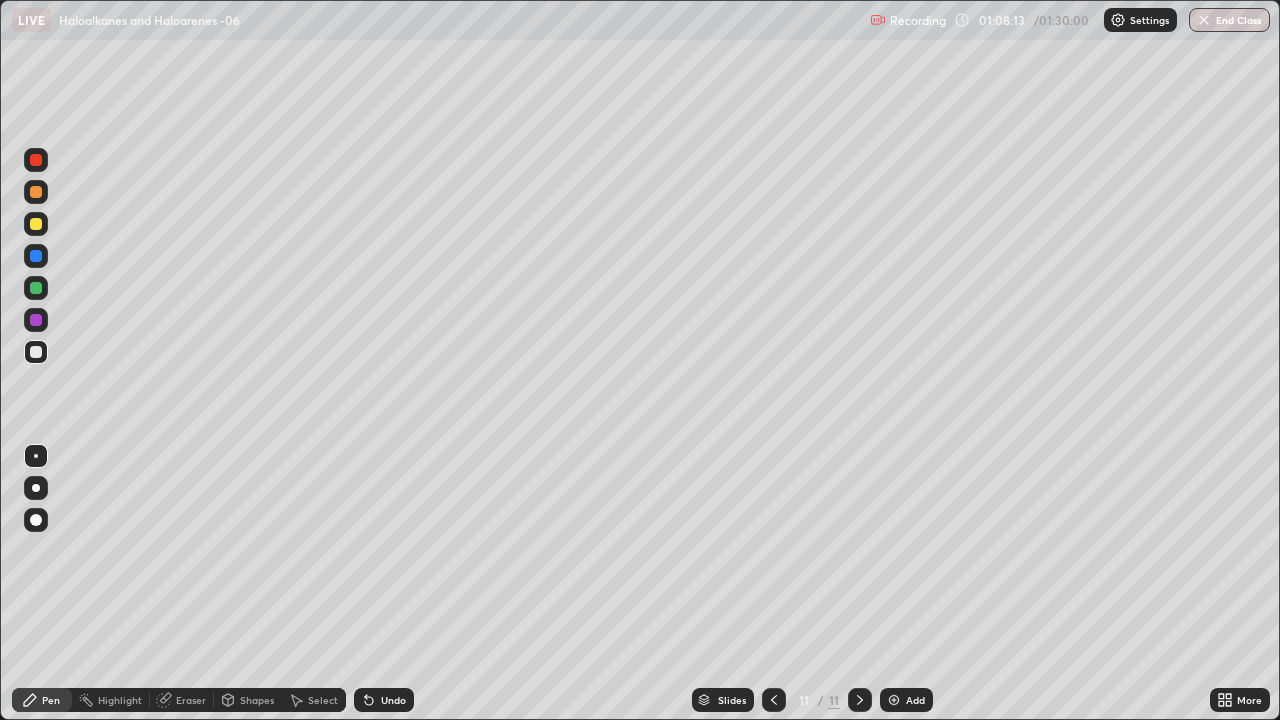 click at bounding box center (36, 160) 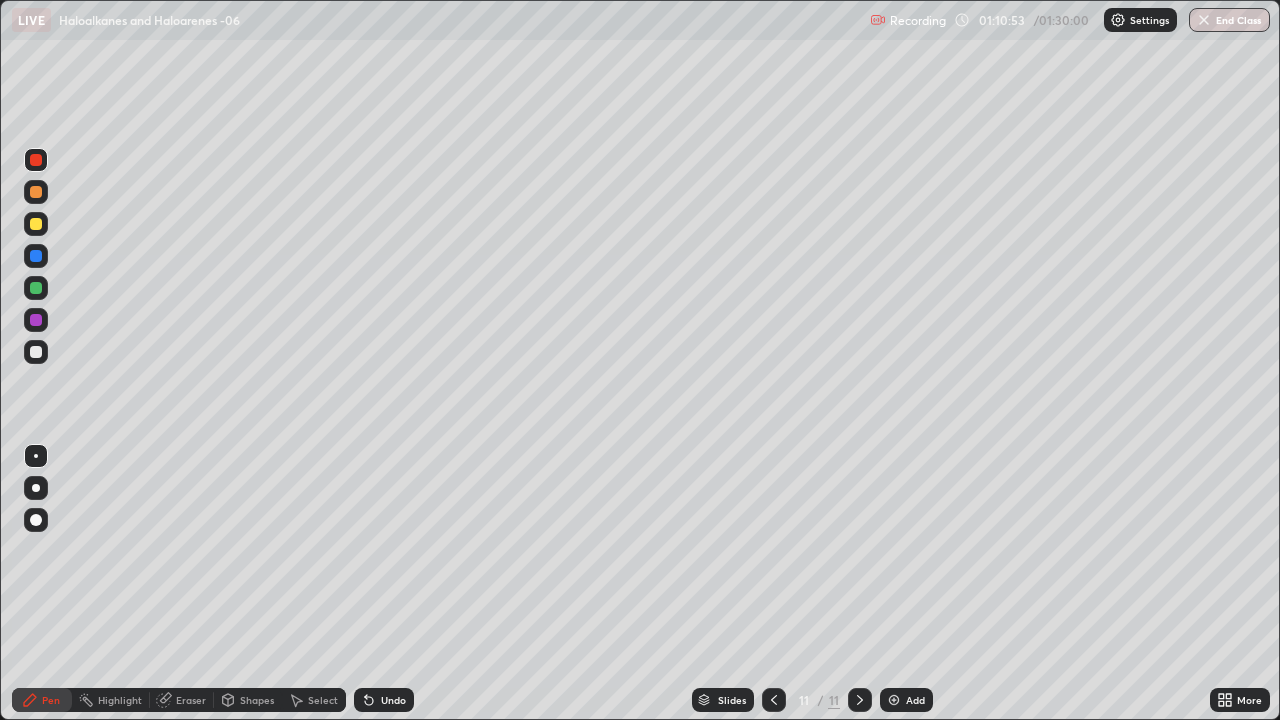 click on "Add" at bounding box center (915, 700) 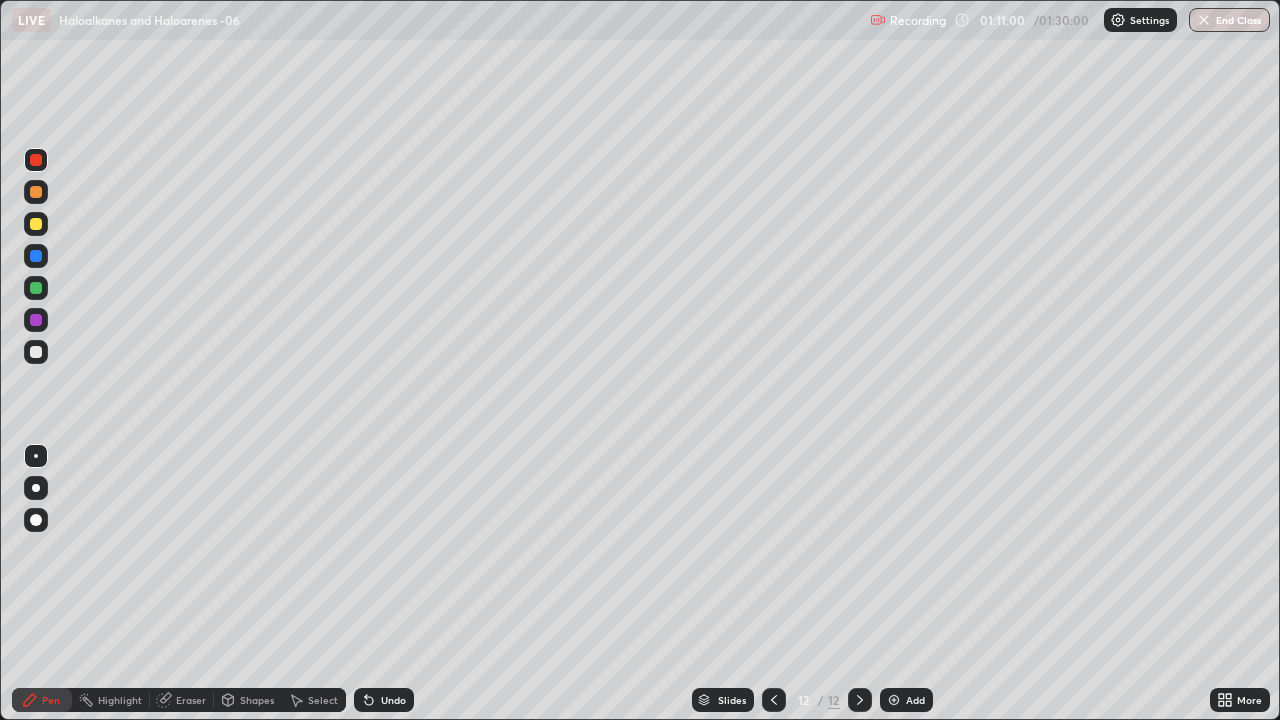 click at bounding box center (36, 352) 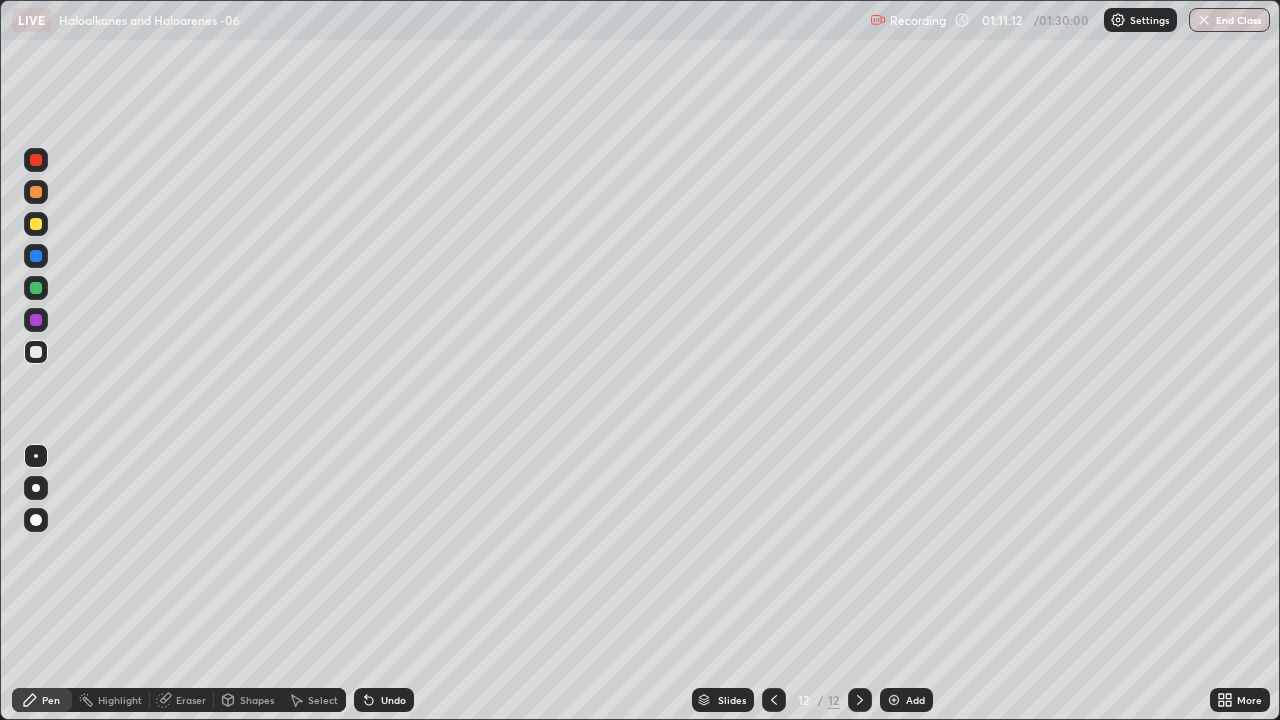 click at bounding box center [36, 192] 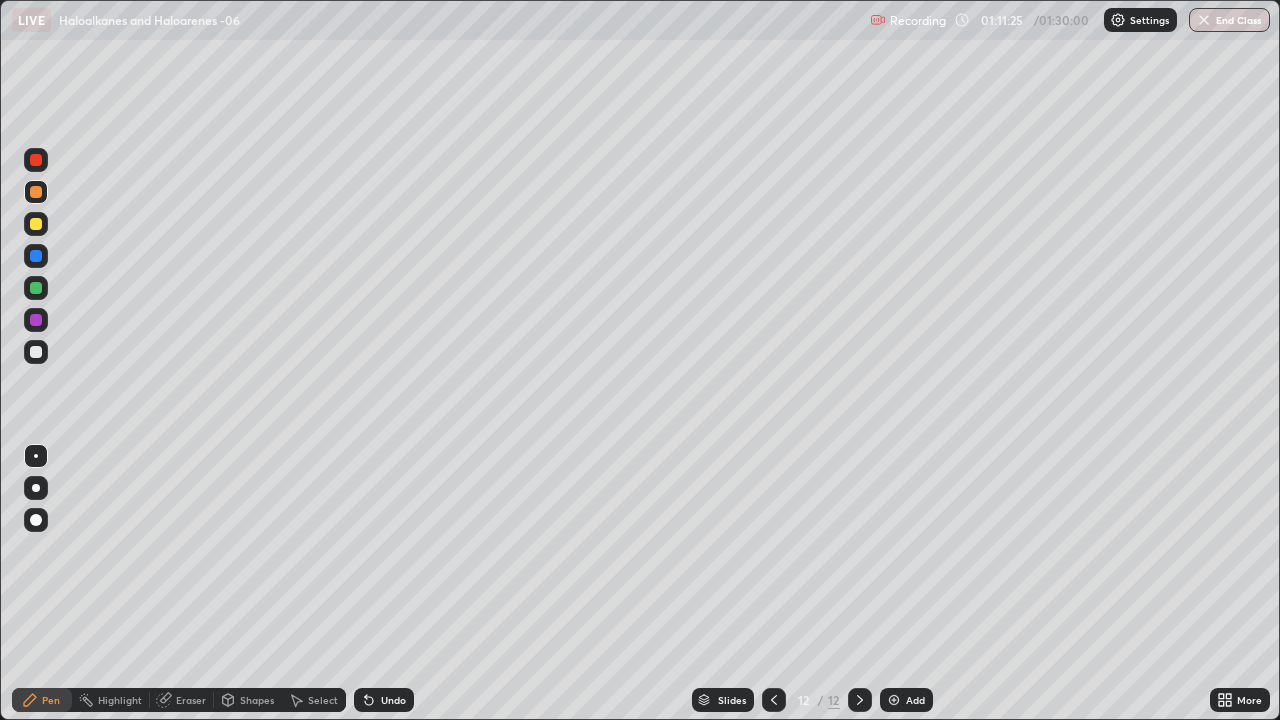 click at bounding box center (36, 352) 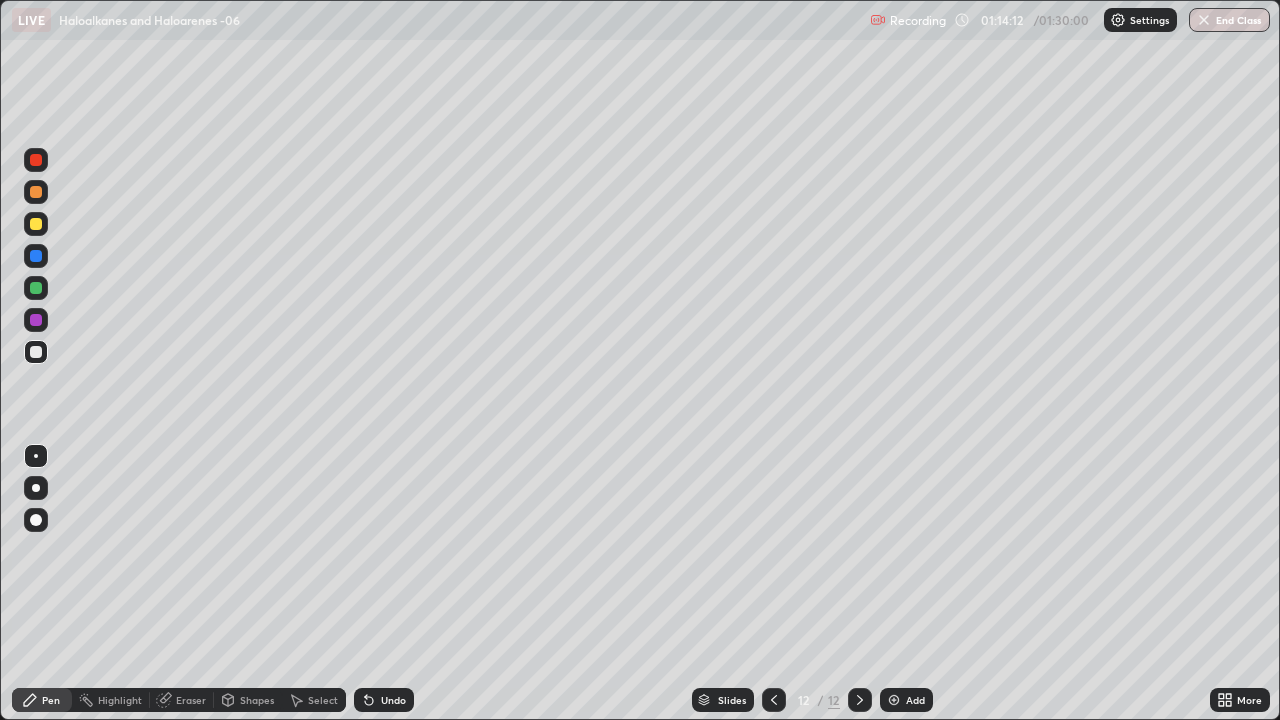 click at bounding box center [36, 352] 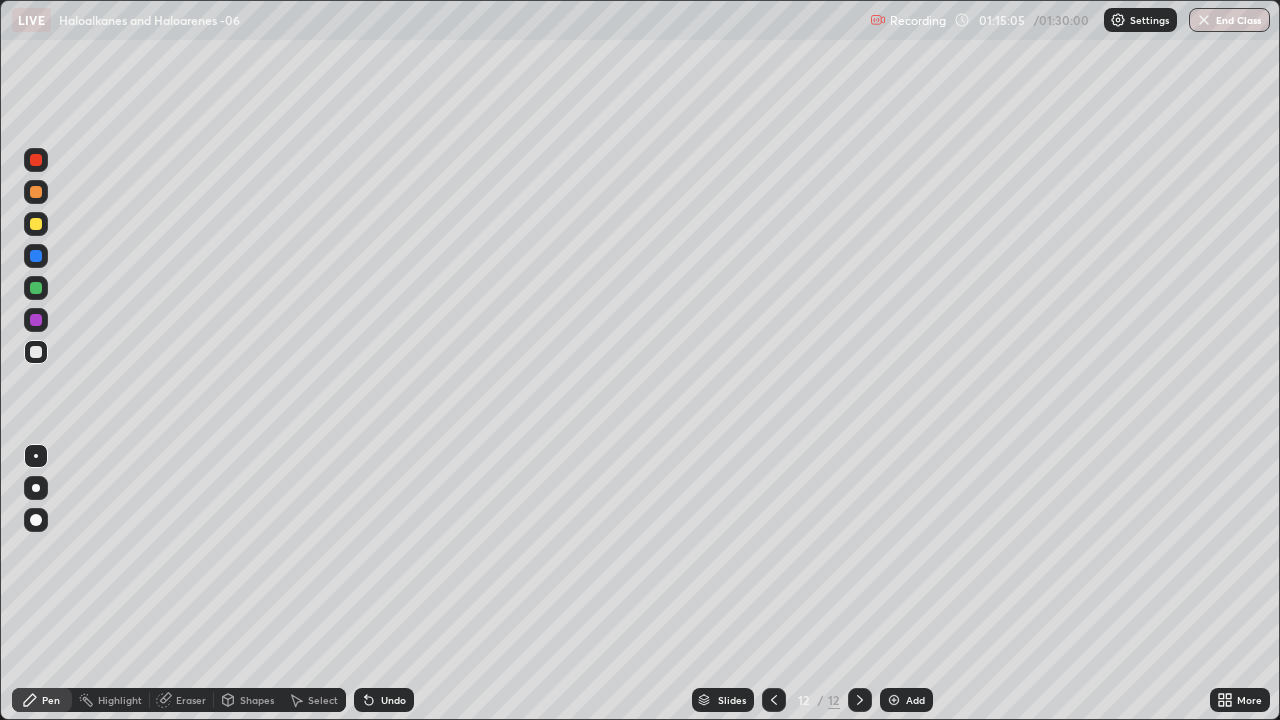 click at bounding box center (36, 256) 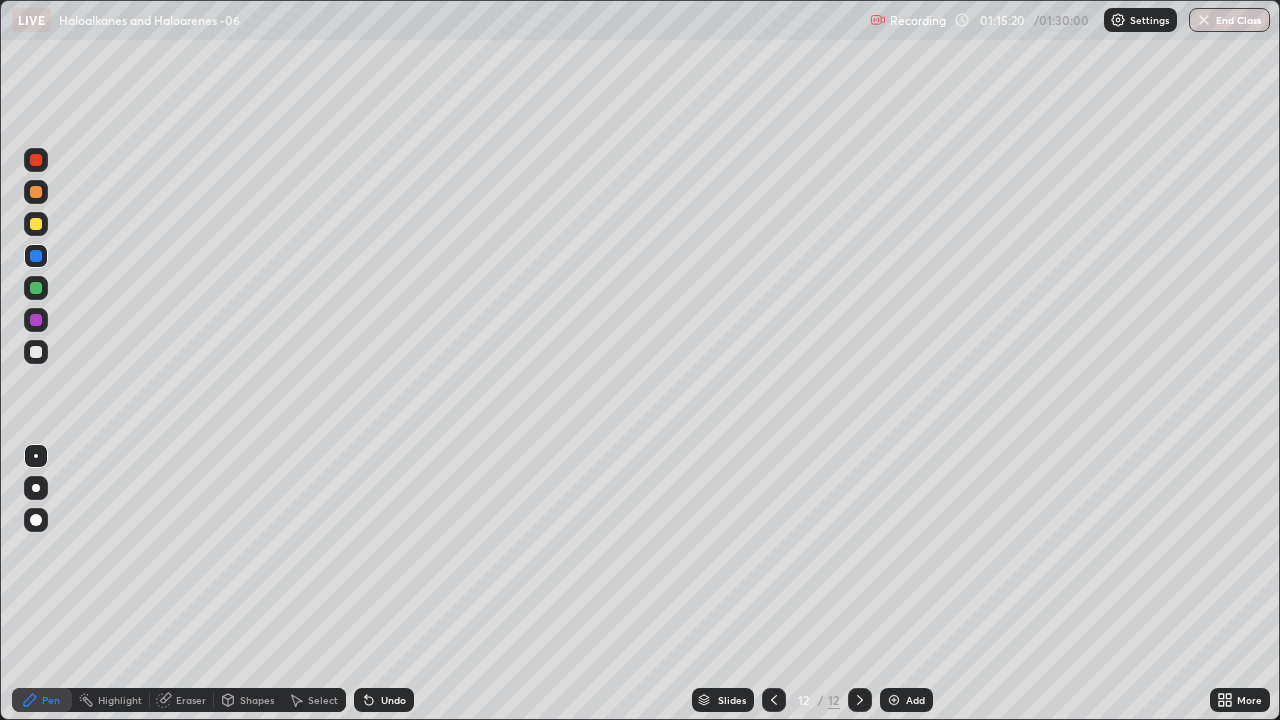 click at bounding box center [36, 224] 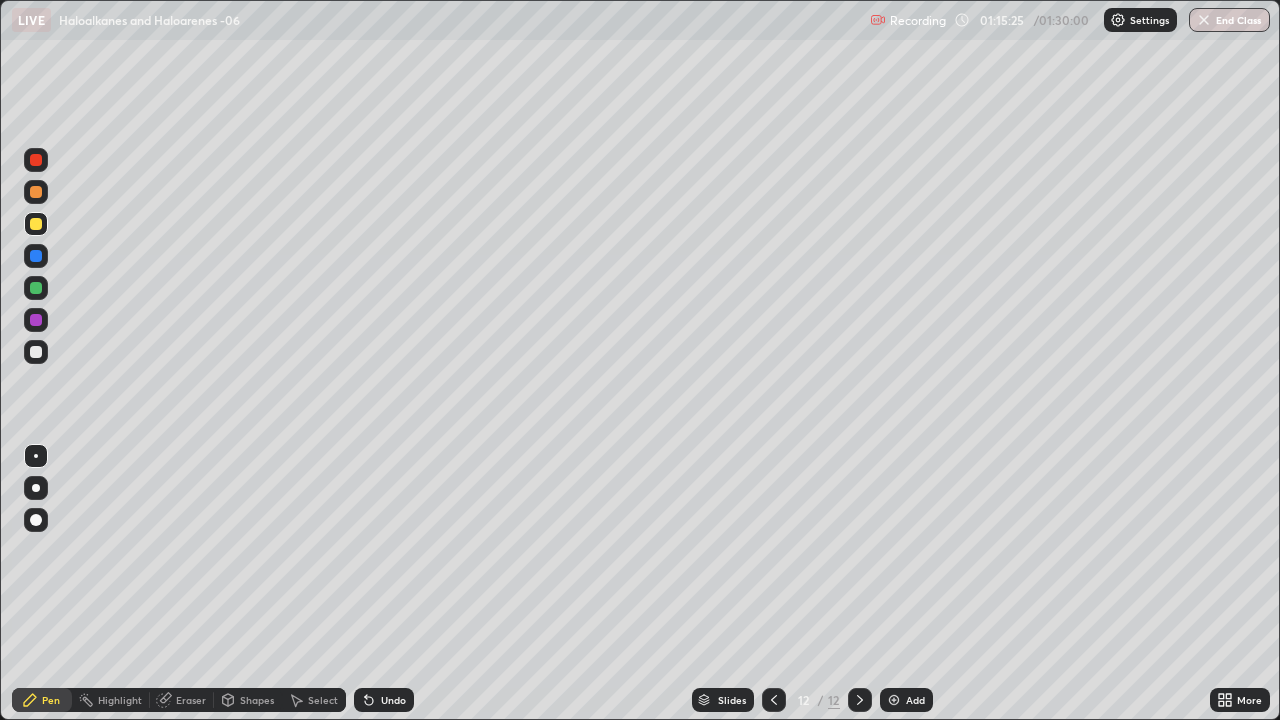 click on "Eraser" at bounding box center (191, 700) 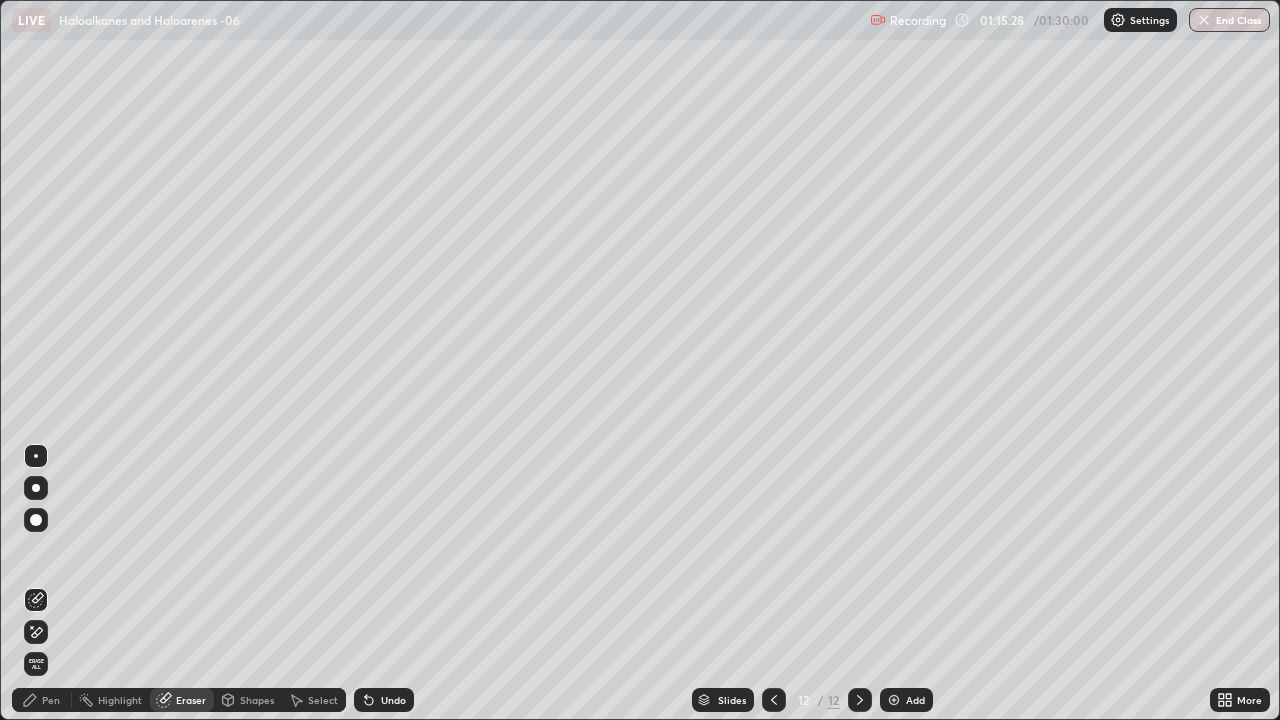 click on "Pen" at bounding box center (42, 700) 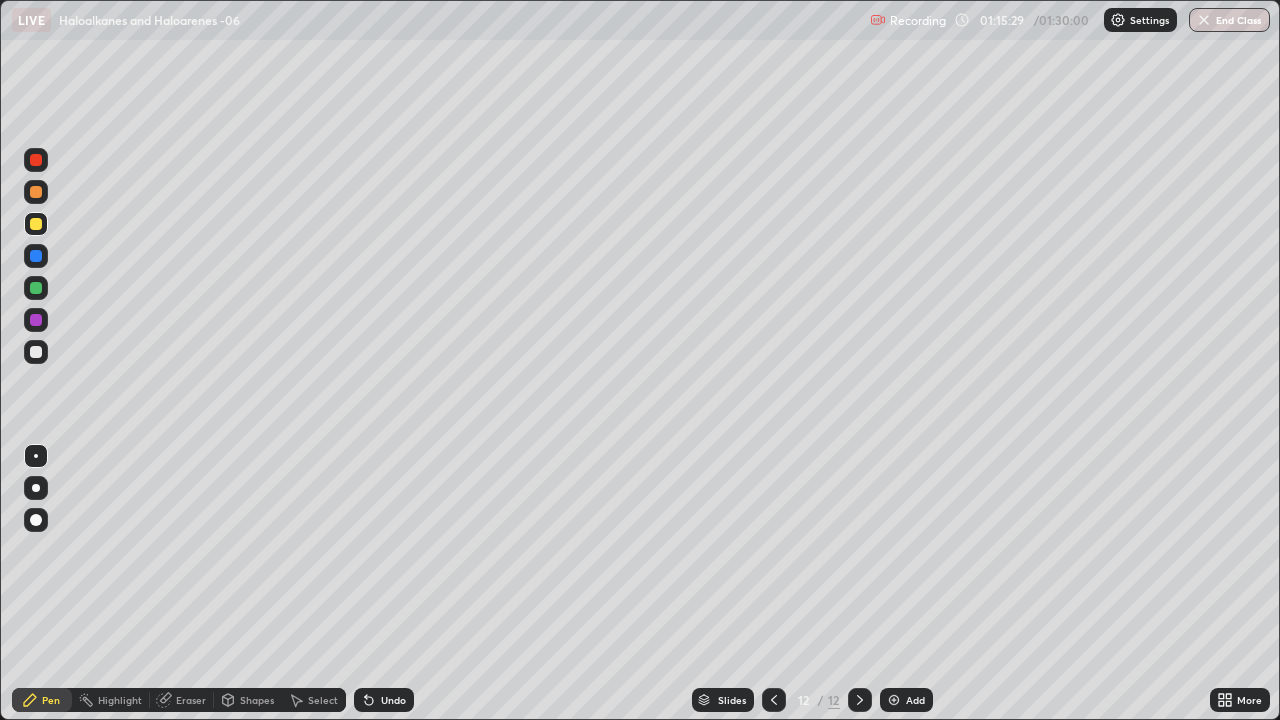 click at bounding box center [36, 352] 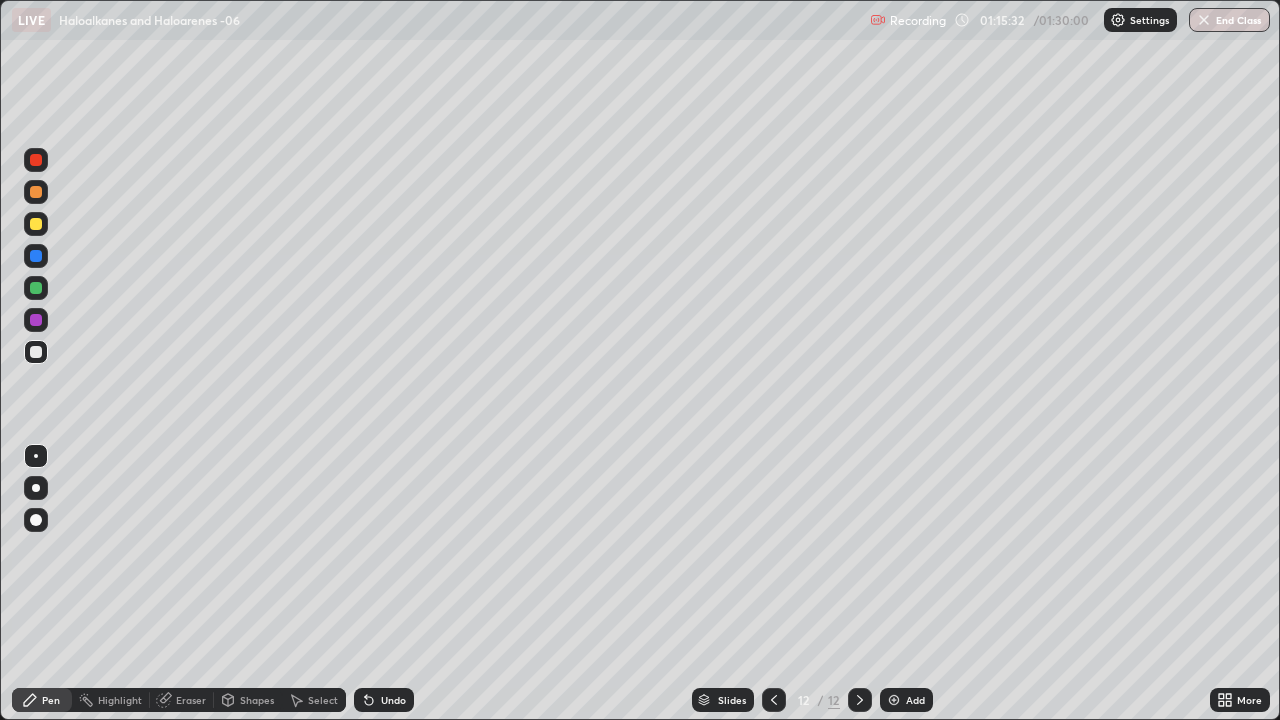 click at bounding box center [36, 288] 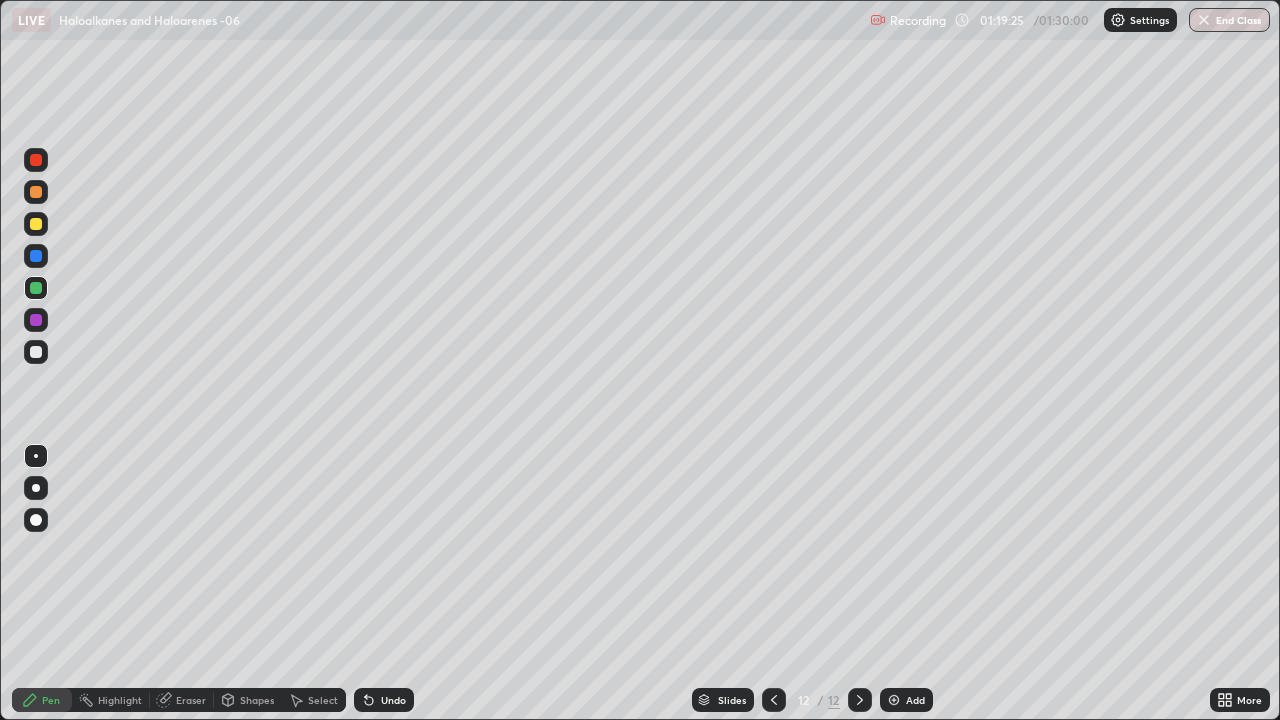click at bounding box center (36, 352) 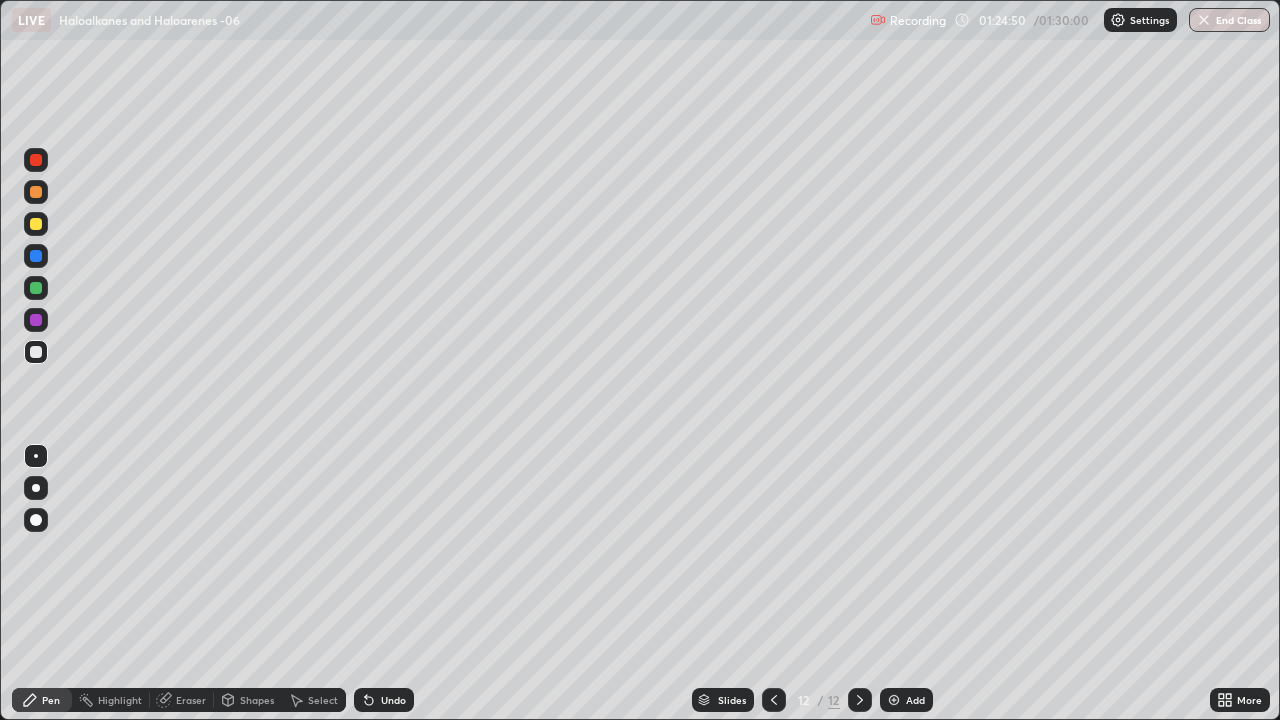 click on "End Class" at bounding box center [1229, 20] 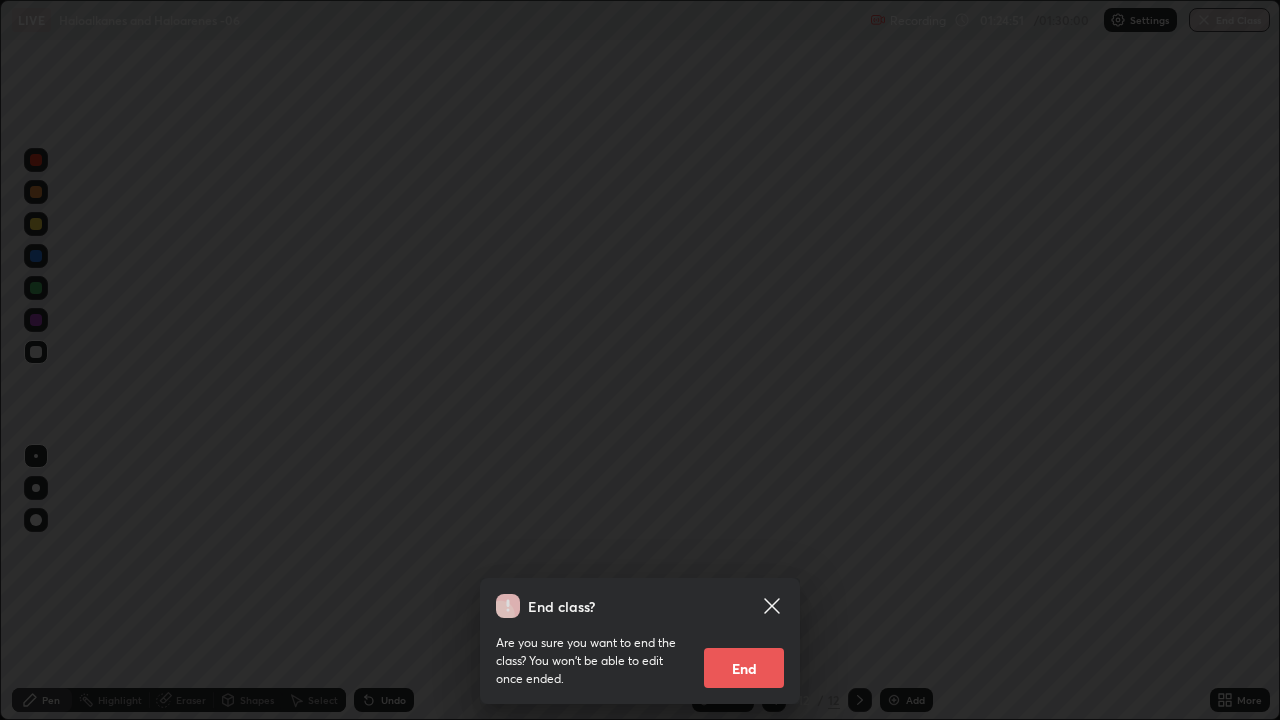 click on "End" at bounding box center [744, 668] 